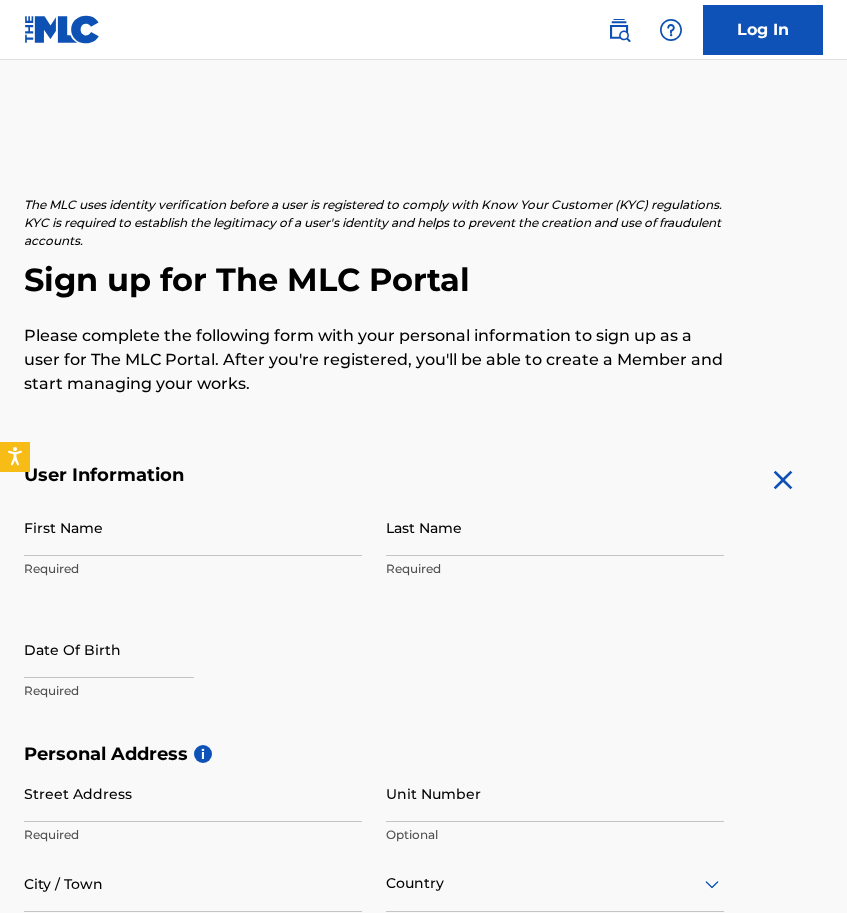 scroll, scrollTop: 27, scrollLeft: 0, axis: vertical 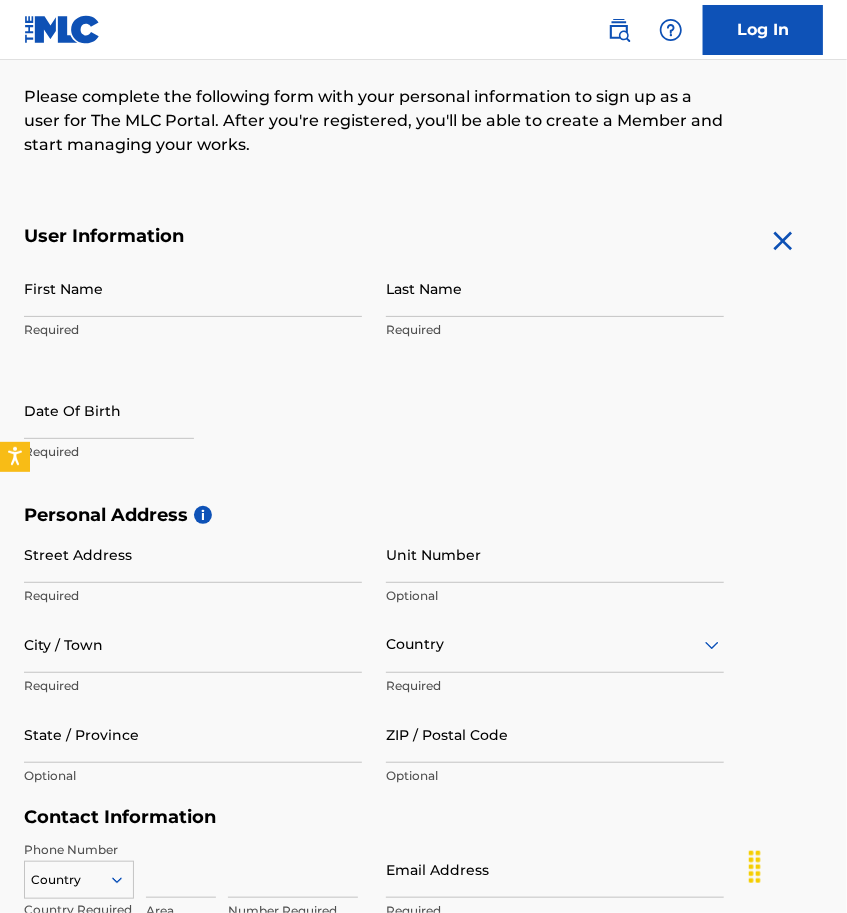 click on "First Name" at bounding box center (193, 288) 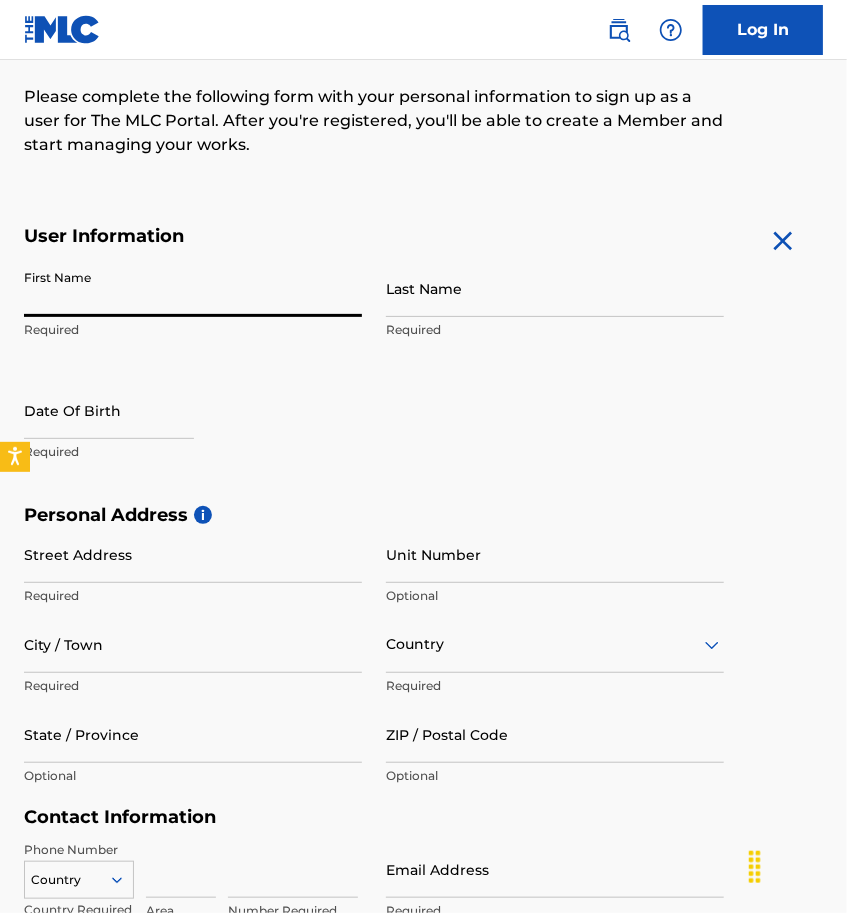 type on "[FIRST]" 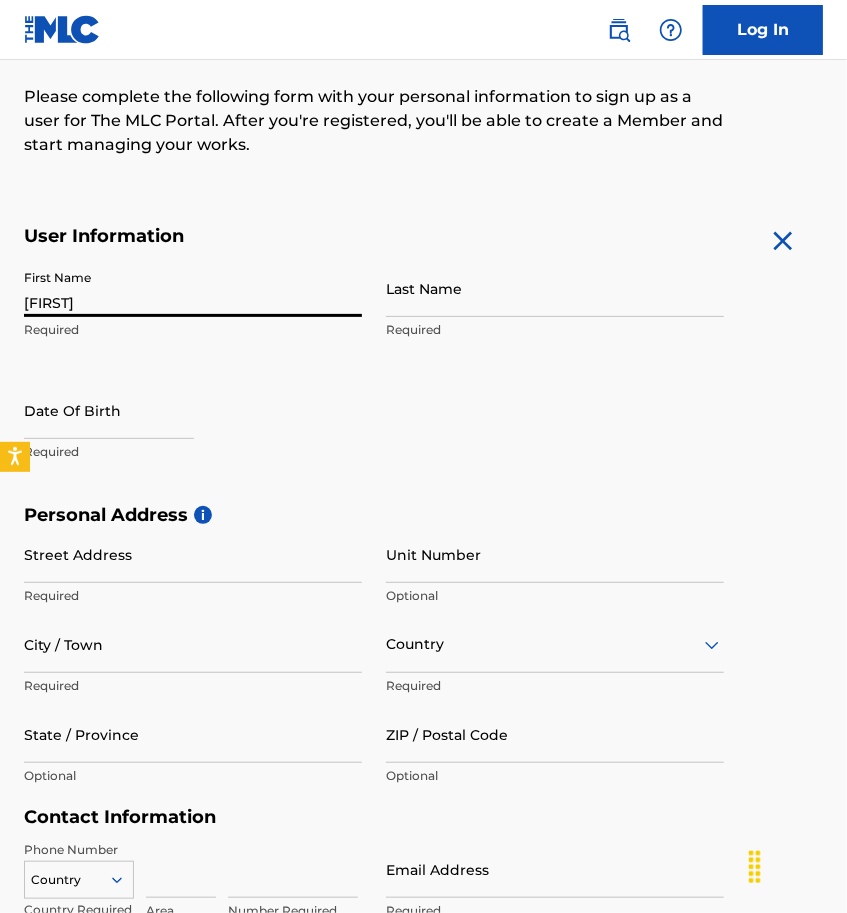 type on "[LAST]" 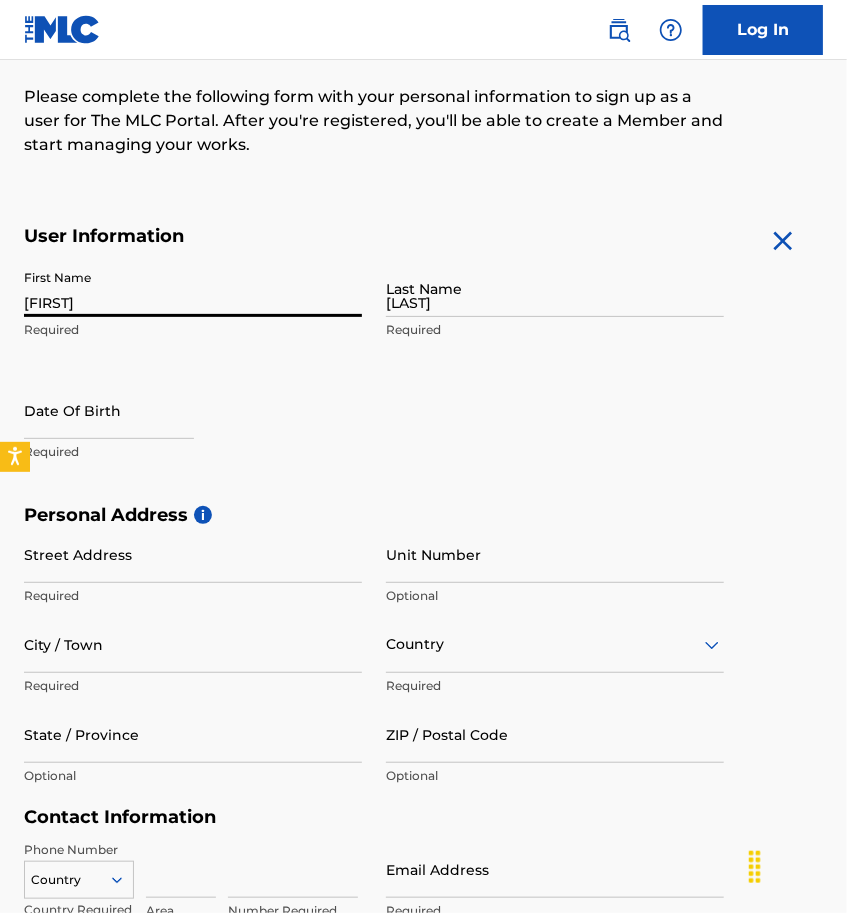 type on "PR-[NUMBER] Km [NUMBER].[NUMBER]" 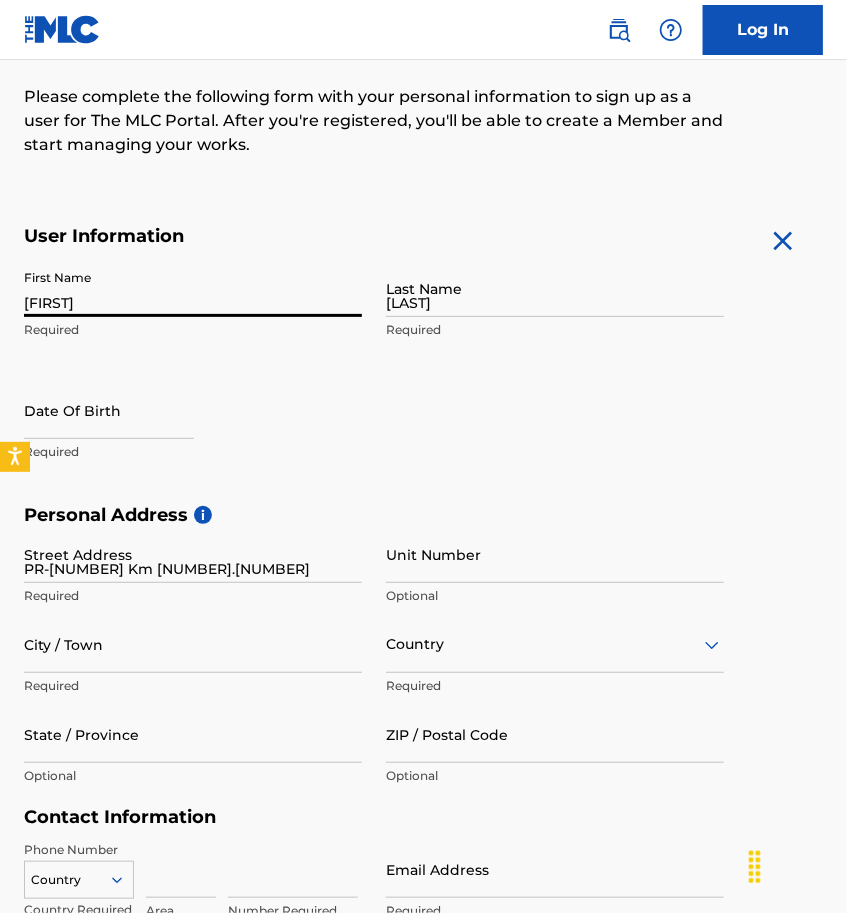 type on "HC [NUMBER] BOX [NUMBER], [CITY] [LAST]" 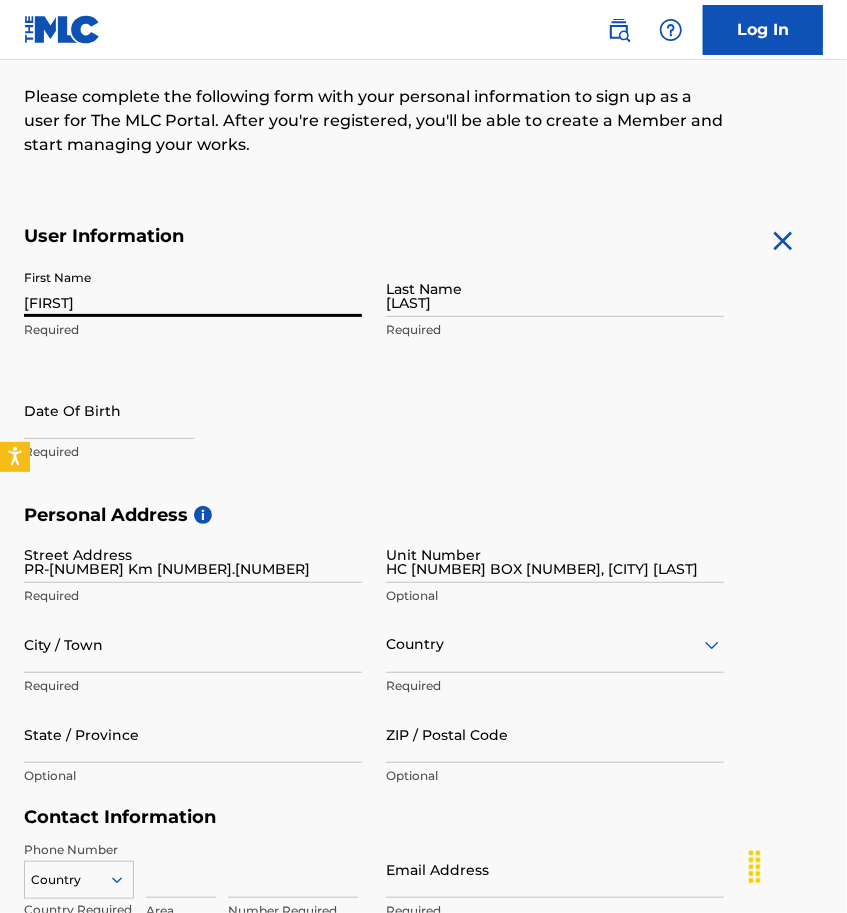 type on "[CITY]" 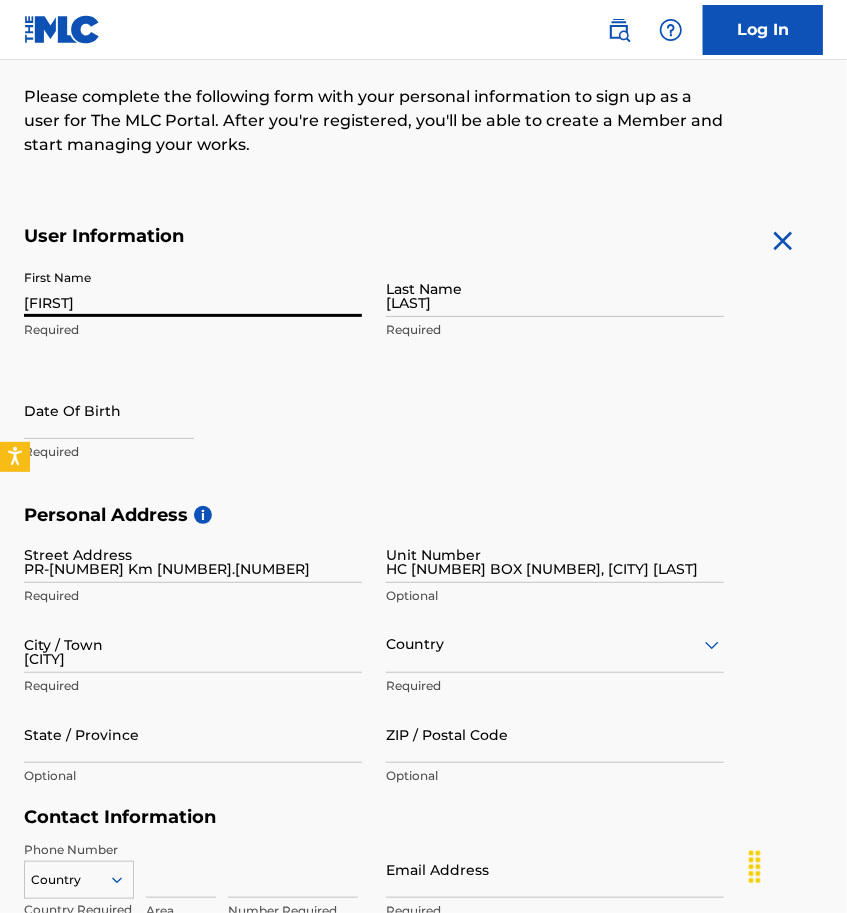 type on "United States" 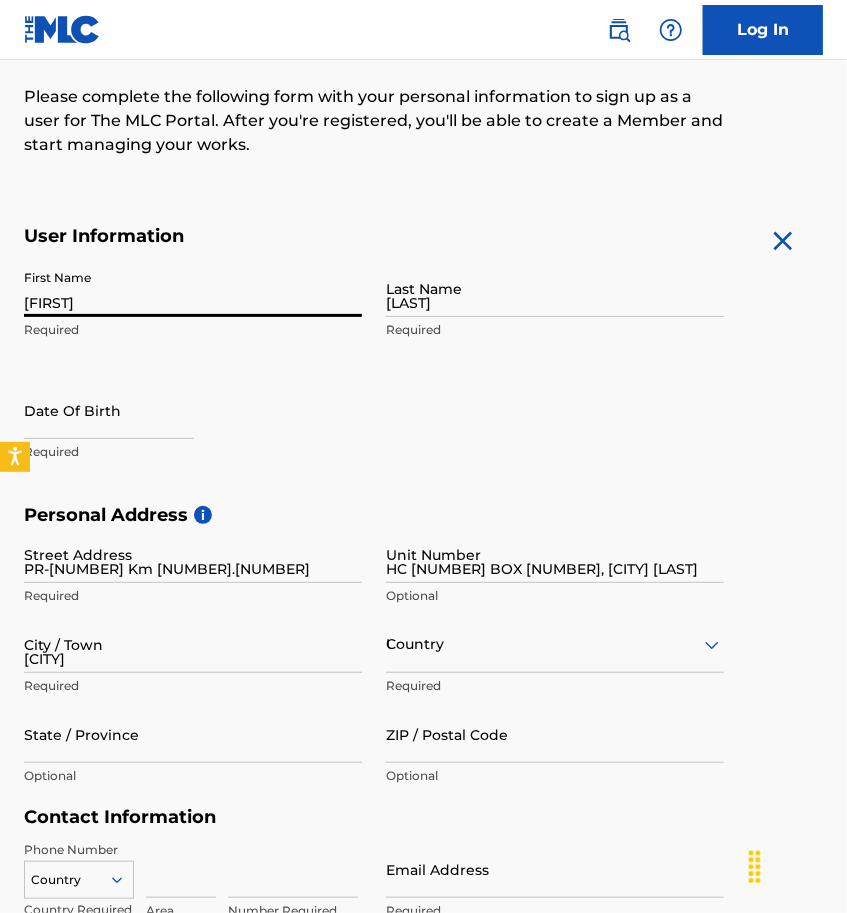 type on "Puerto Rico" 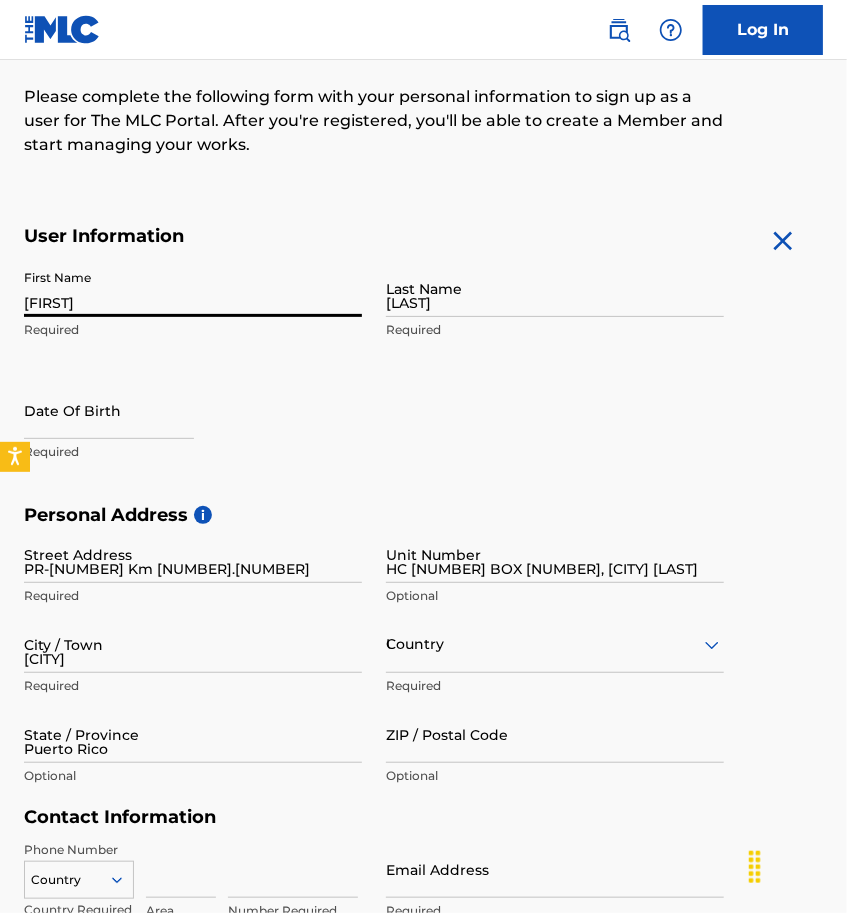 type on "[POSTAL_CODE]" 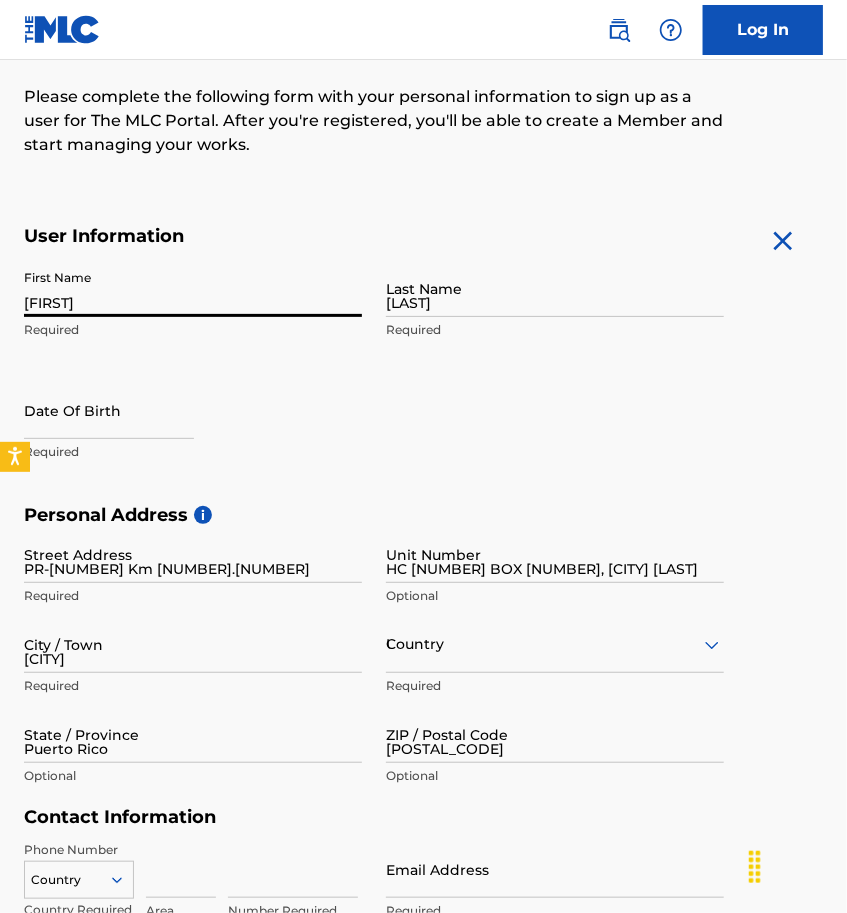 type on "1" 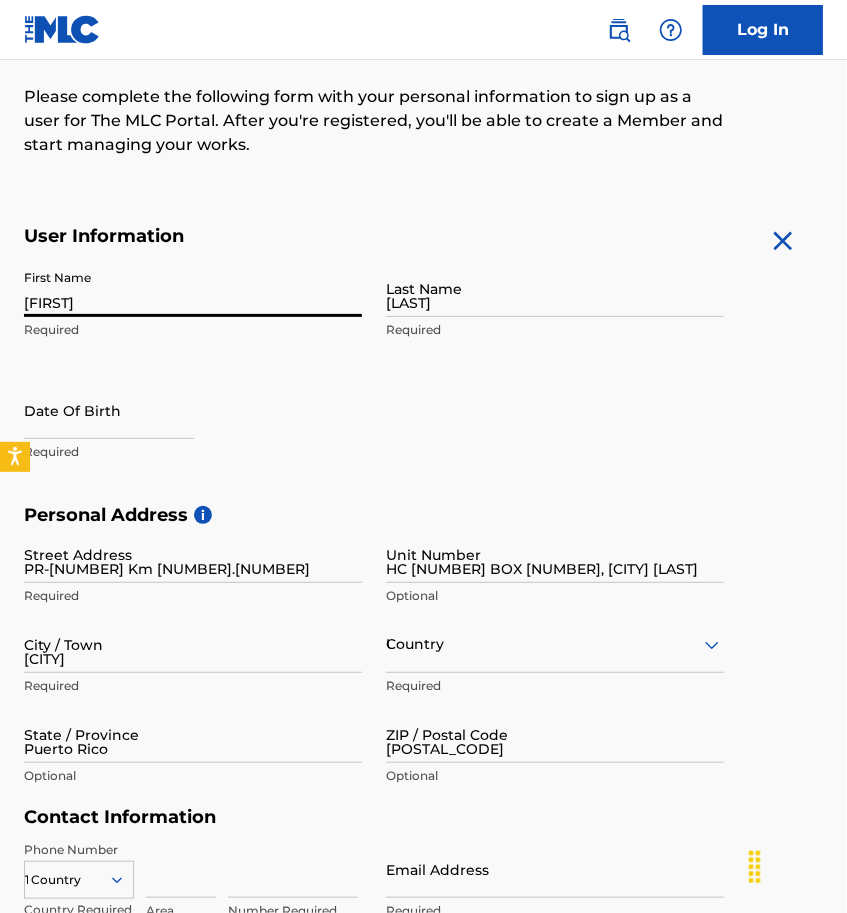 type on "787" 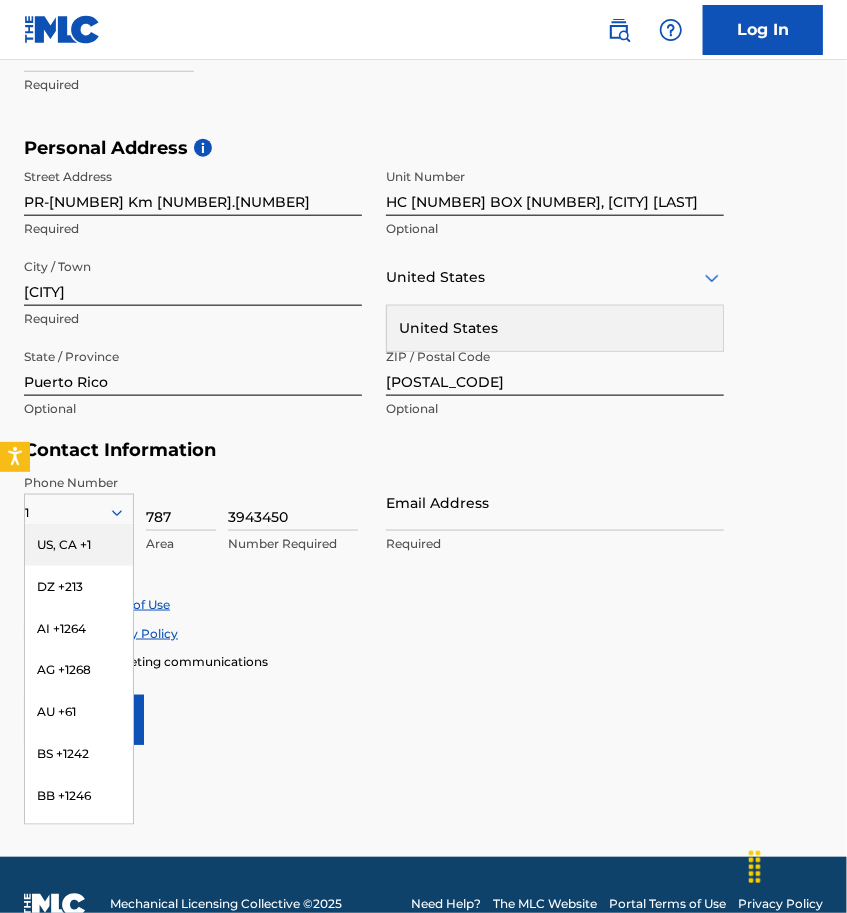 scroll, scrollTop: 645, scrollLeft: 0, axis: vertical 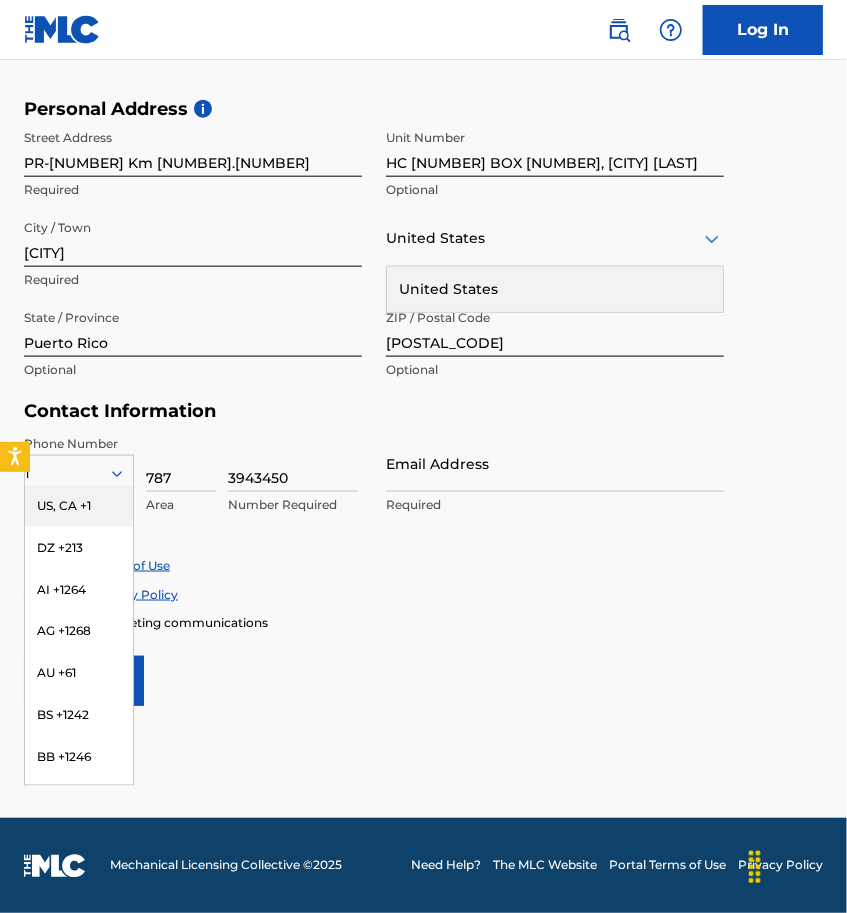 click on "US, CA +1" at bounding box center (79, 506) 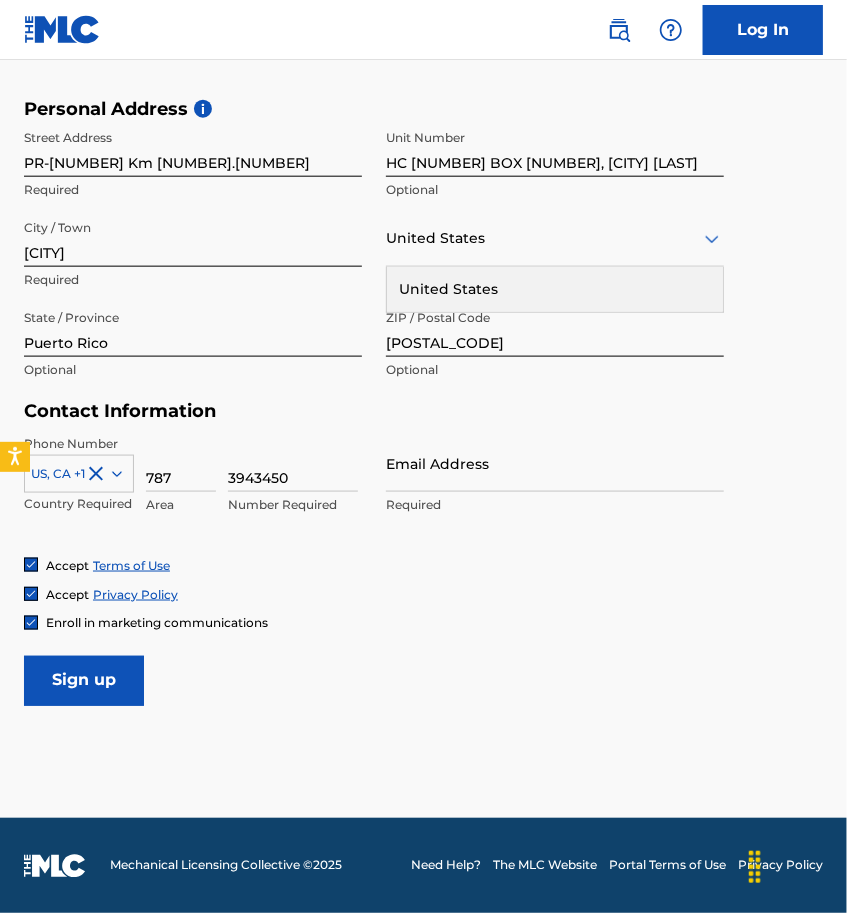 click on "Sign up" at bounding box center (84, 681) 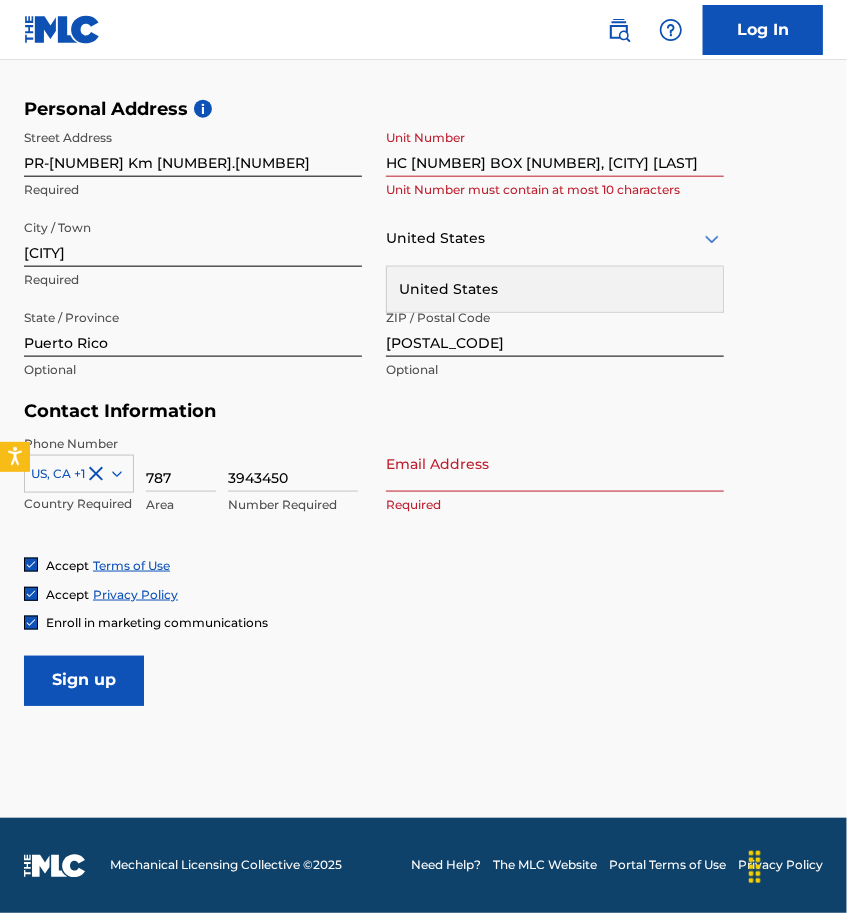 click at bounding box center [31, 623] 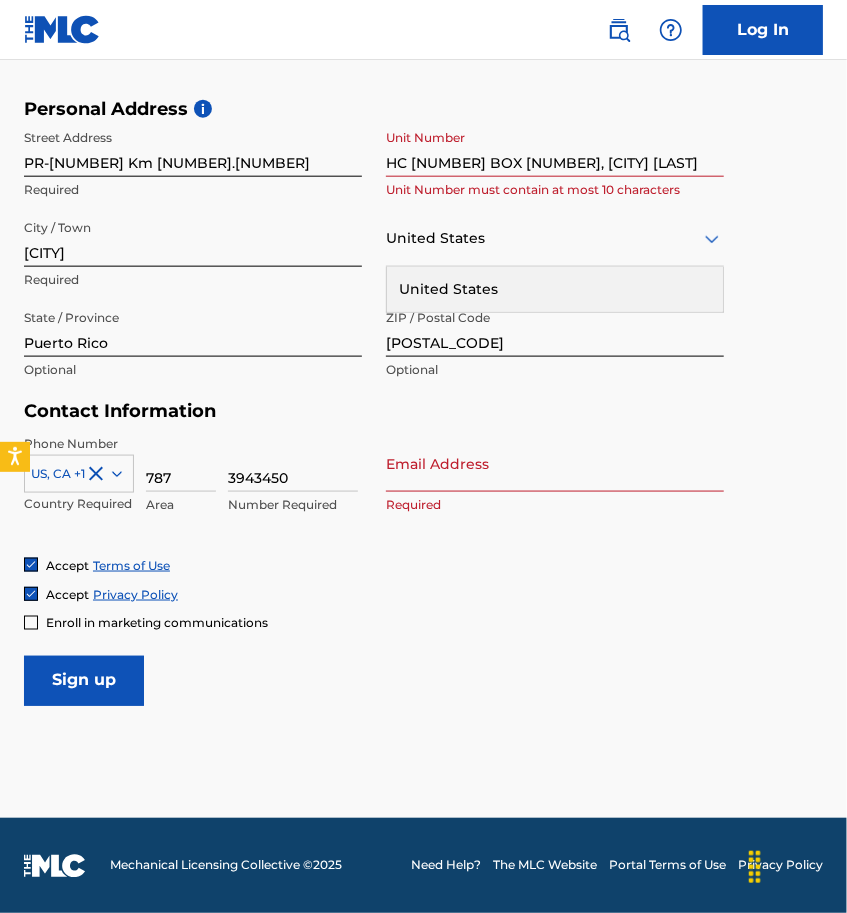click on "Email Address" at bounding box center (555, 463) 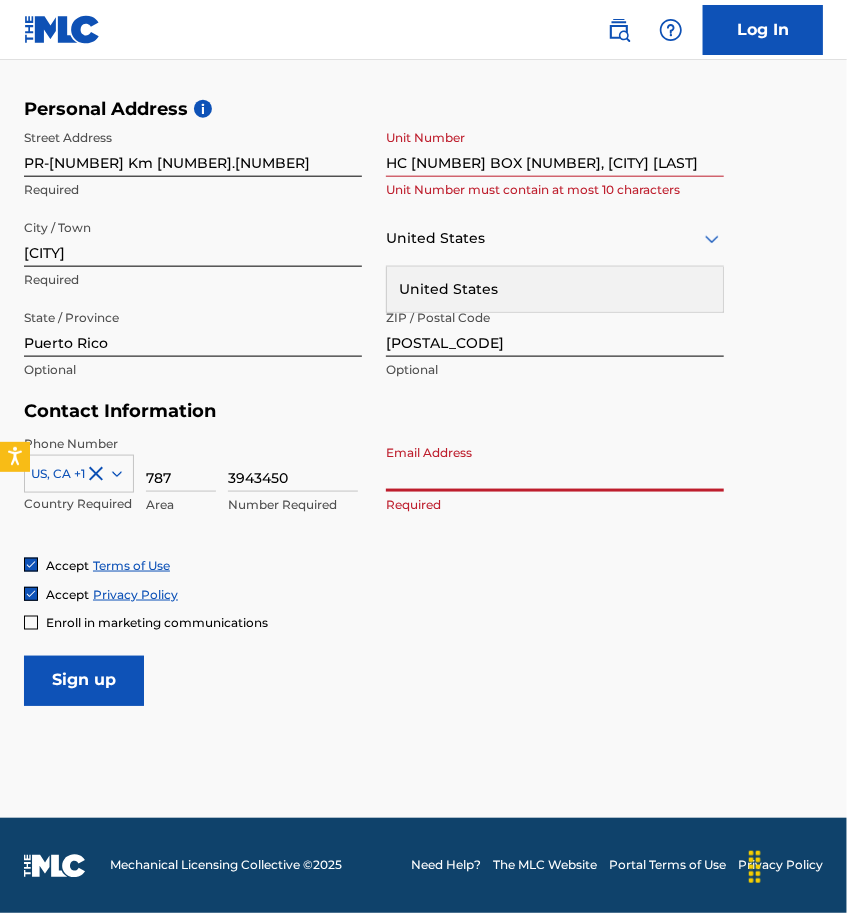 type on "[EMAIL]" 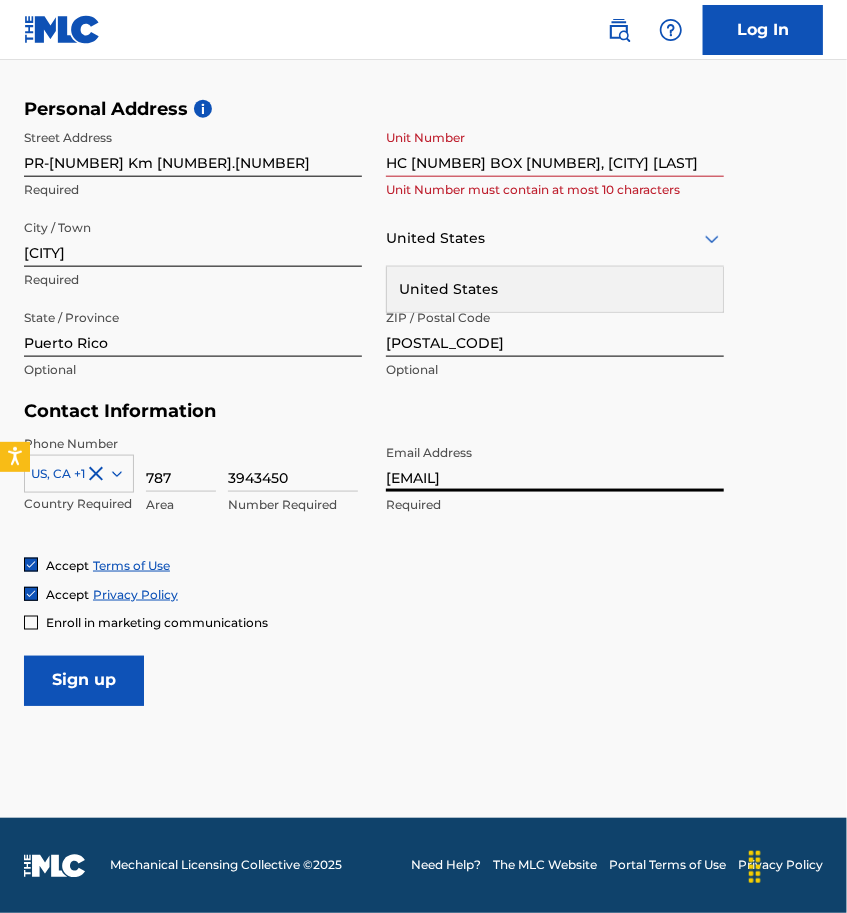 click on "Sign up" at bounding box center (84, 681) 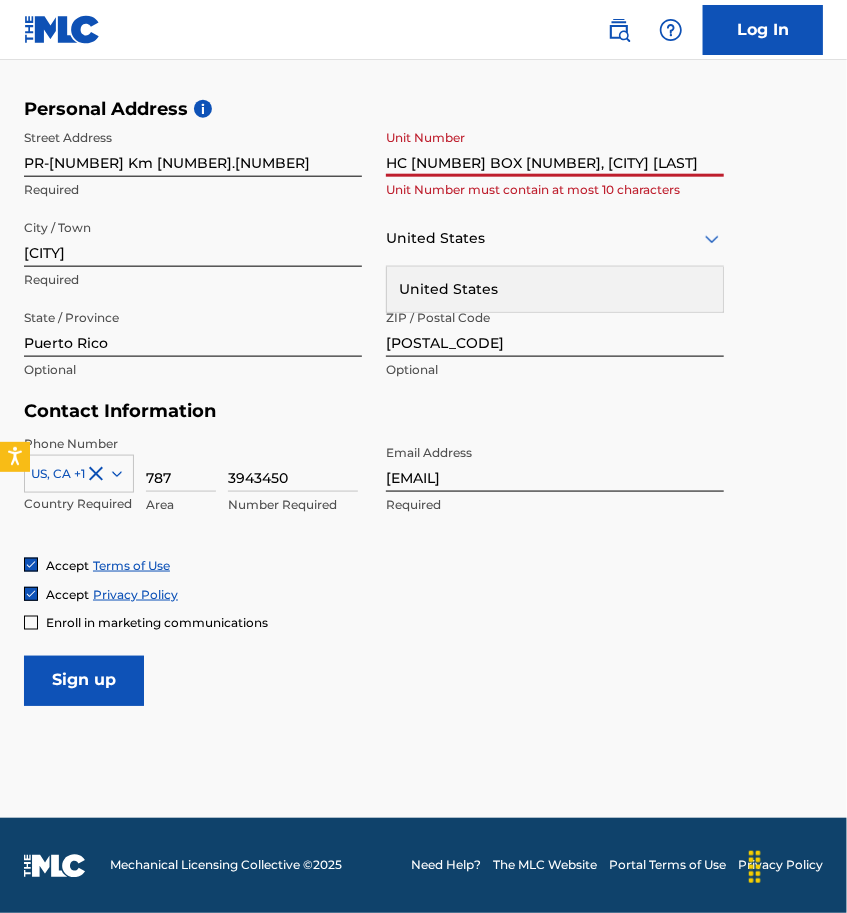 drag, startPoint x: 500, startPoint y: 163, endPoint x: 874, endPoint y: 153, distance: 374.13367 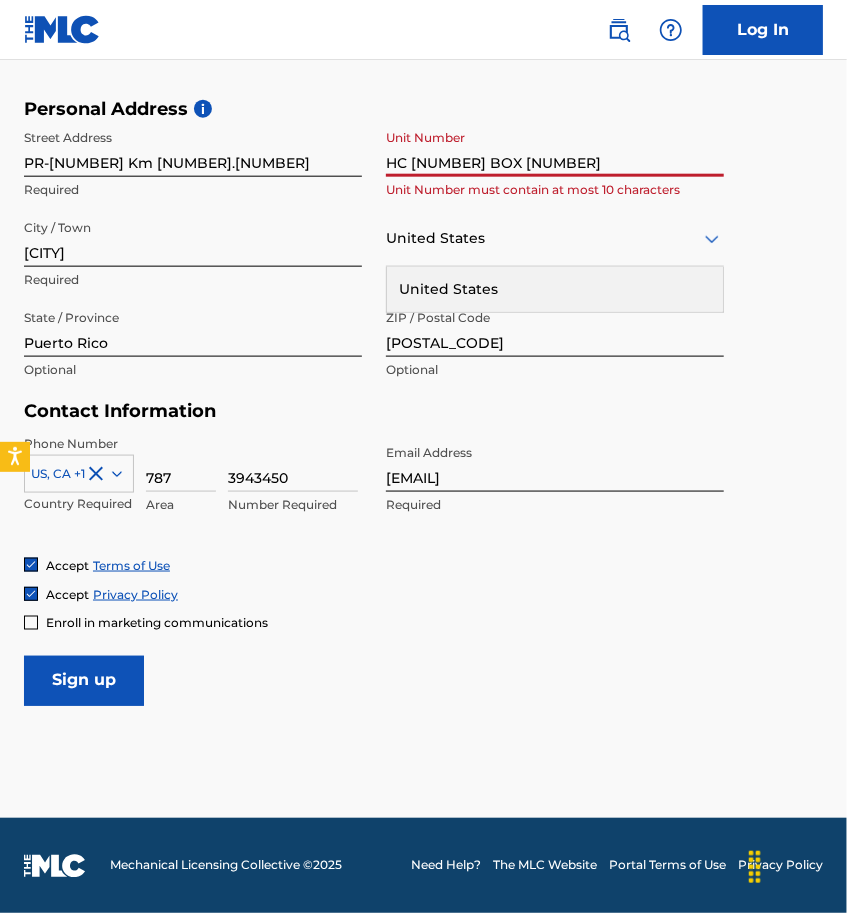 type on "HC [NUMBER] BOX [NUMBER]" 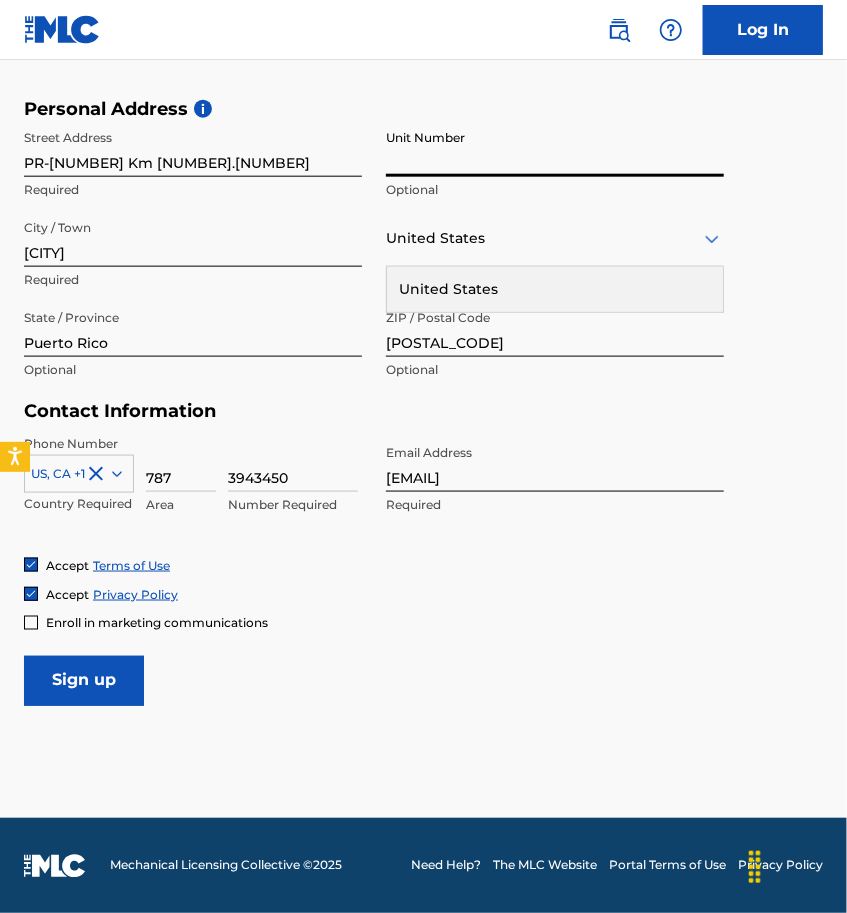 type 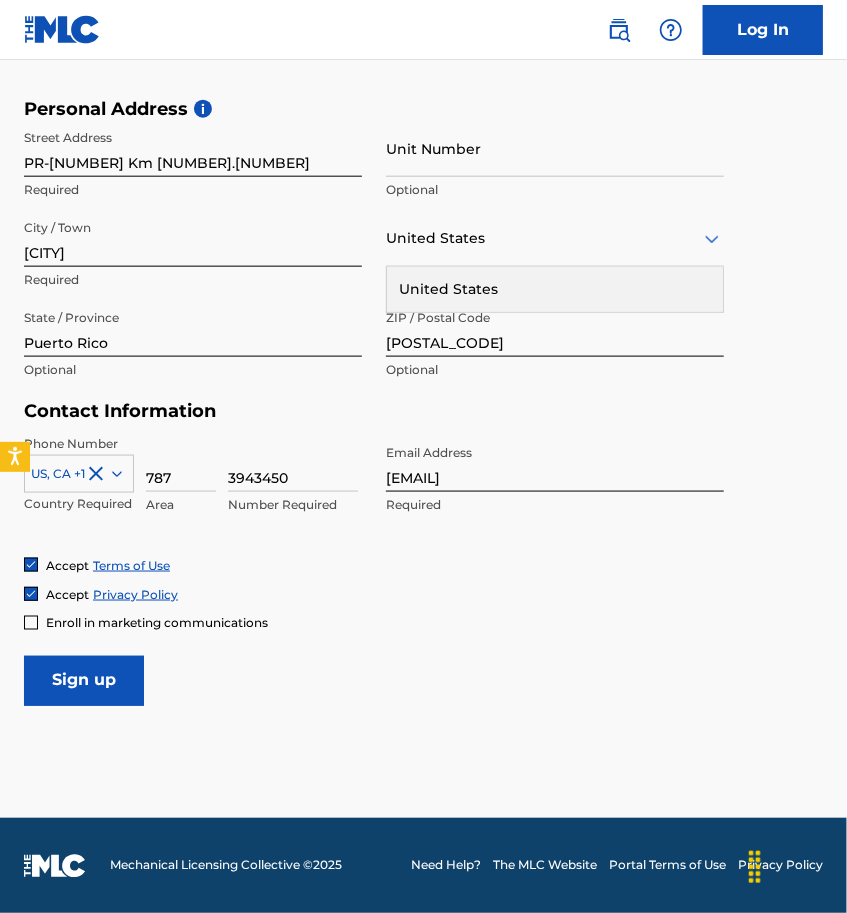 click on "Sign up" at bounding box center (84, 681) 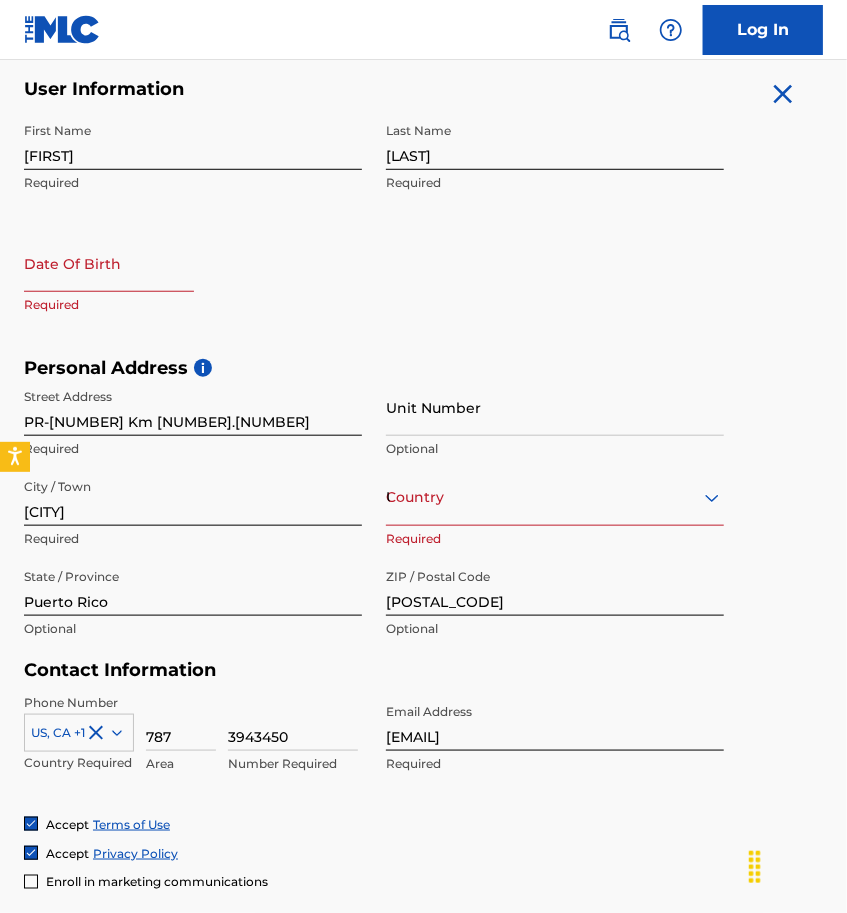 scroll, scrollTop: 385, scrollLeft: 0, axis: vertical 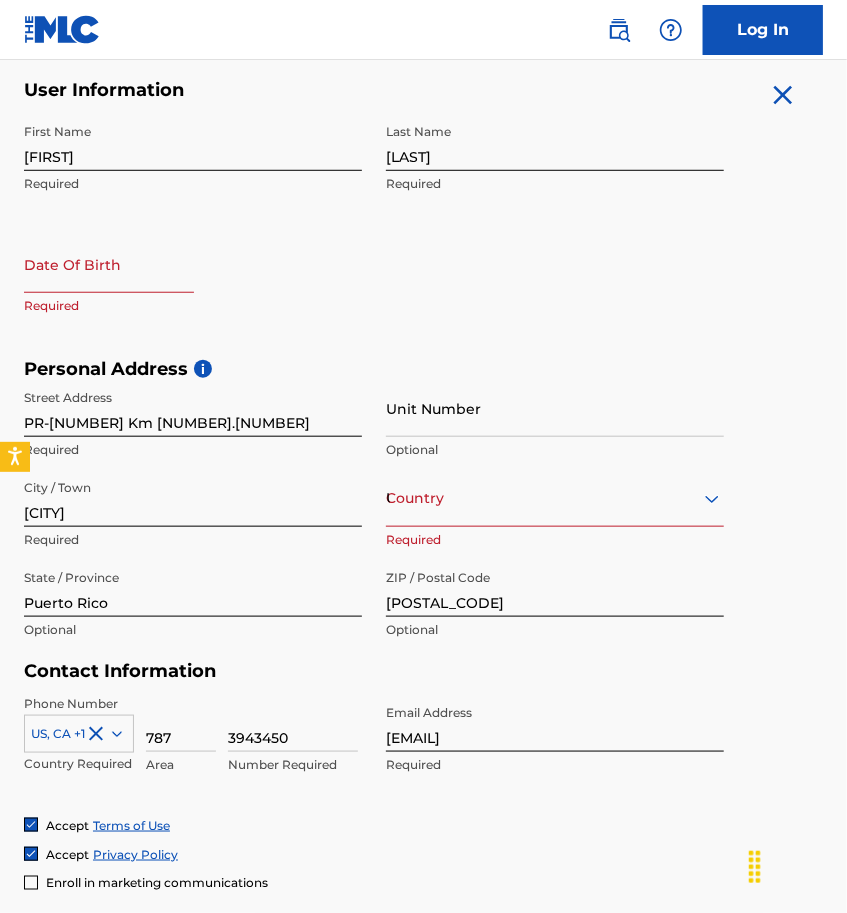 click on "United States" at bounding box center [555, 498] 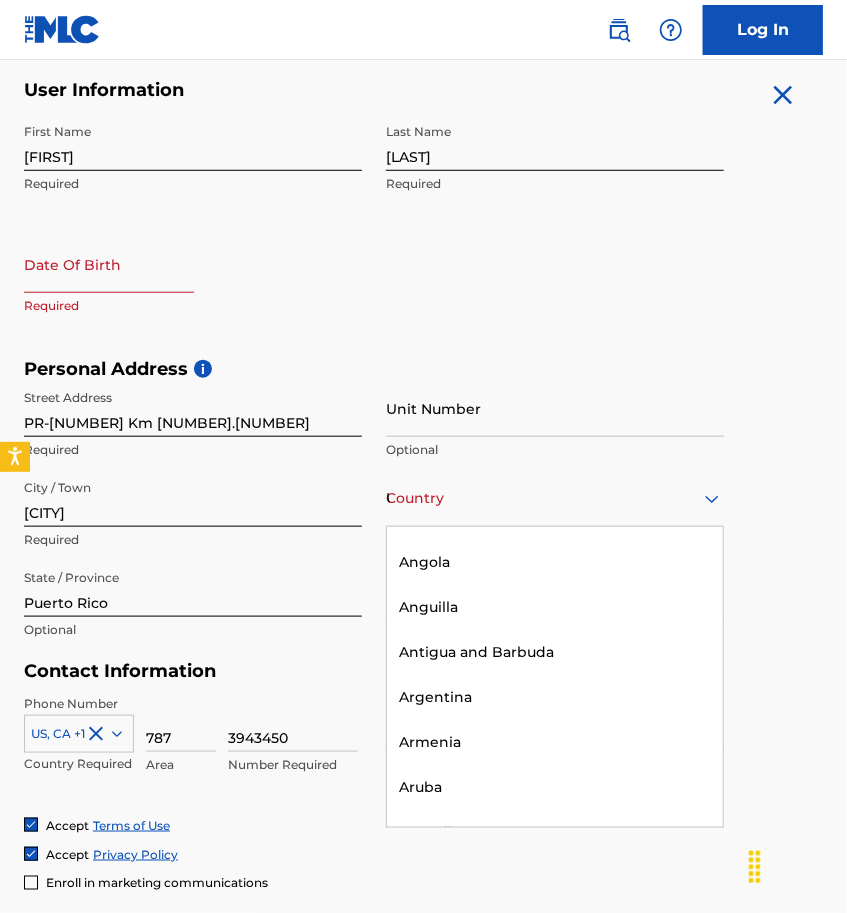 scroll, scrollTop: 0, scrollLeft: 0, axis: both 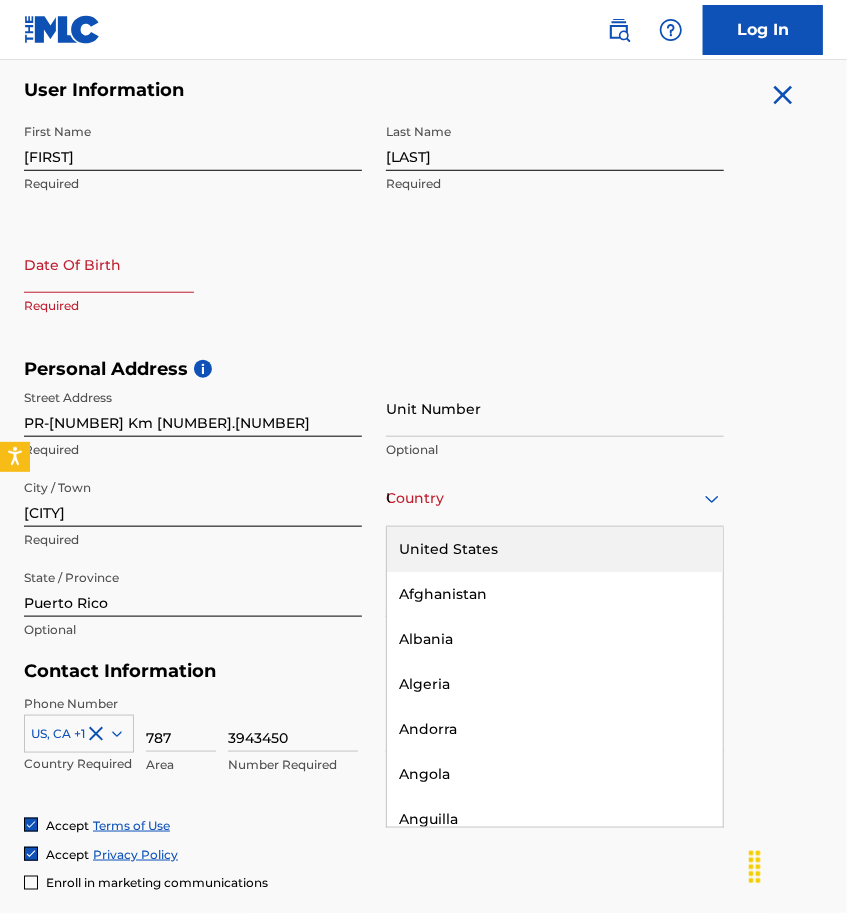 click on "United States" at bounding box center (555, 549) 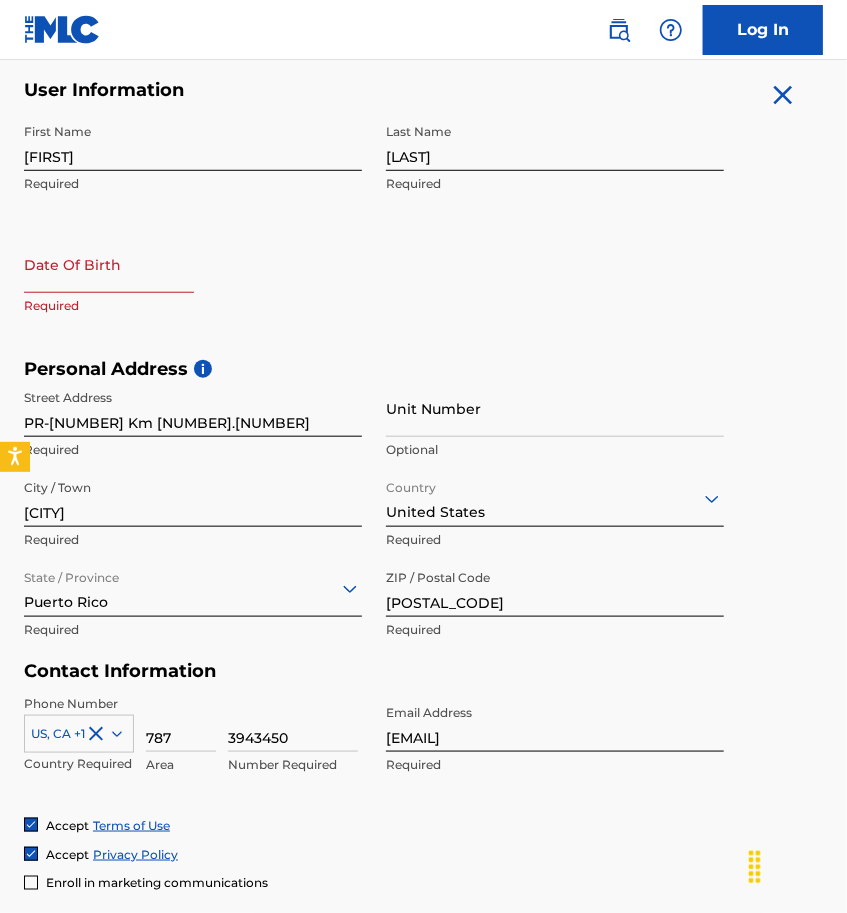 click at bounding box center [109, 264] 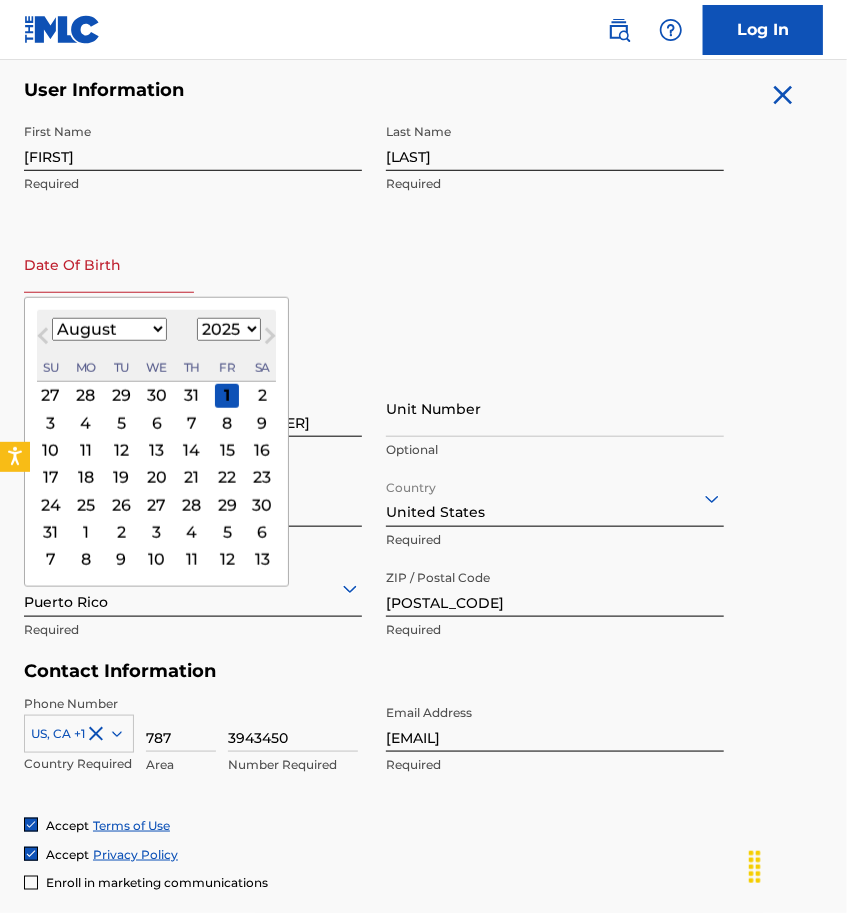 type on "[DATE]" 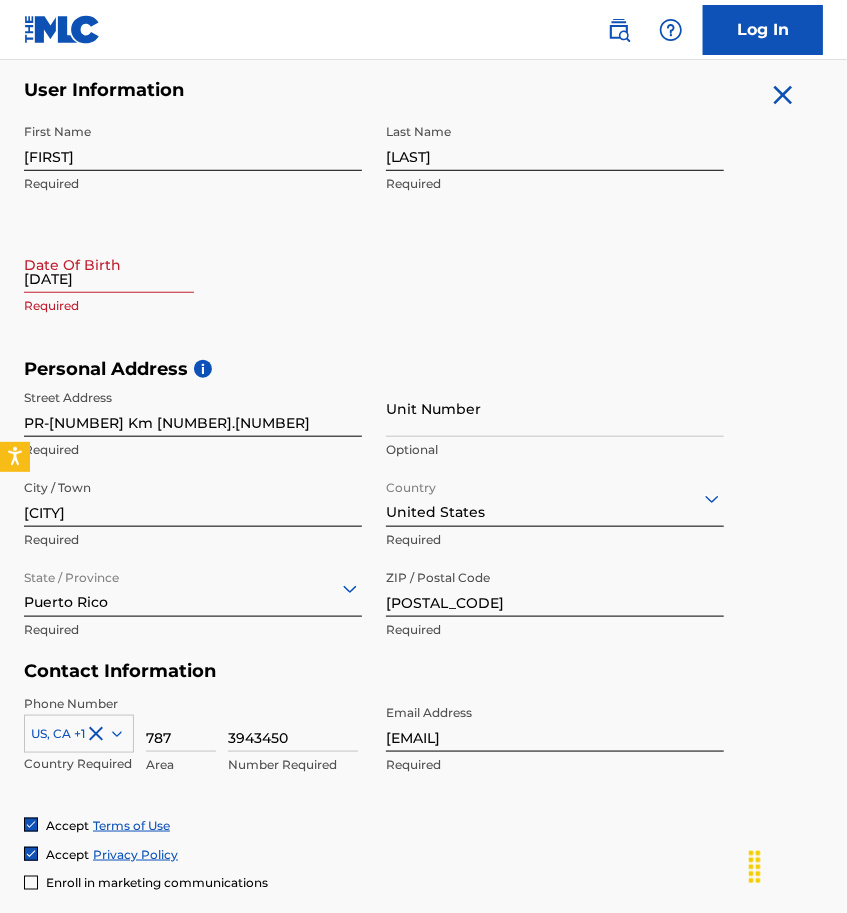 click on "First Name [FIRST] Required Last Name [LAST] Required Date Of Birth [DATE] Required" at bounding box center (374, 236) 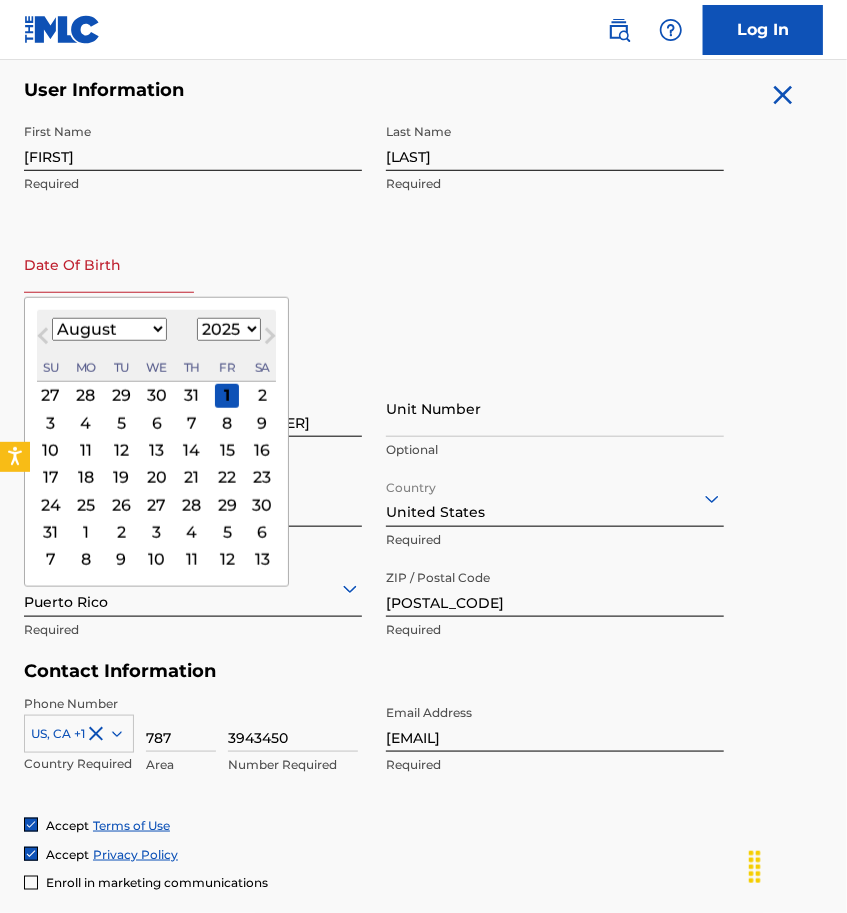 type on "[MONTH] [DAY] [YEAR]" 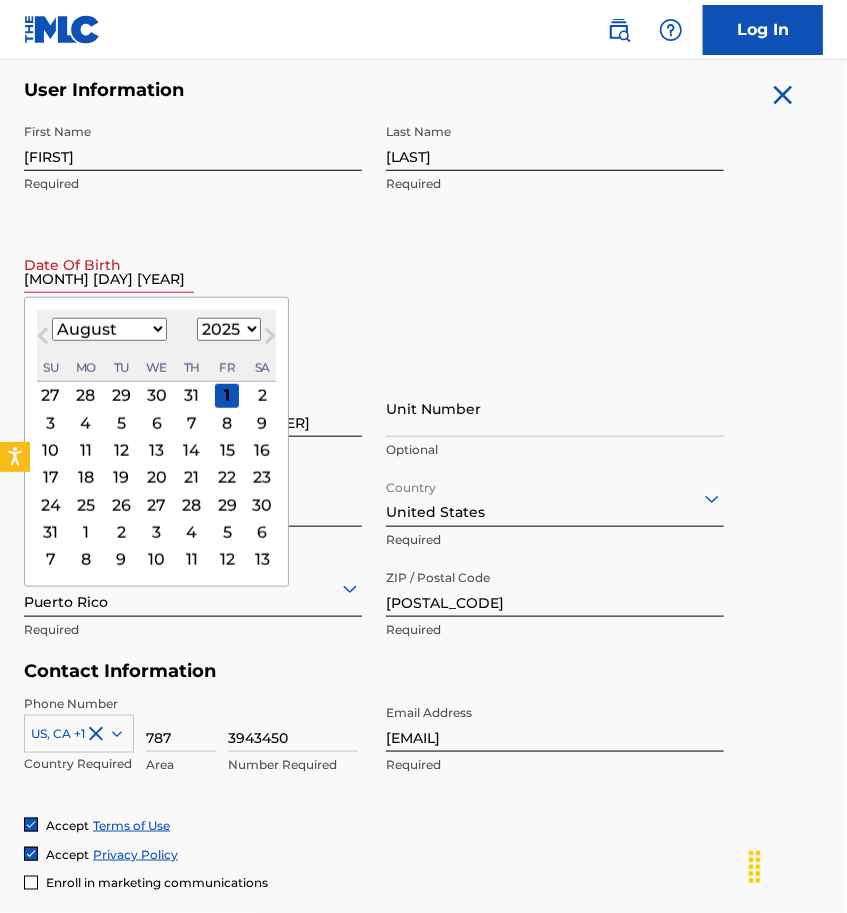 select on "5" 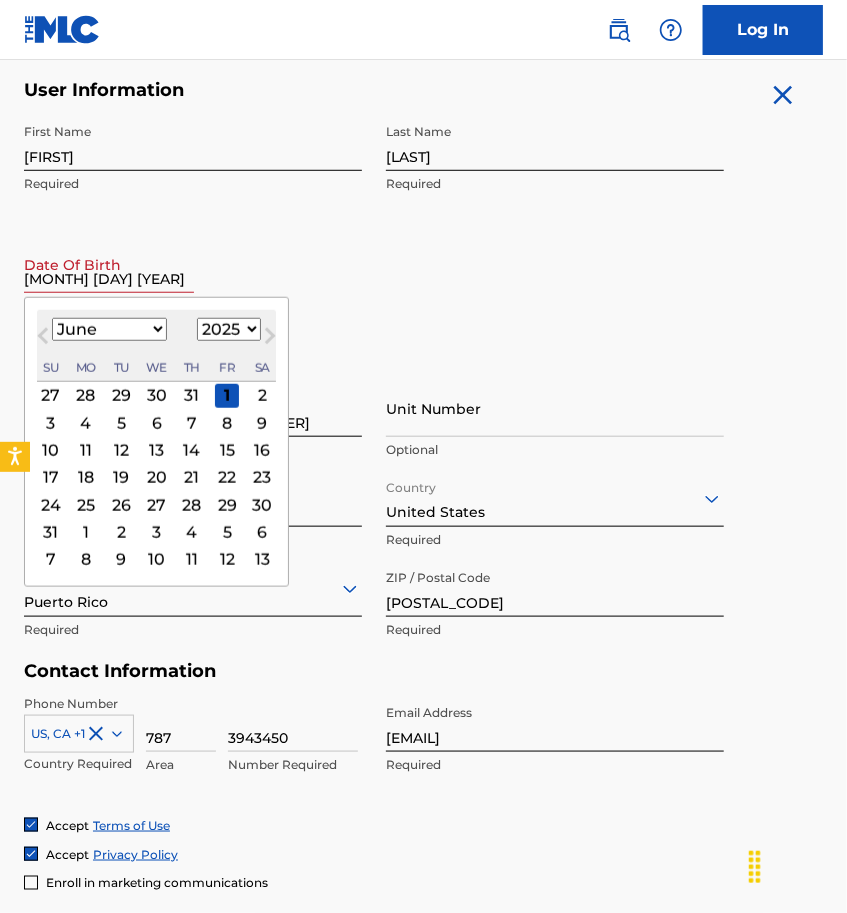 select on "1998" 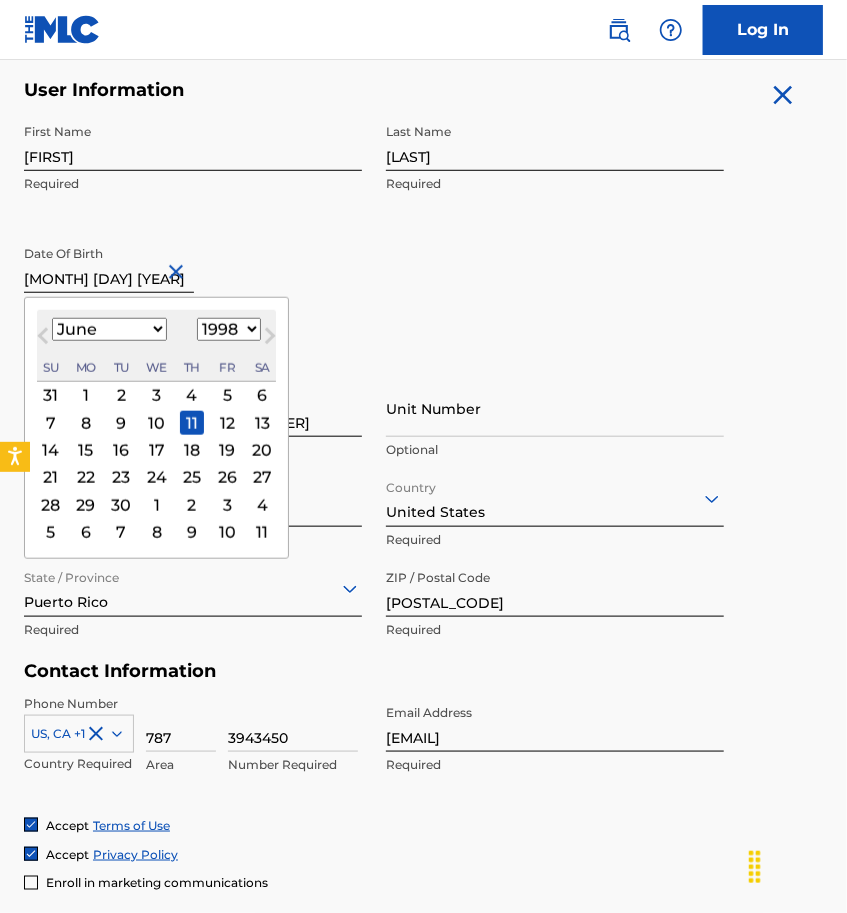scroll, scrollTop: 645, scrollLeft: 0, axis: vertical 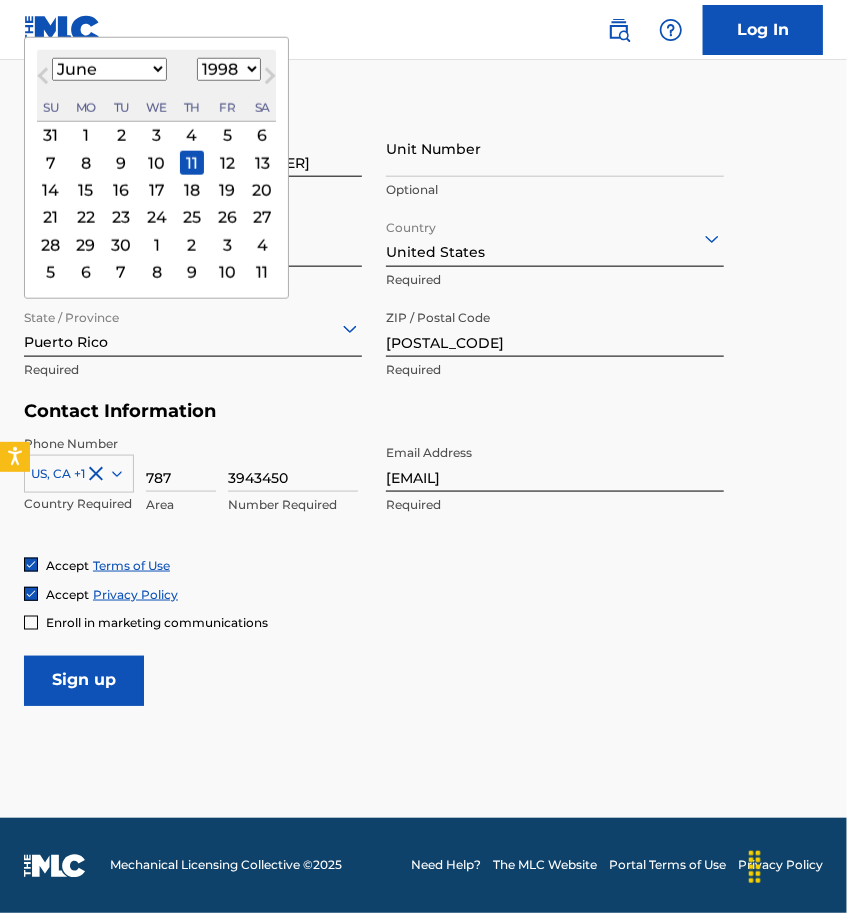 click on "Sign up" at bounding box center (84, 681) 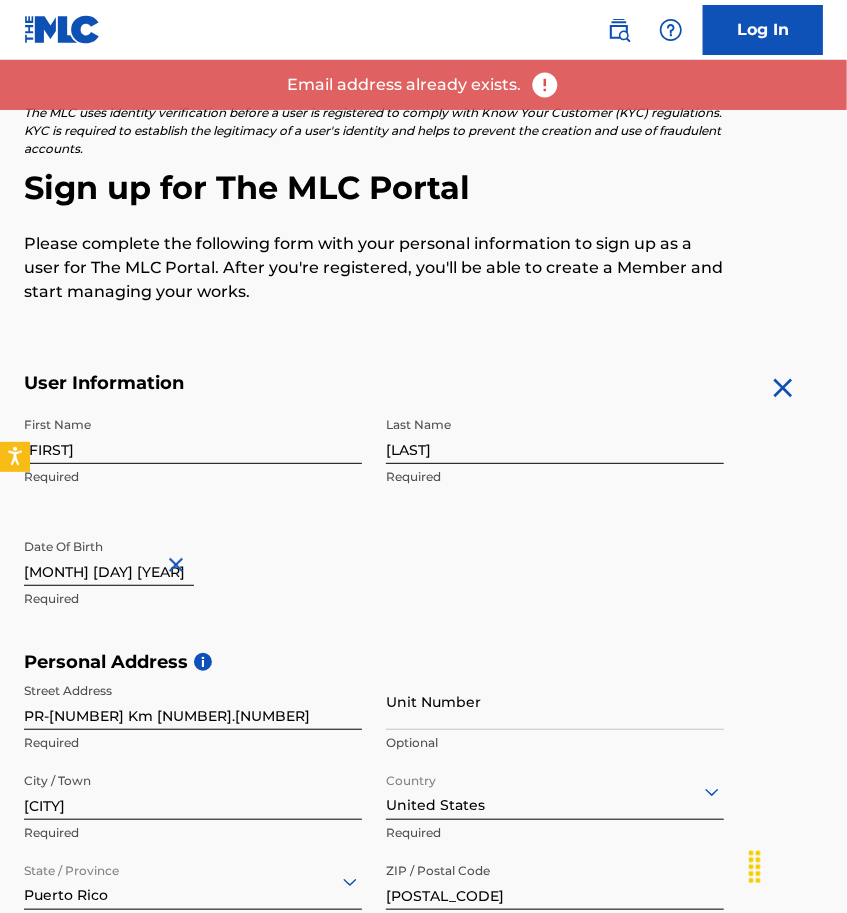 scroll, scrollTop: 0, scrollLeft: 0, axis: both 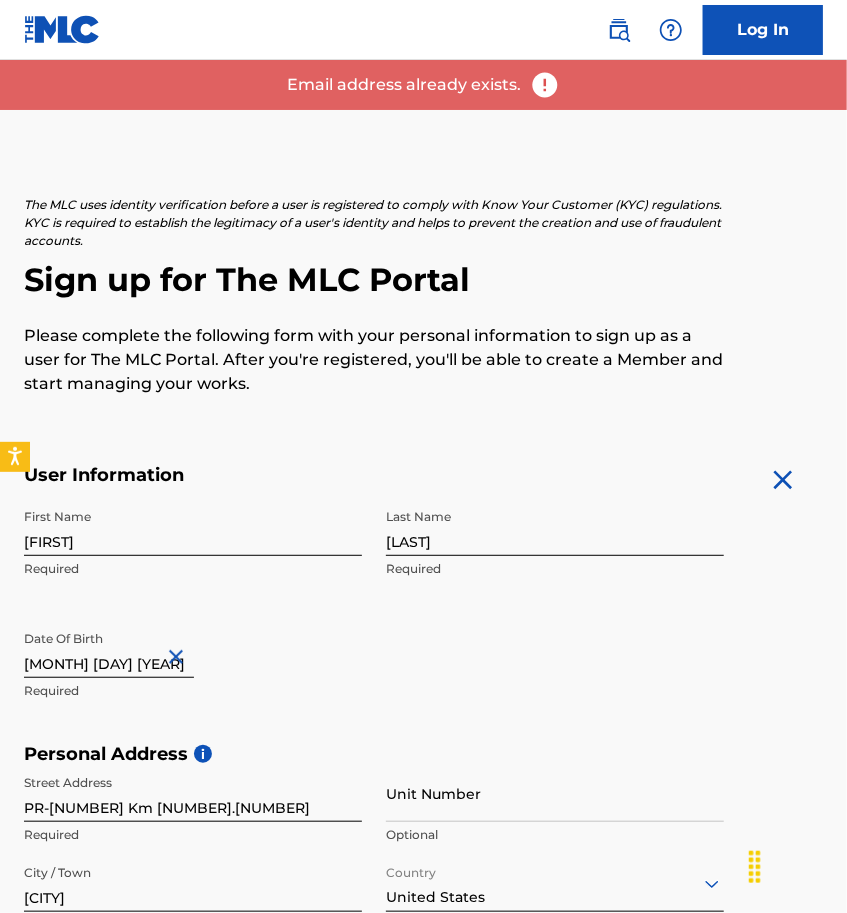 click on "Log In" at bounding box center (763, 30) 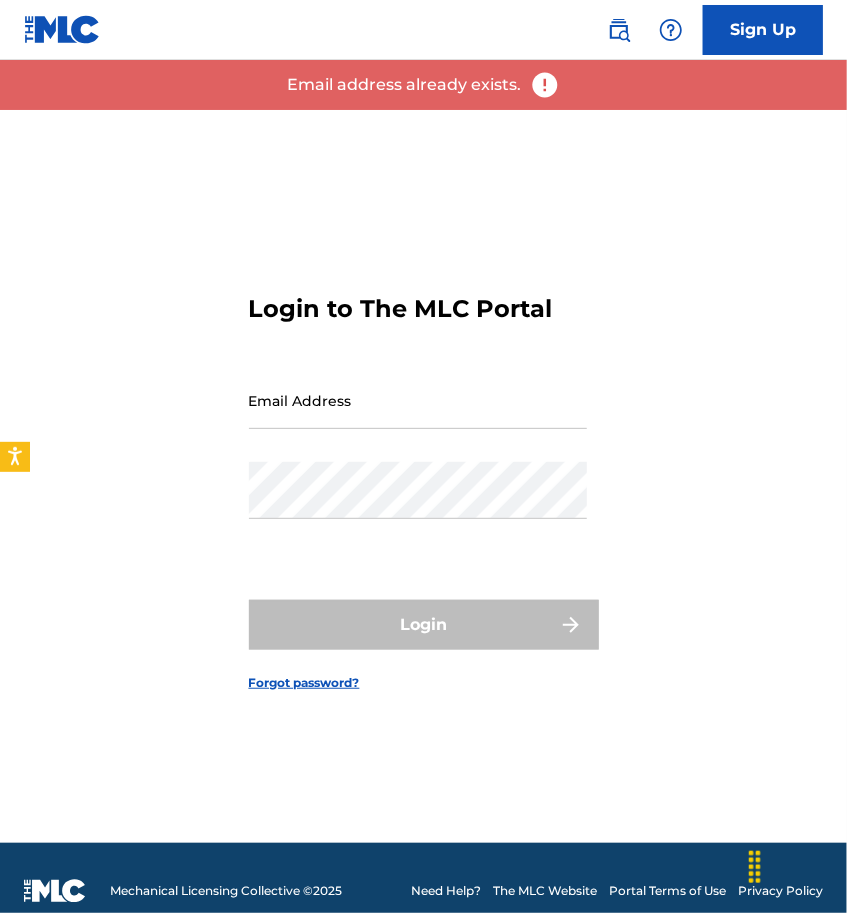 click on "Email Address" at bounding box center (418, 417) 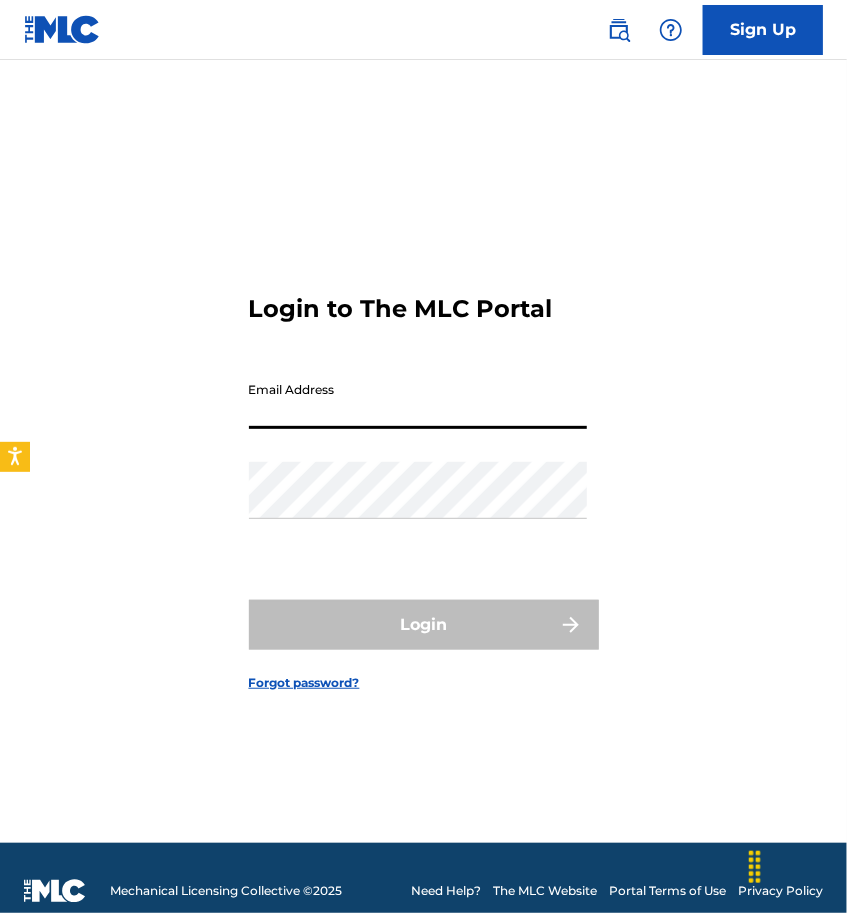 type on "[EMAIL]" 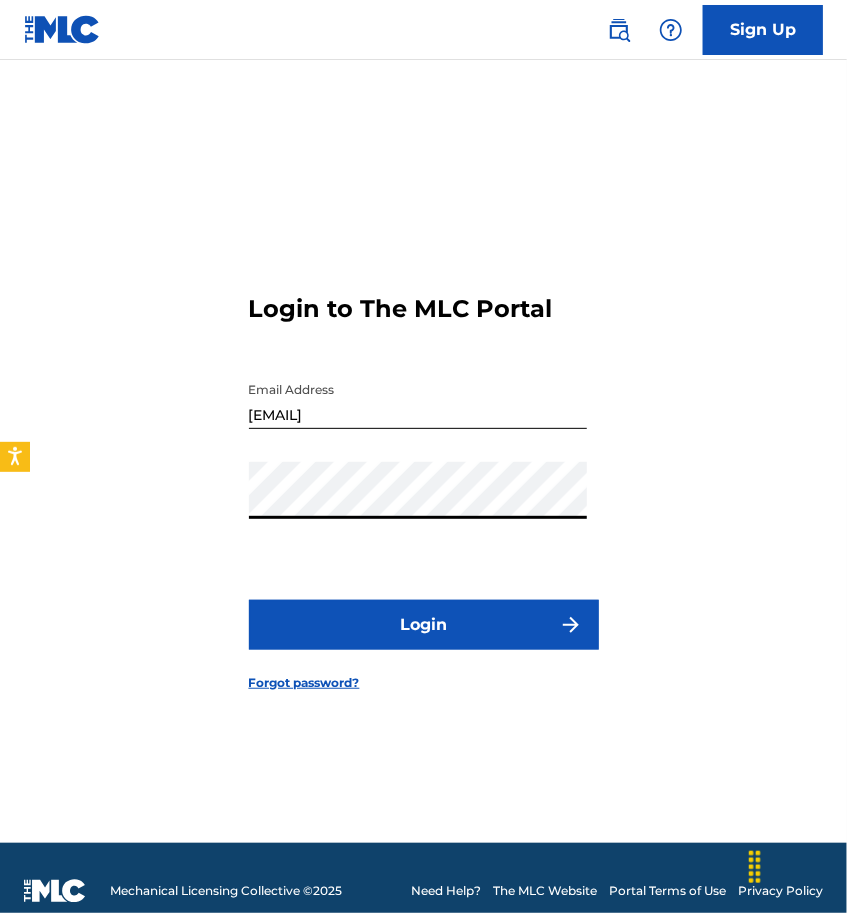 click on "Login" at bounding box center (424, 625) 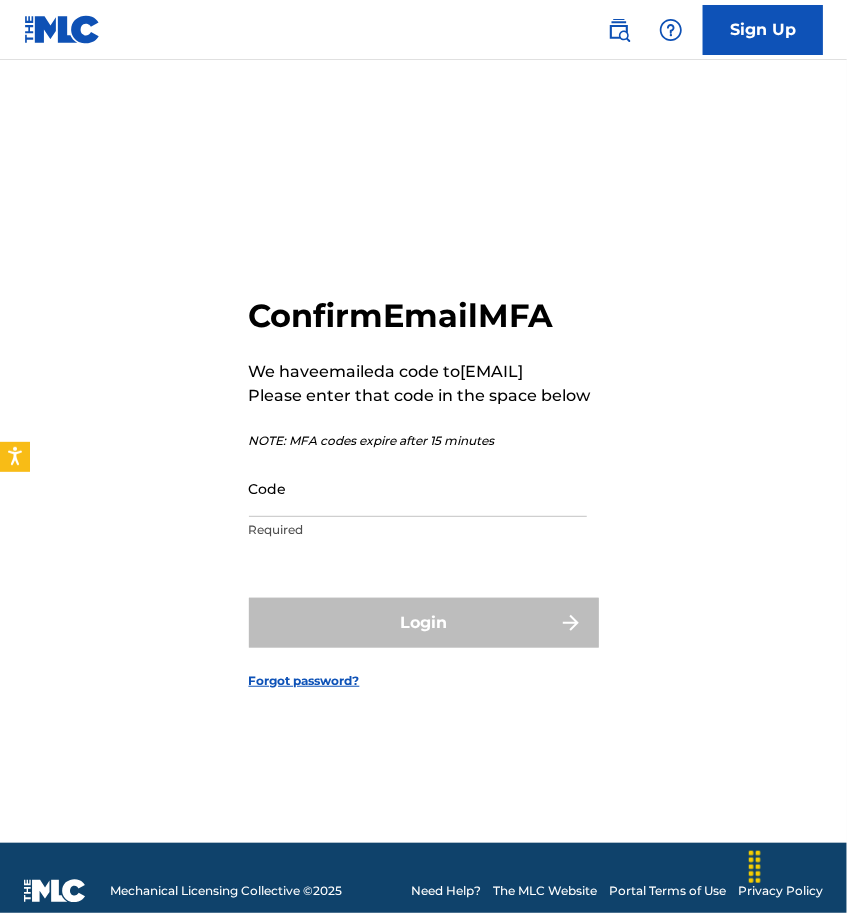 click on "Code" at bounding box center (418, 488) 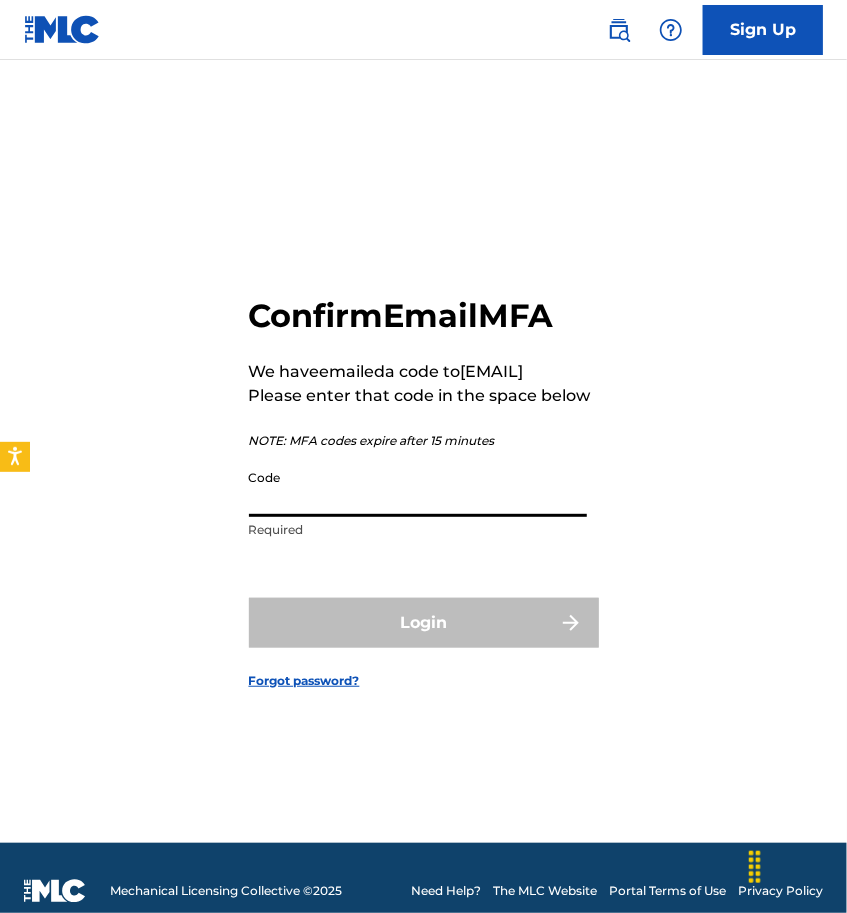 paste on "538672" 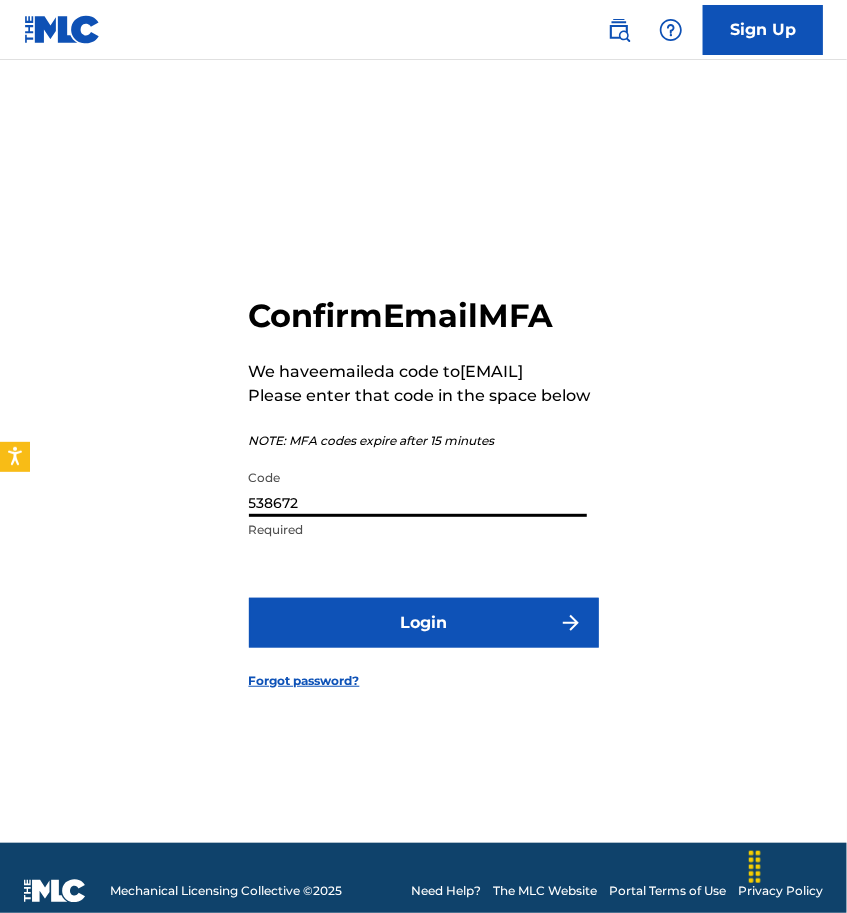 type on "538672" 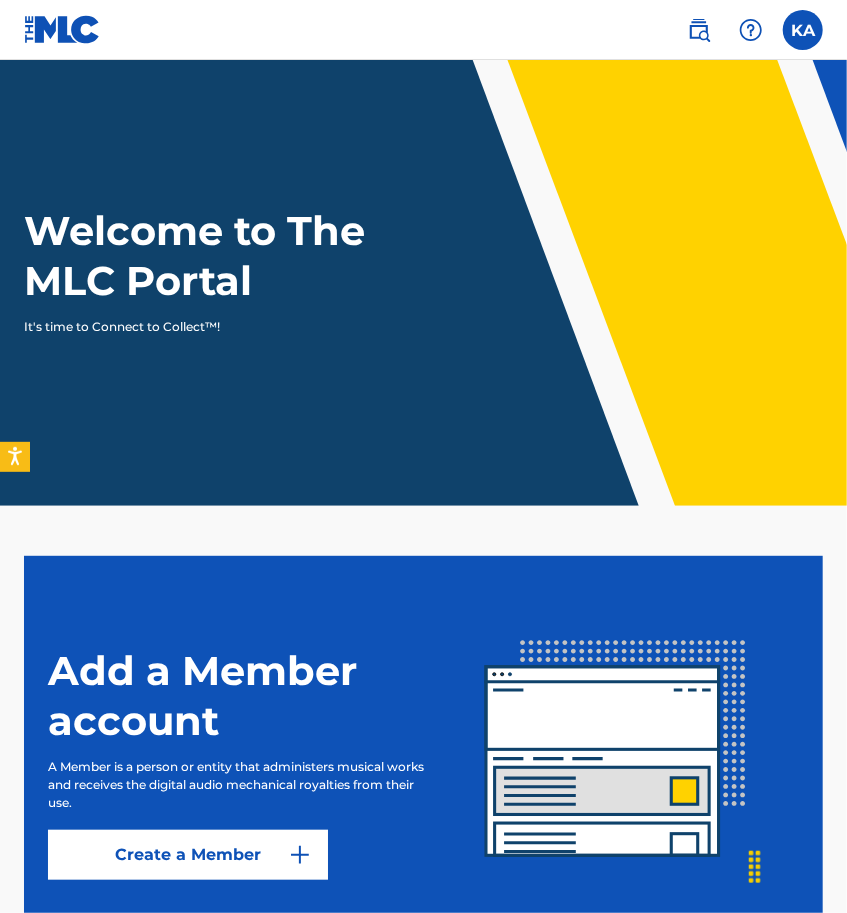 scroll, scrollTop: 0, scrollLeft: 0, axis: both 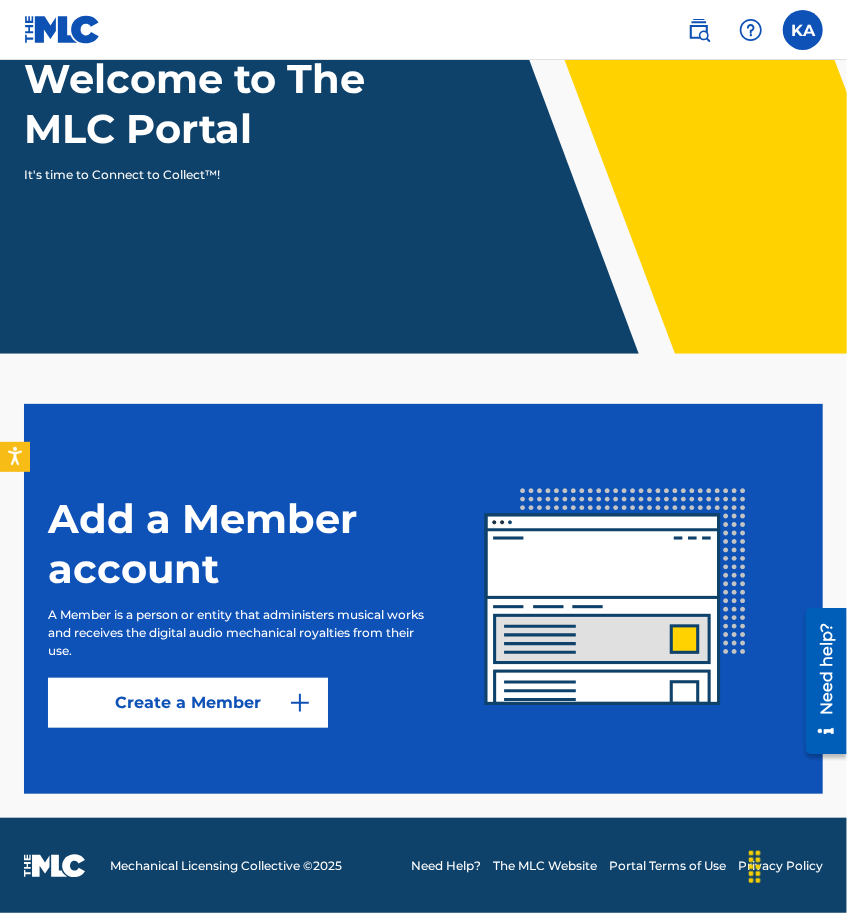 click on "Create a Member" at bounding box center (188, 703) 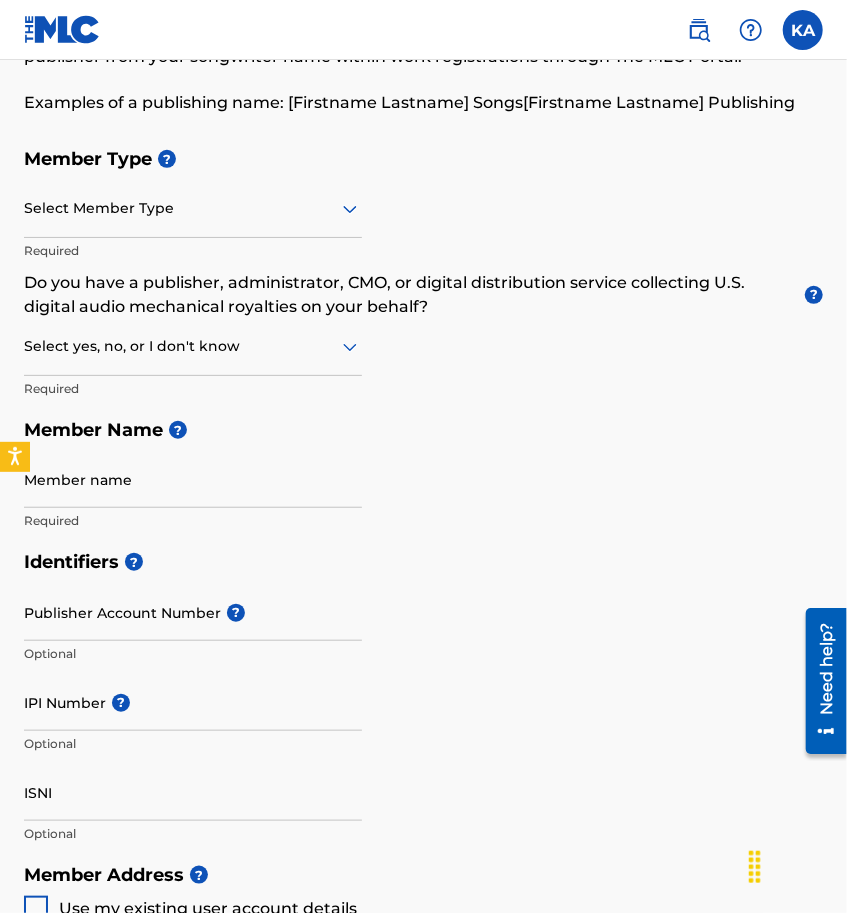 scroll, scrollTop: 174, scrollLeft: 0, axis: vertical 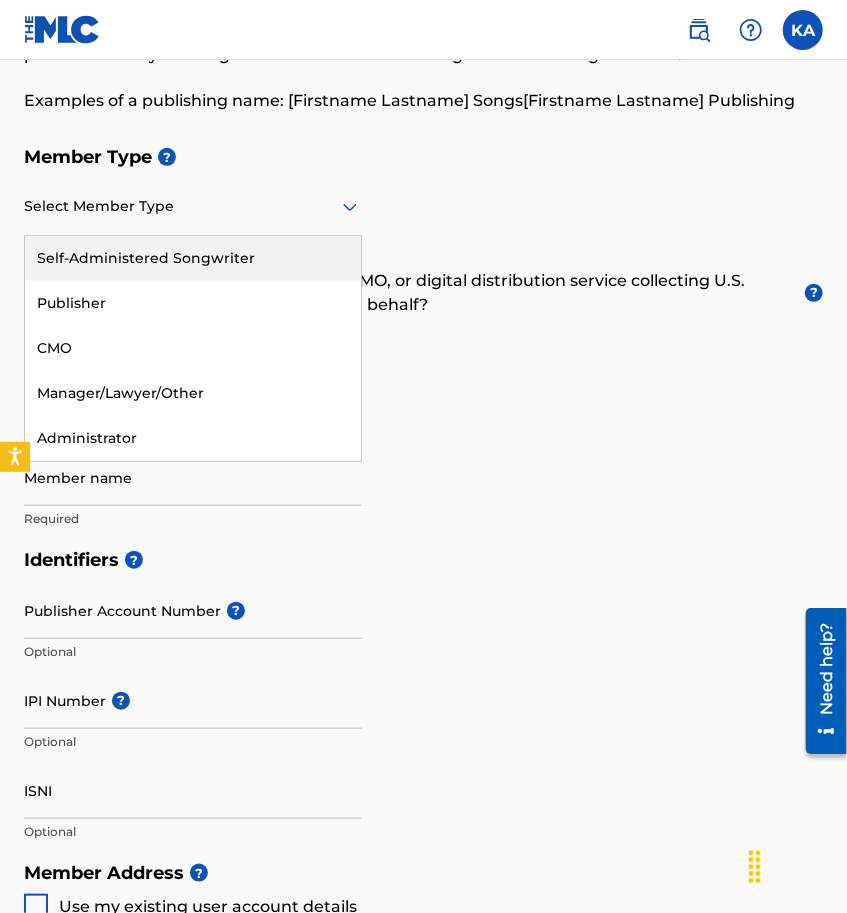 click at bounding box center [193, 206] 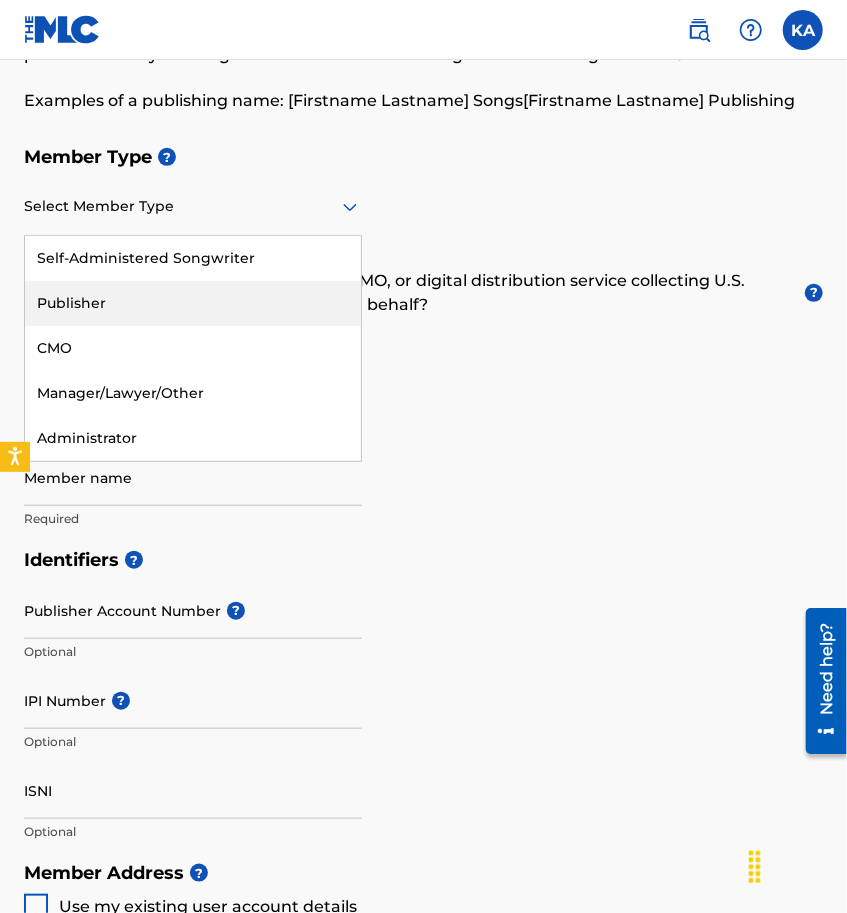 click on "Publisher" at bounding box center [193, 303] 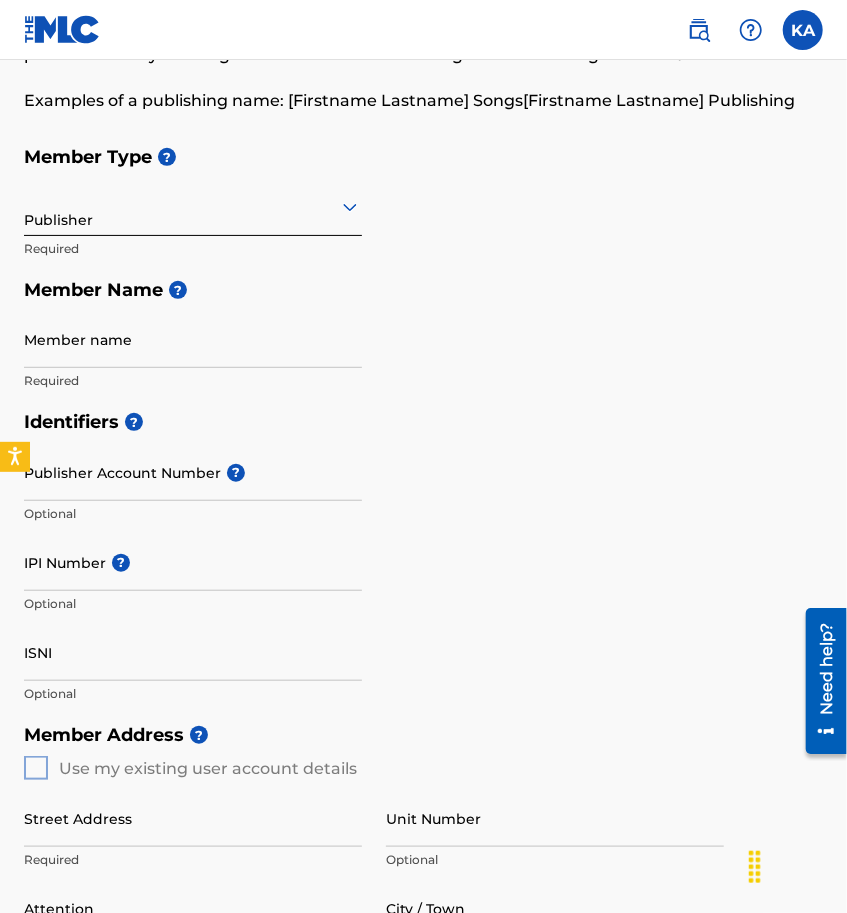 click at bounding box center (193, 206) 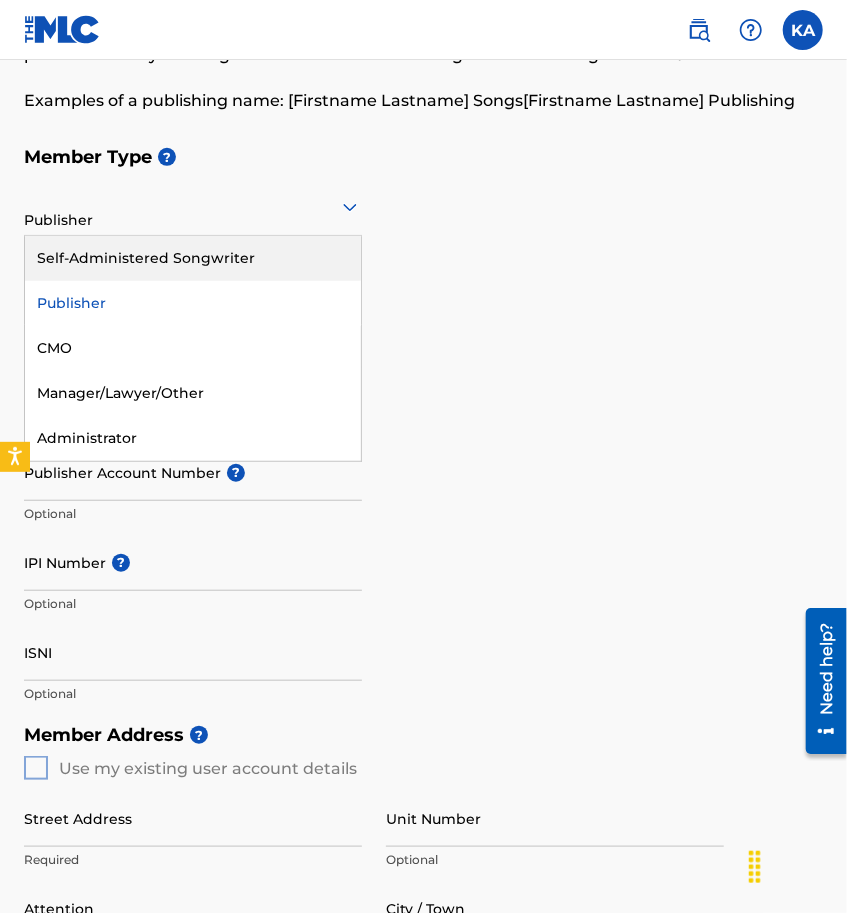 click on "Self-Administered Songwriter" at bounding box center (193, 258) 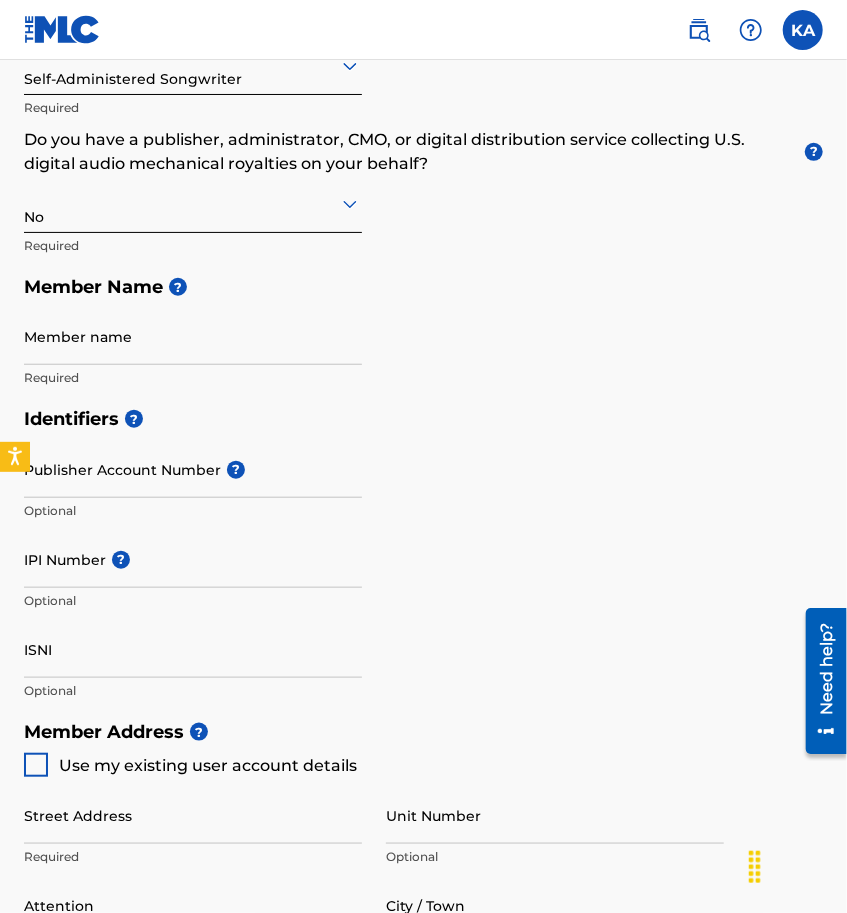 scroll, scrollTop: 316, scrollLeft: 0, axis: vertical 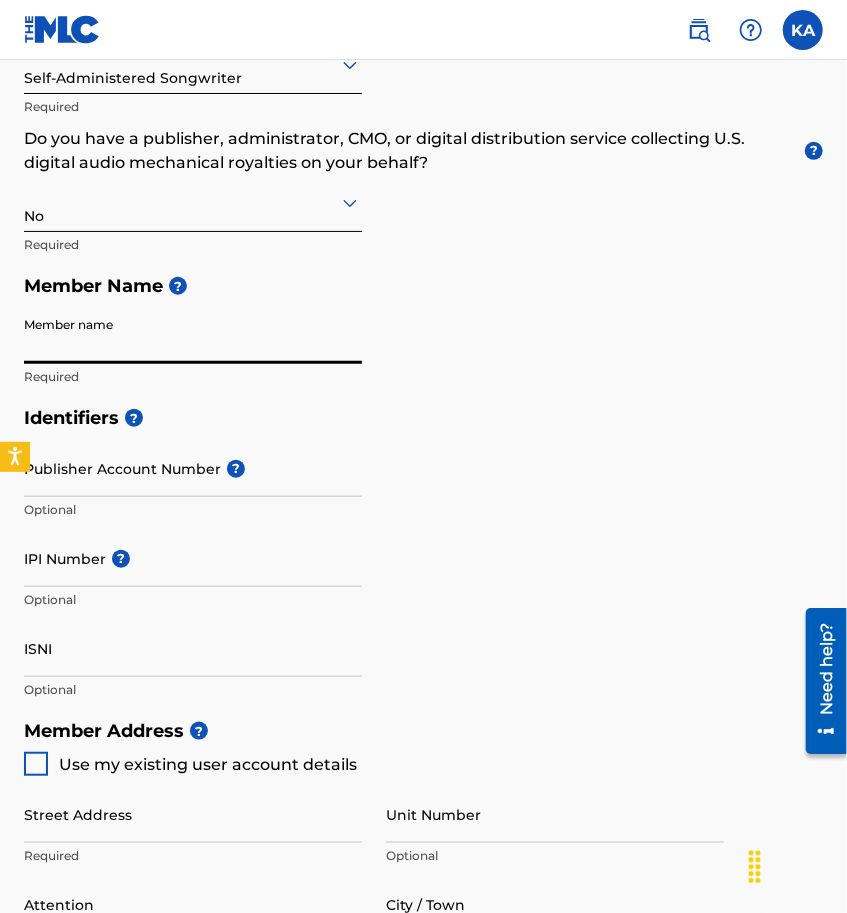 click on "Member name" at bounding box center [193, 335] 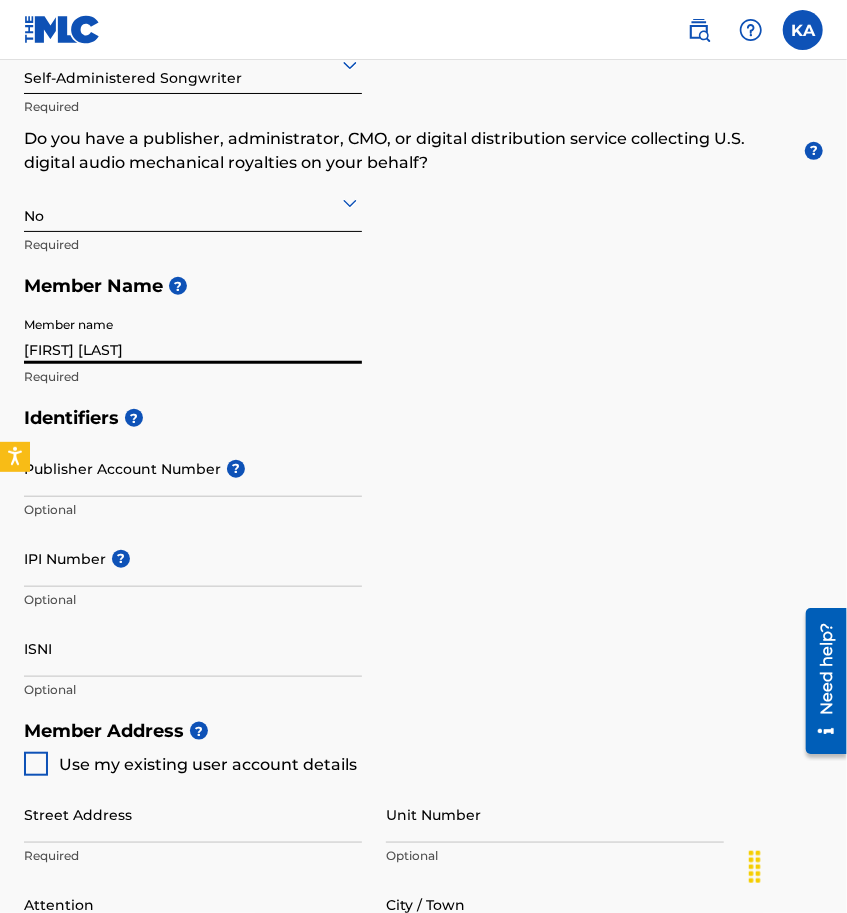 type on "PR-[NUMBER] Km [NUMBER].[NUMBER]" 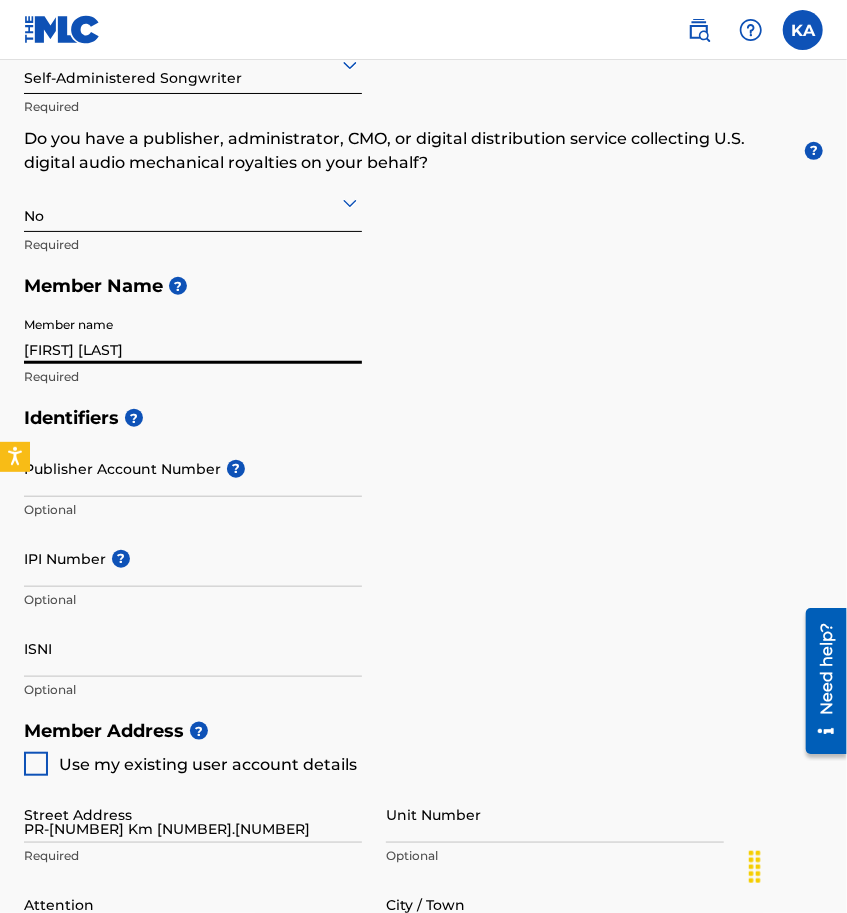 type on "HC [NUMBER] BOX [NUMBER], [CITY] [LAST]" 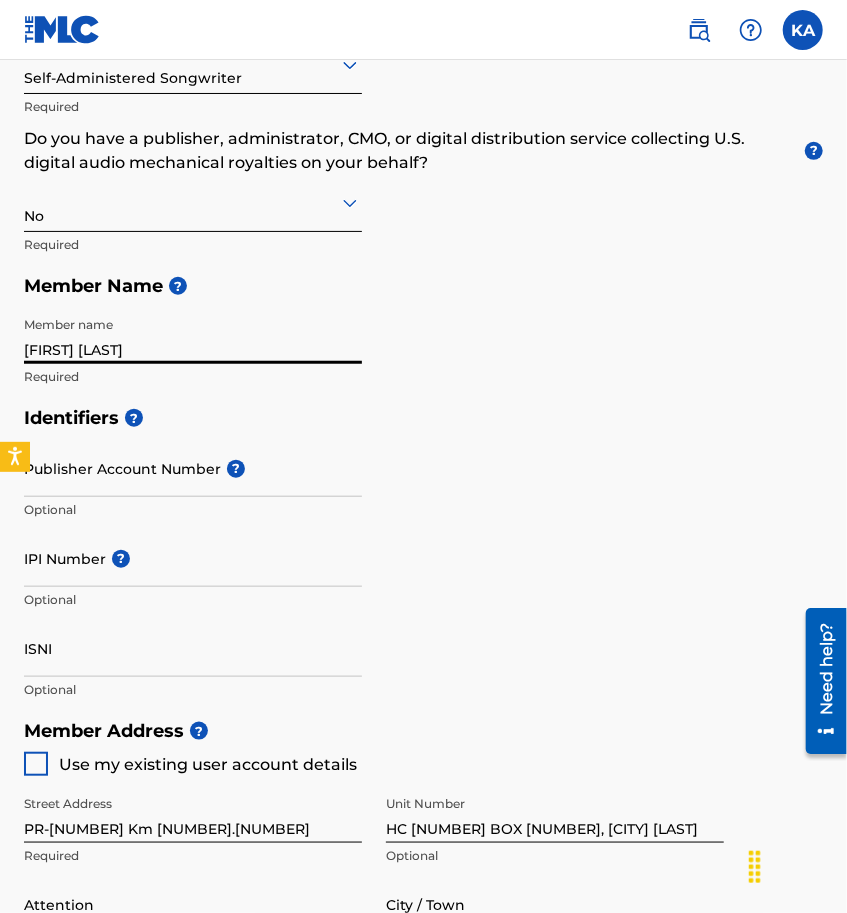 scroll, scrollTop: 0, scrollLeft: 0, axis: both 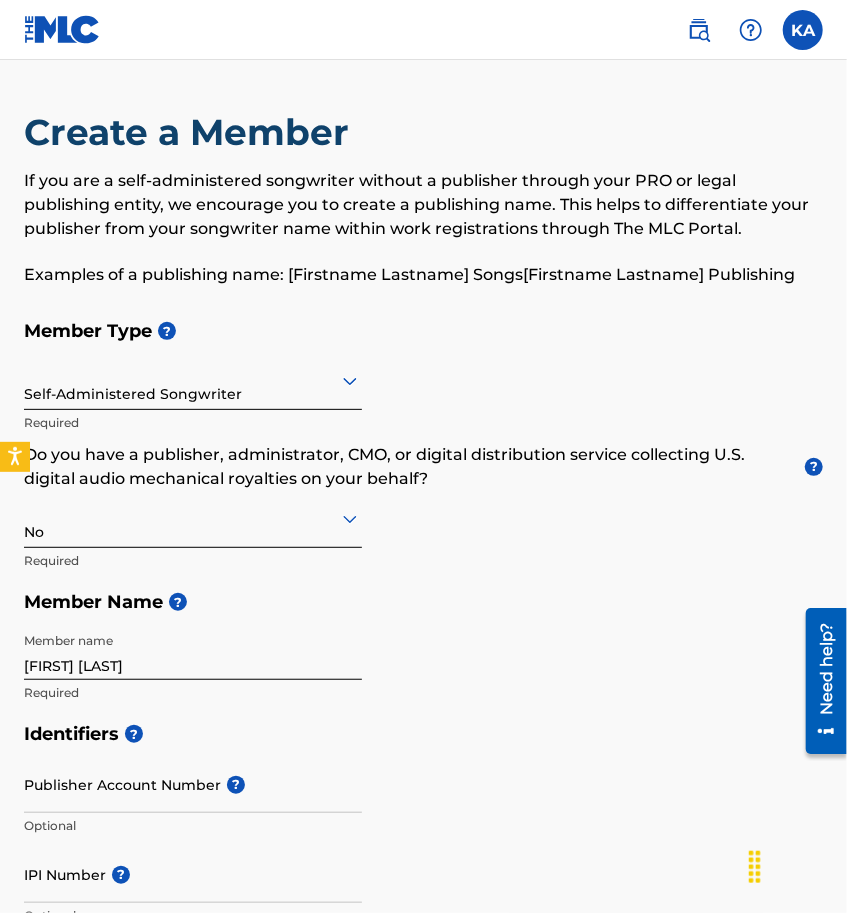 click at bounding box center [803, 30] 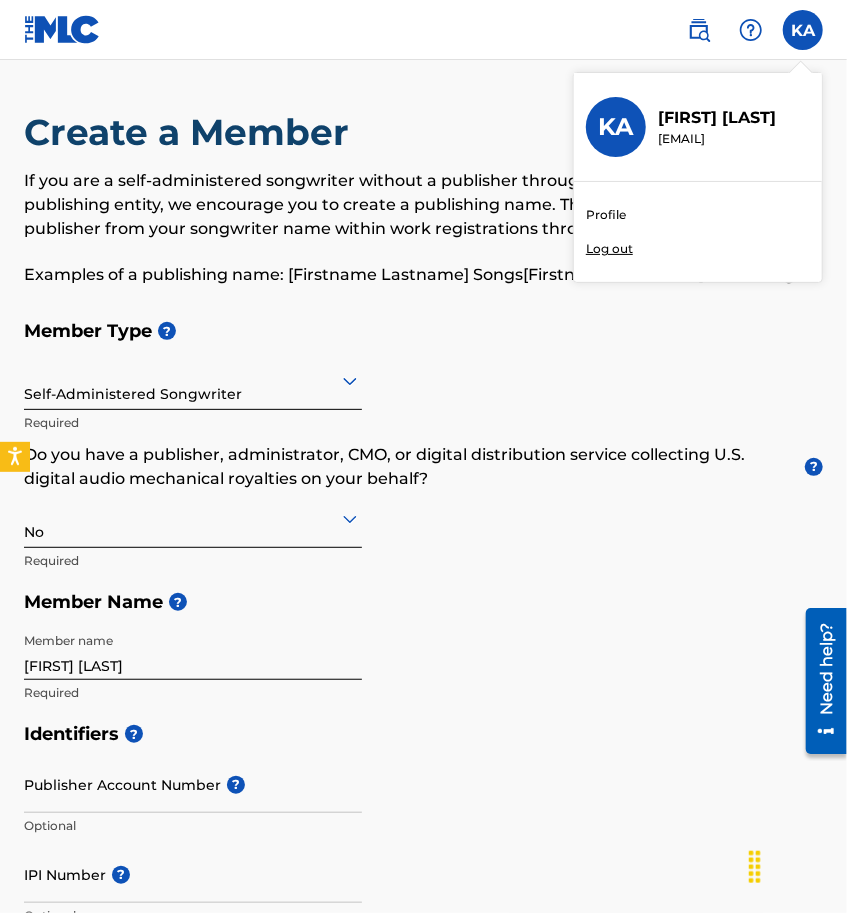click on "Profile" at bounding box center [606, 215] 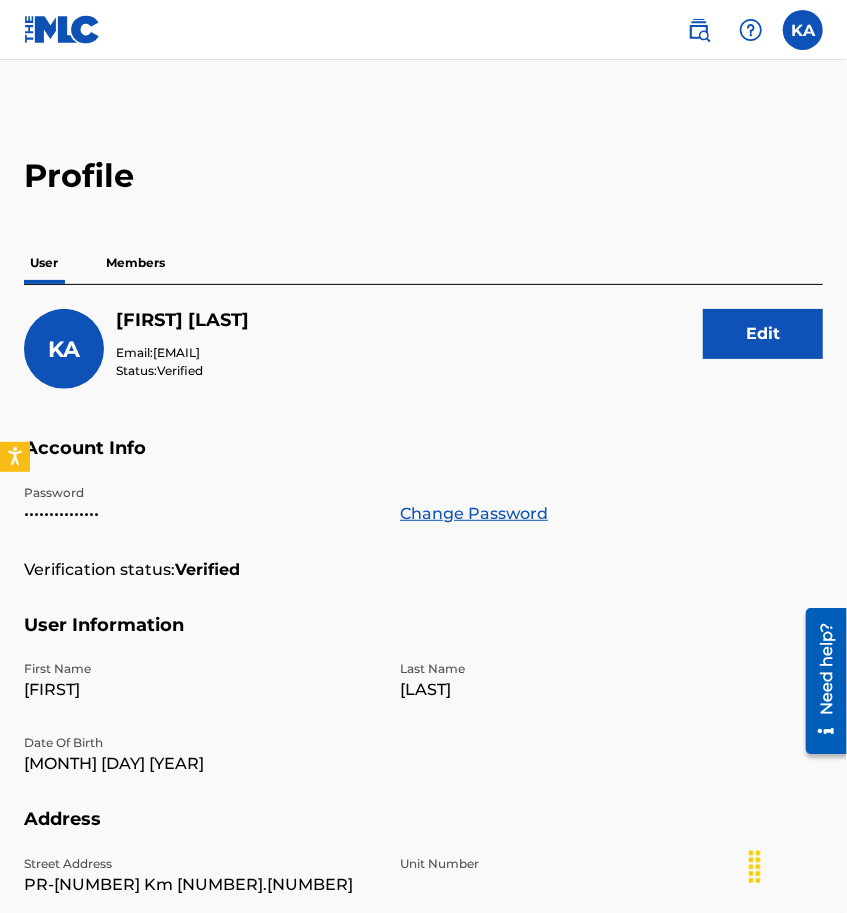 click on "Members" at bounding box center (135, 263) 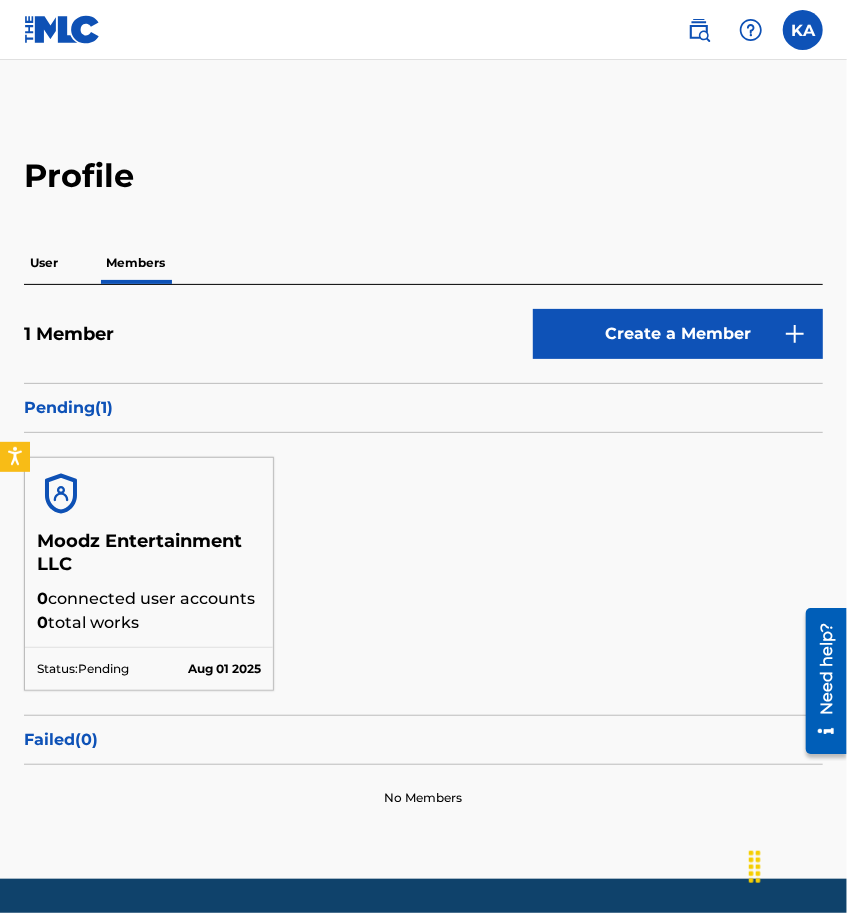 click at bounding box center (149, 494) 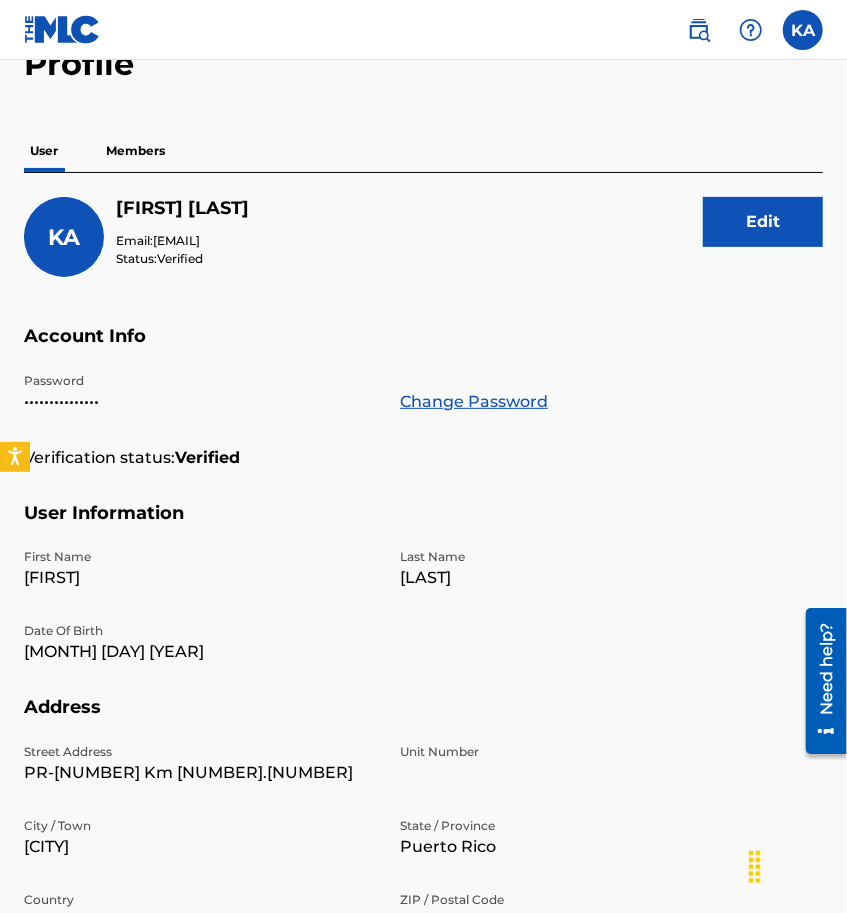 scroll, scrollTop: 0, scrollLeft: 0, axis: both 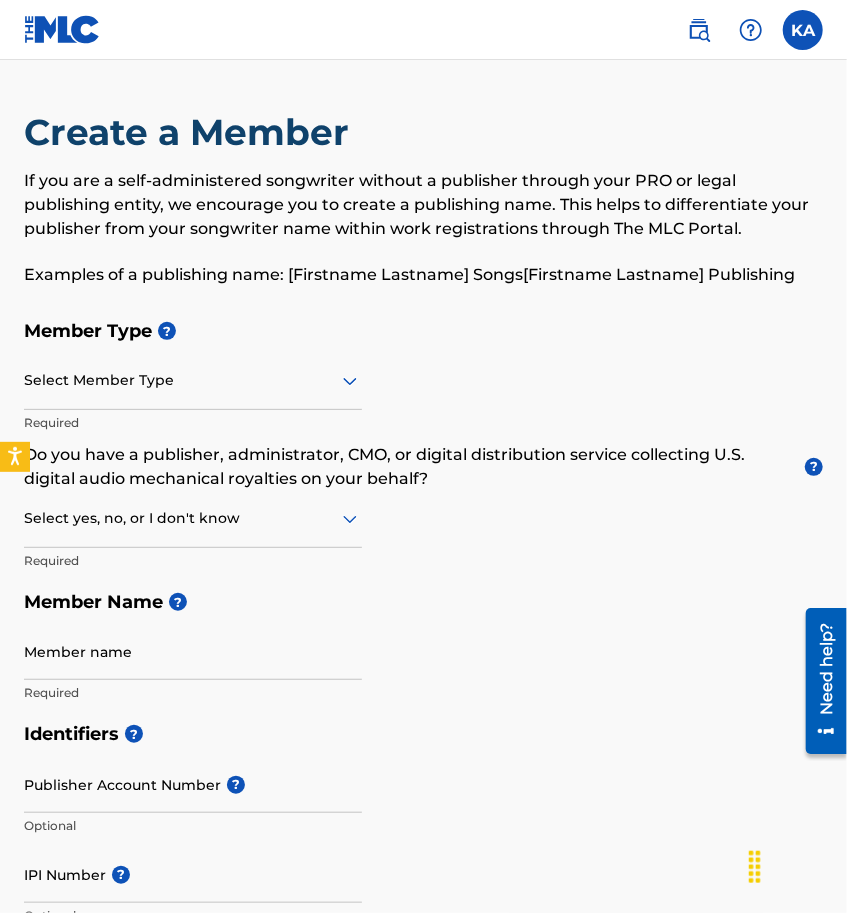 click on "Select Member Type" at bounding box center (193, 381) 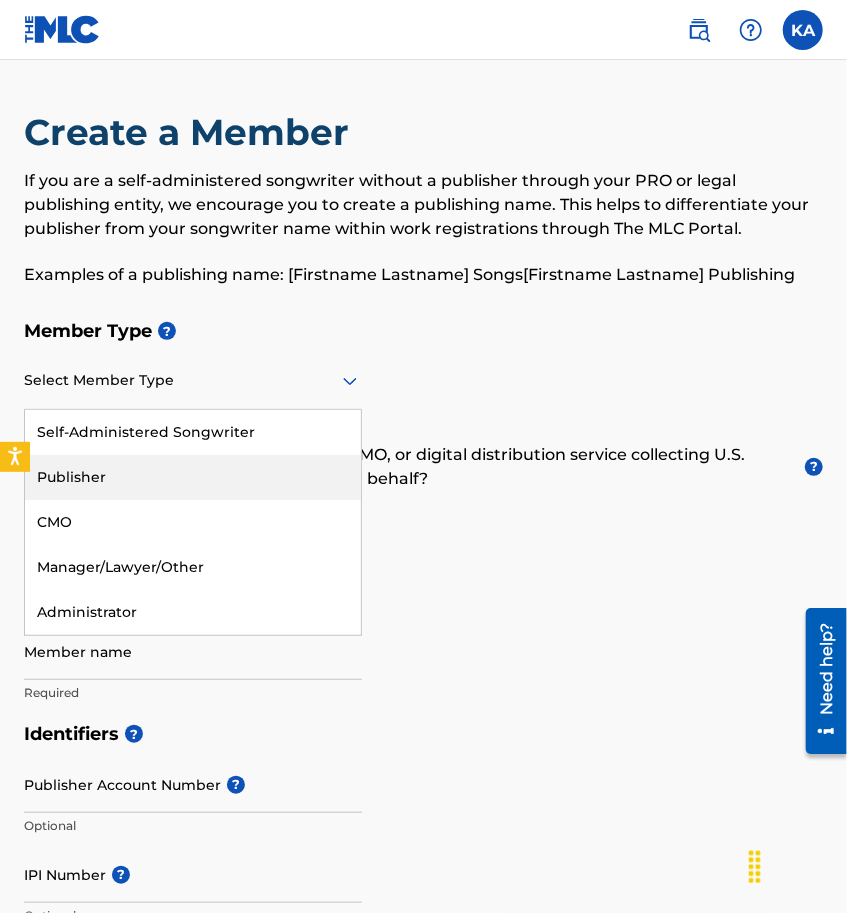 click on "Publisher" at bounding box center (193, 477) 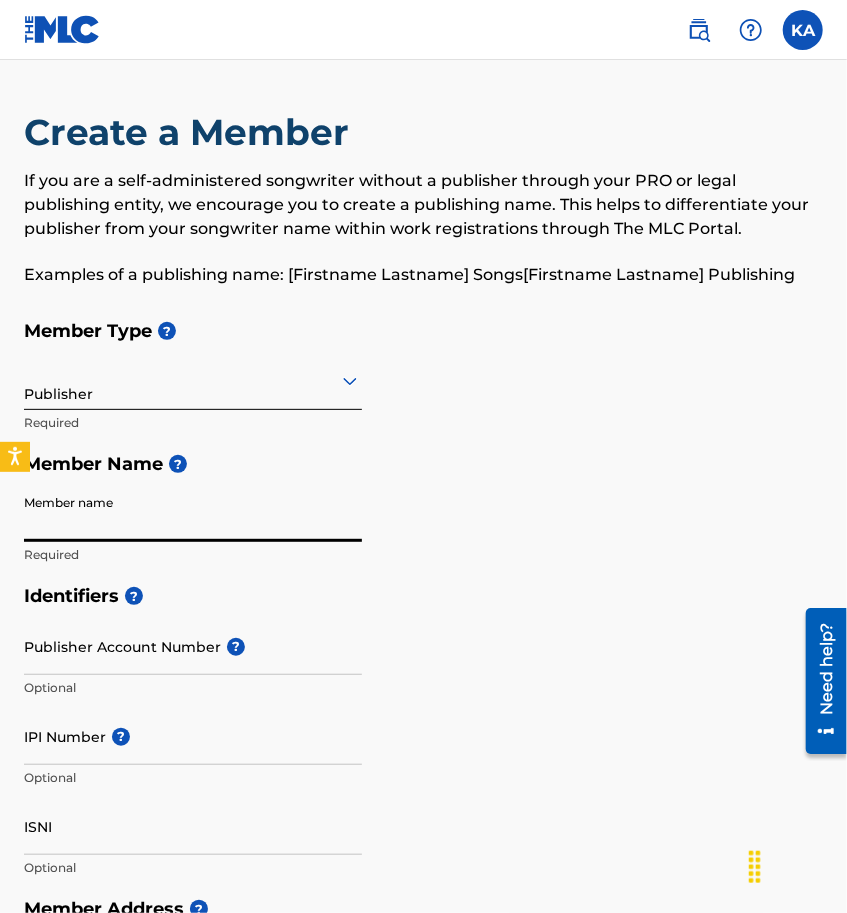 click on "Member name" at bounding box center (193, 513) 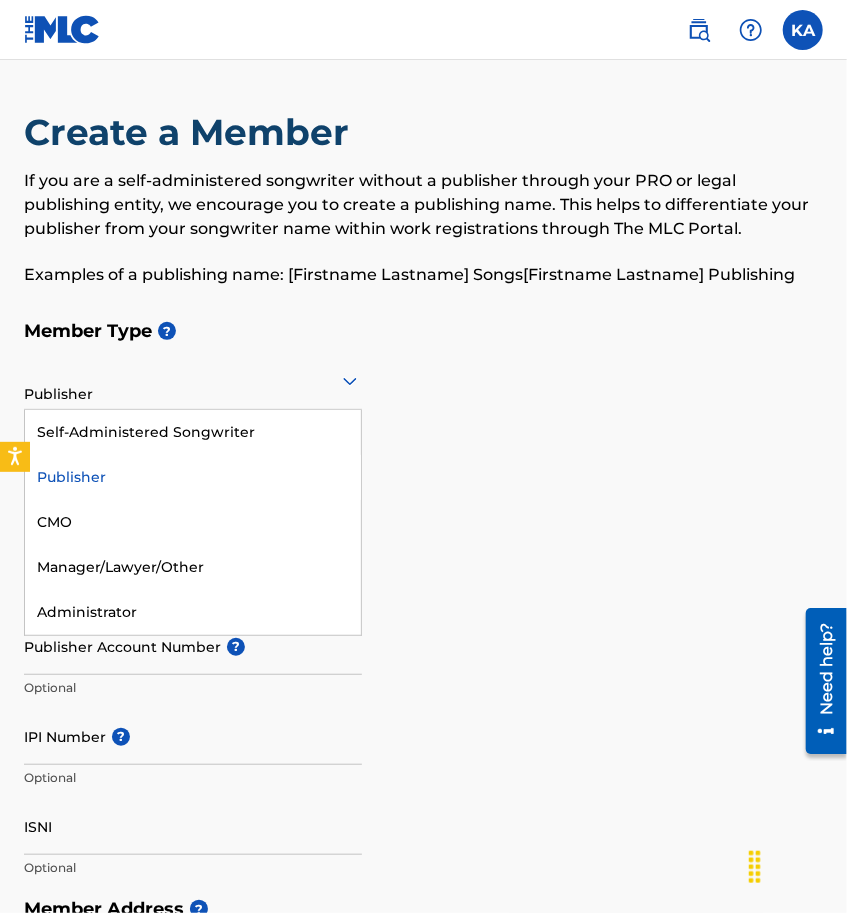 click on "Publisher" at bounding box center [193, 380] 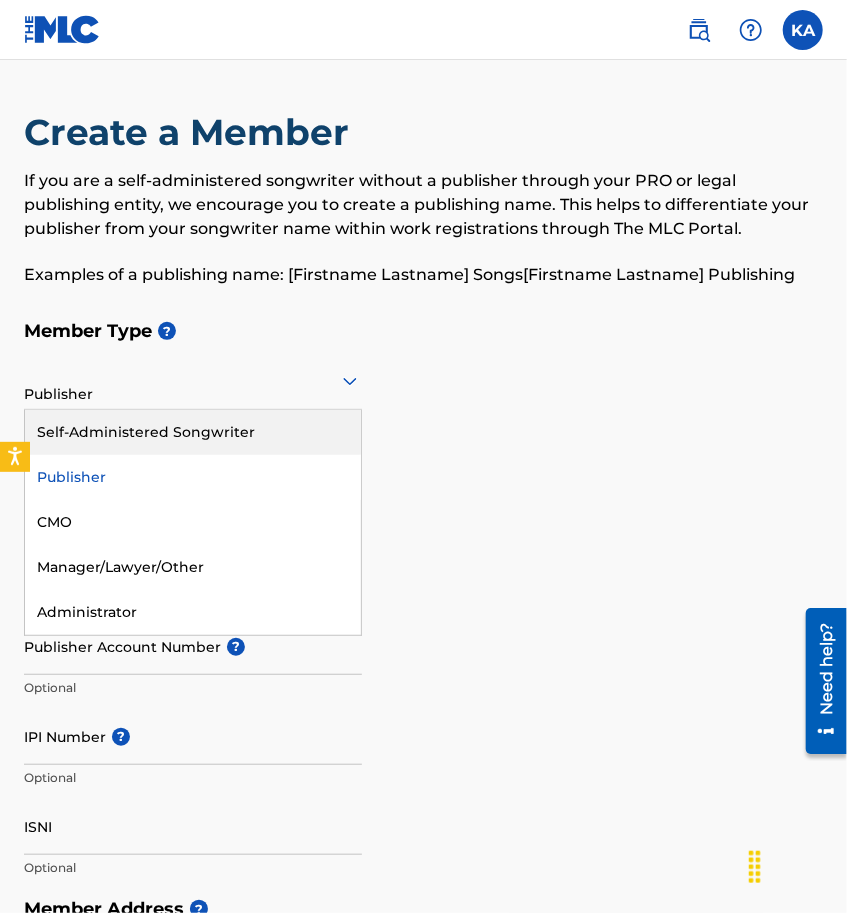 click on "Self-Administered Songwriter" at bounding box center [193, 432] 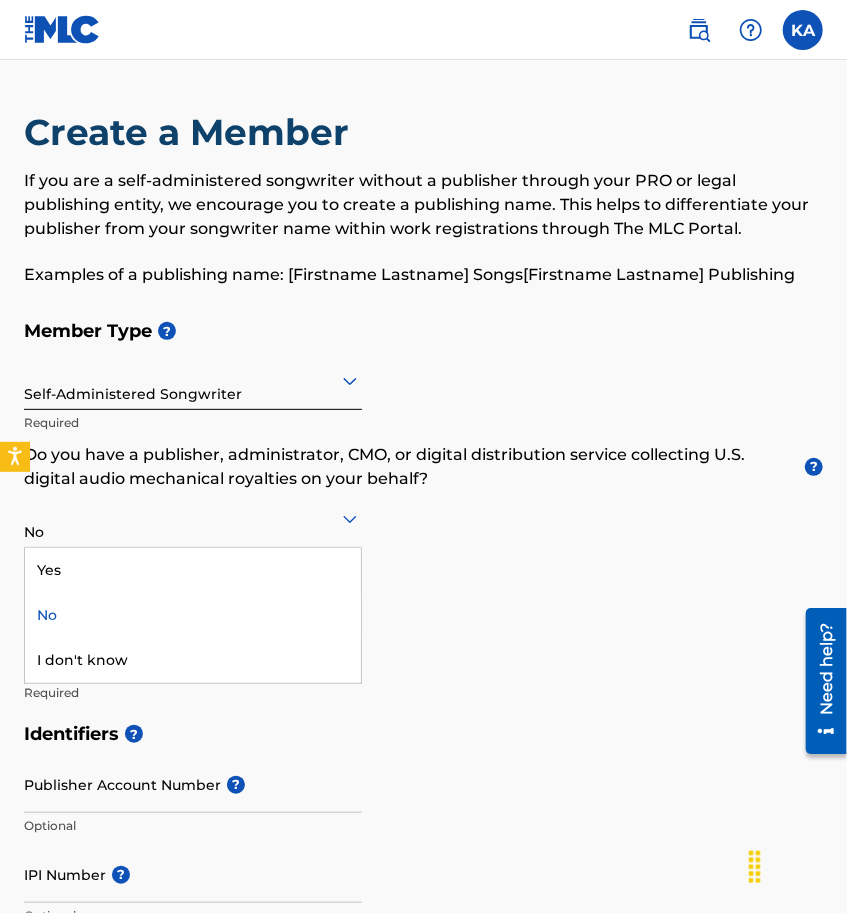 click on "No" at bounding box center [193, 518] 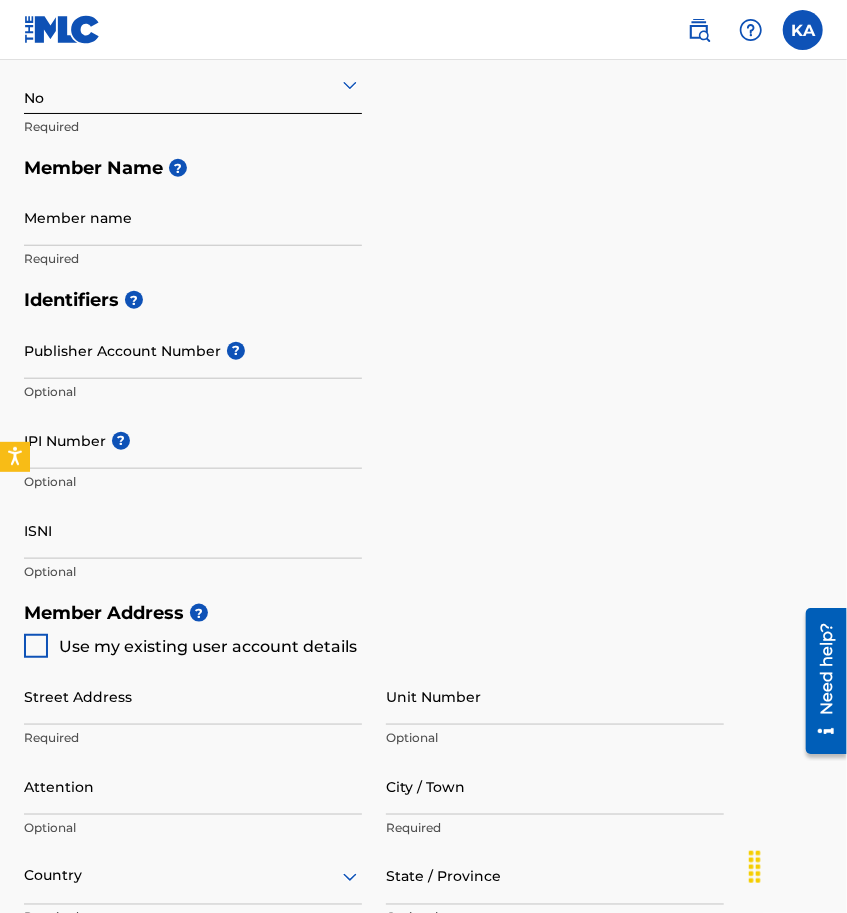 scroll, scrollTop: 466, scrollLeft: 0, axis: vertical 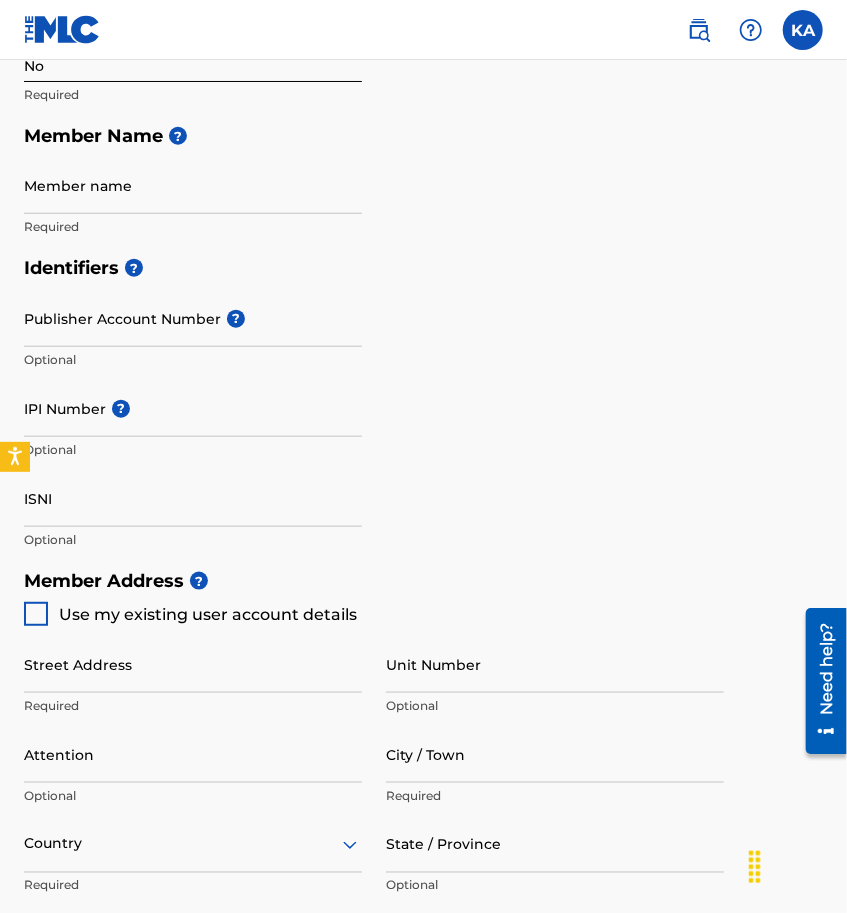 click on "IPI Number ?" at bounding box center (193, 408) 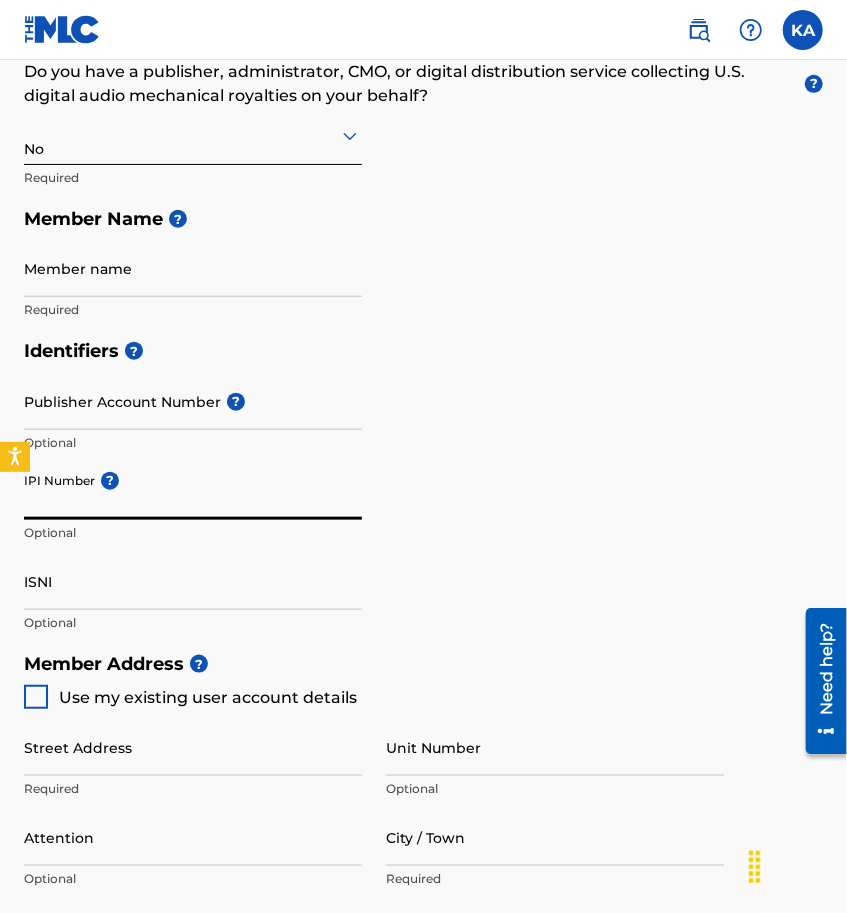 scroll, scrollTop: 382, scrollLeft: 0, axis: vertical 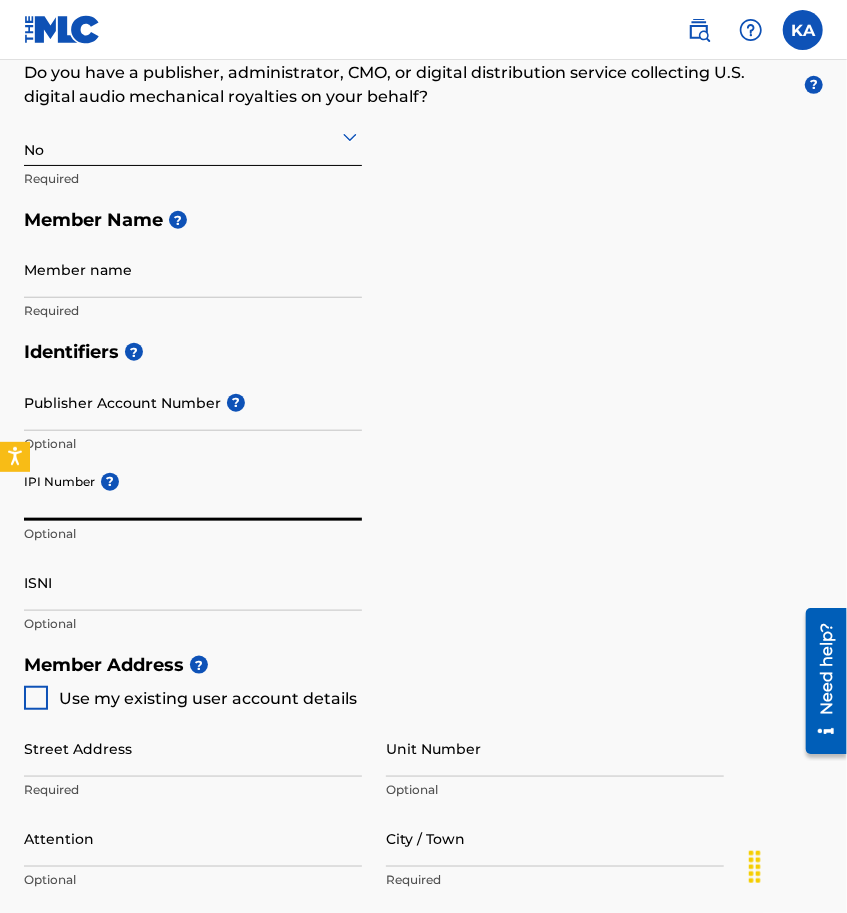 click on "Member name" at bounding box center [193, 269] 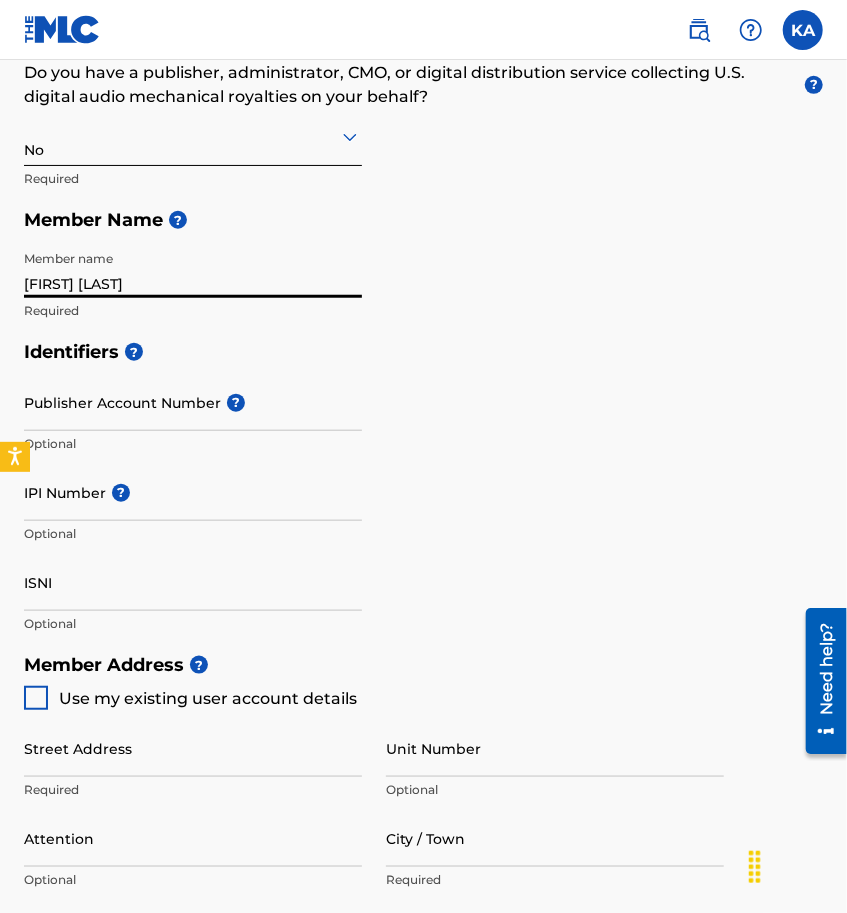 type on "[FIRST] [LAST]" 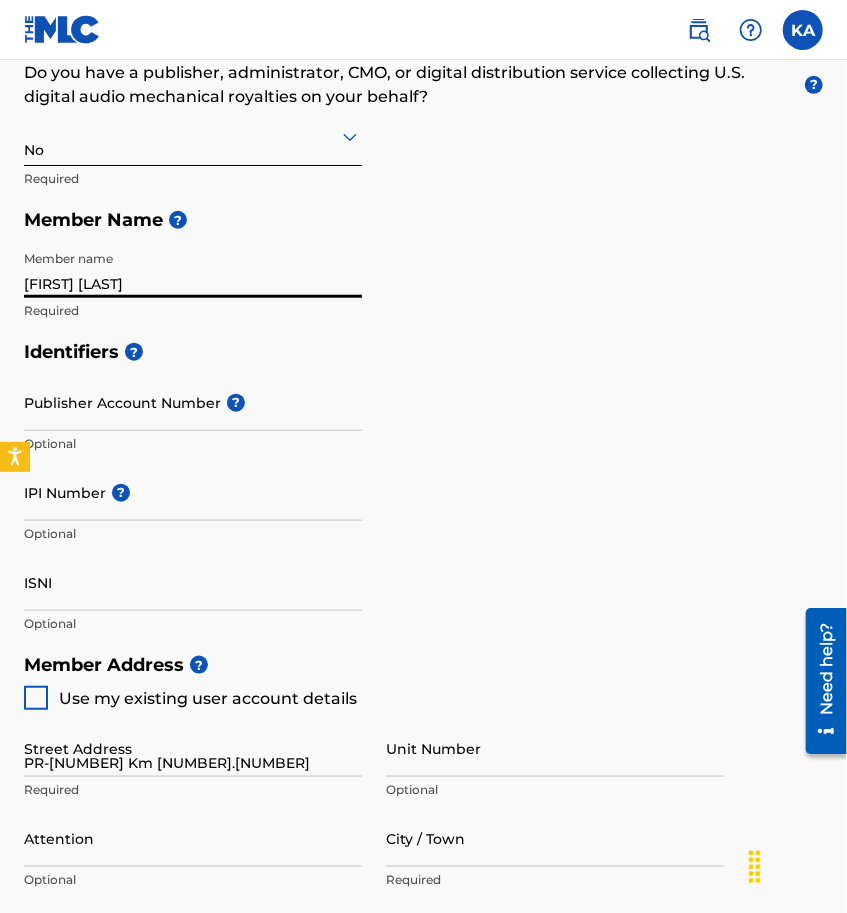 type on "HC [NUMBER] BOX [NUMBER], [CITY] [LAST]" 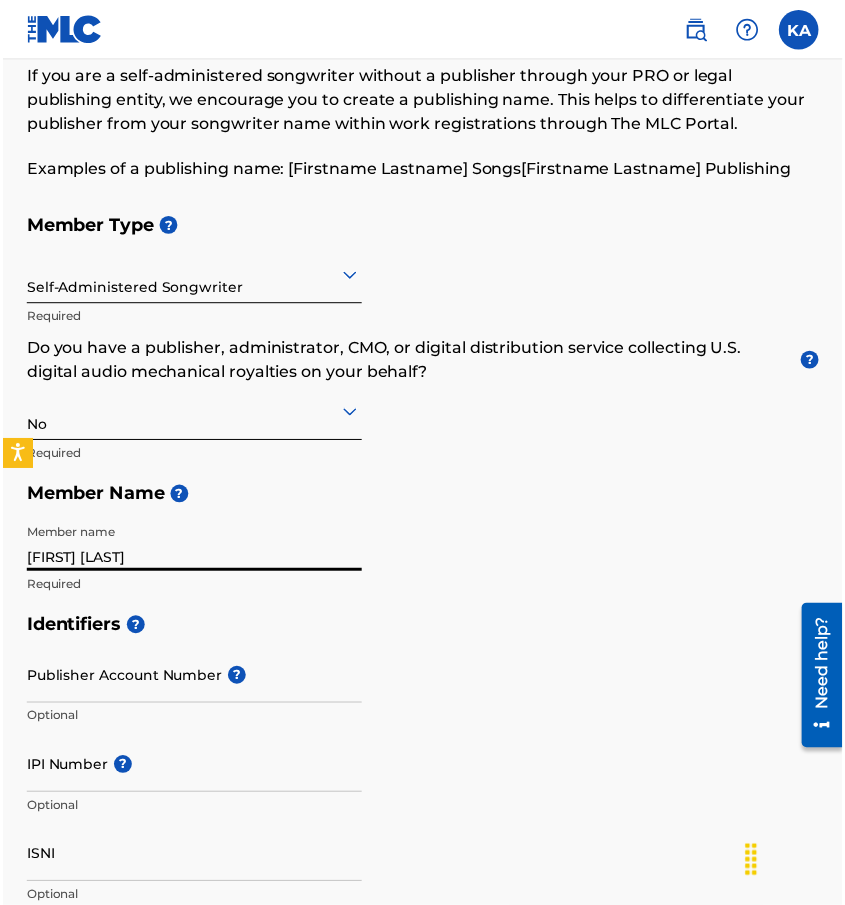 scroll, scrollTop: 102, scrollLeft: 0, axis: vertical 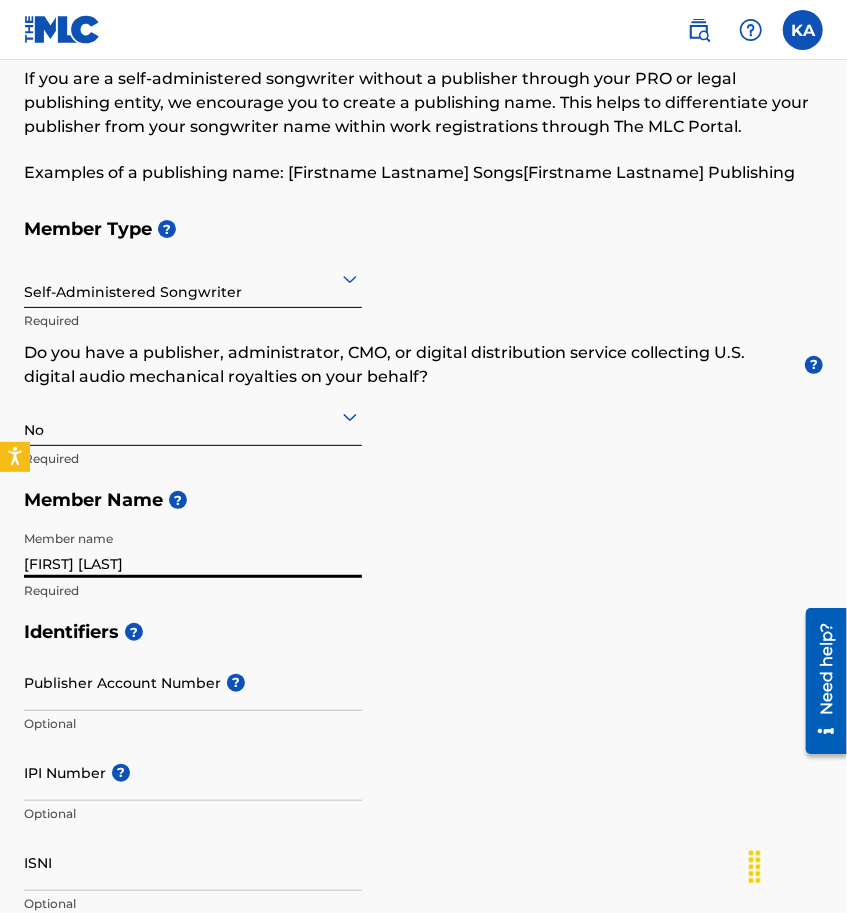 click on "Self-Administered Songwriter" at bounding box center (193, 278) 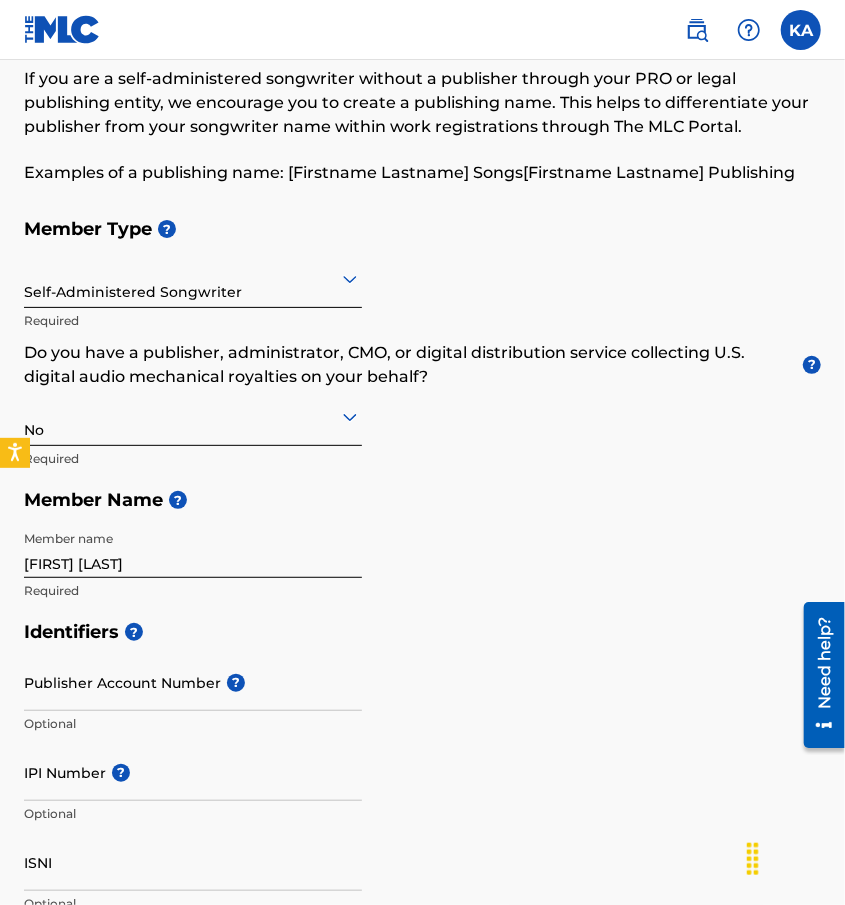 click on "Member Type ?" at bounding box center [422, 229] 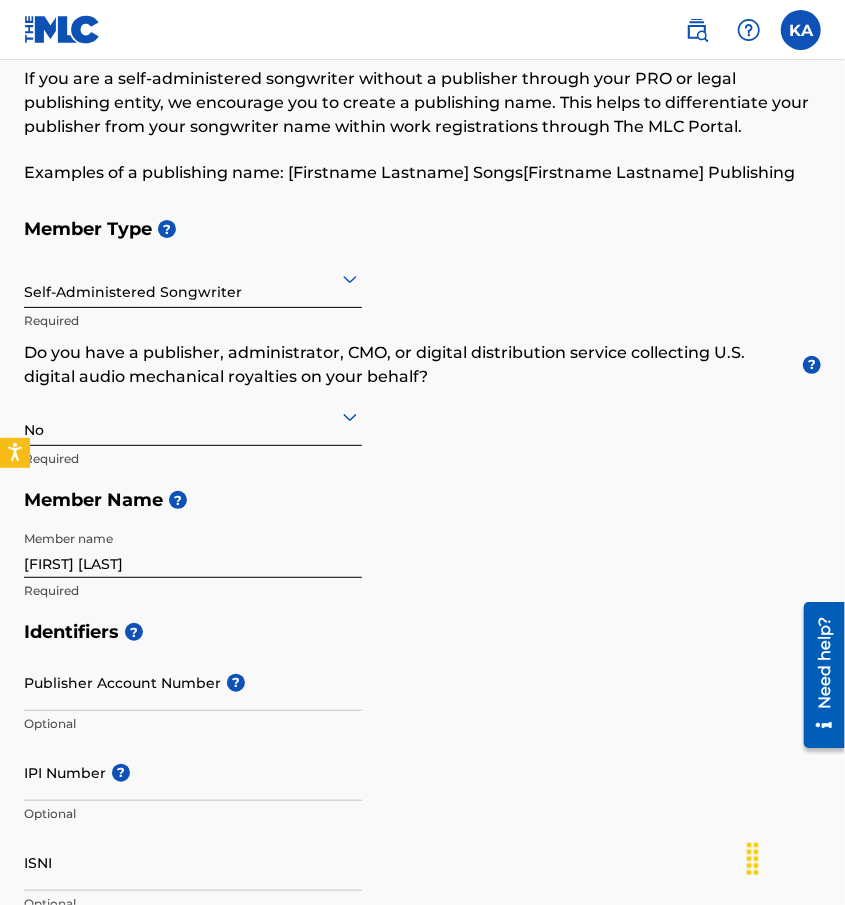 click at bounding box center [193, 278] 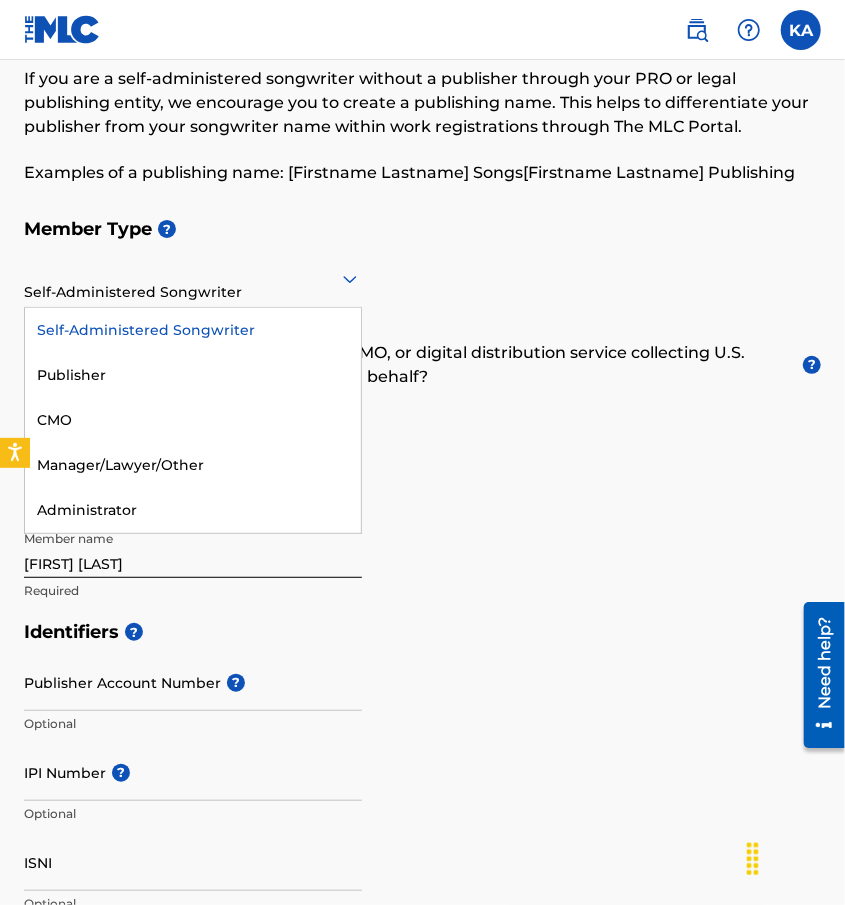 click at bounding box center [193, 278] 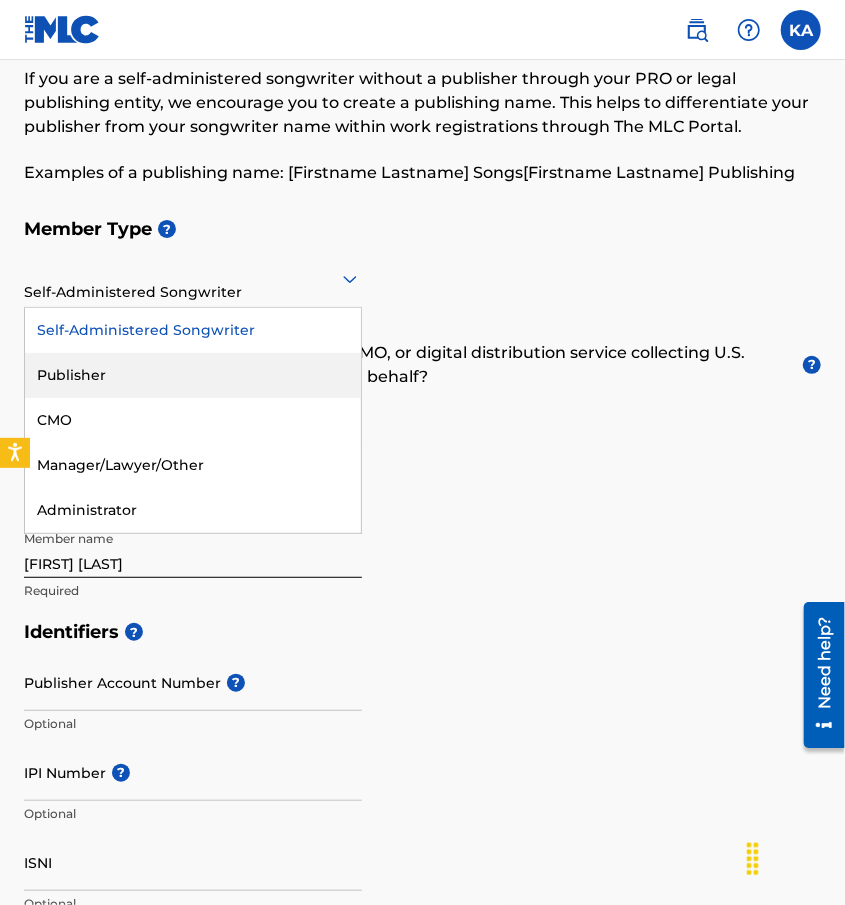 click on "Publisher" at bounding box center (193, 375) 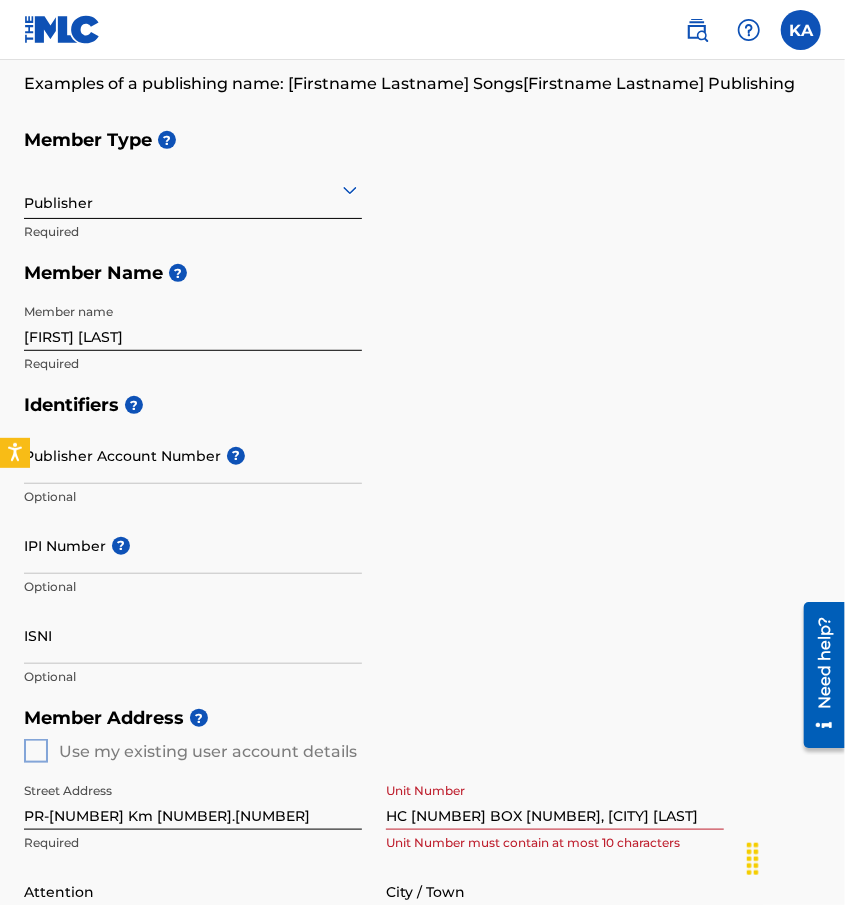 scroll, scrollTop: 190, scrollLeft: 0, axis: vertical 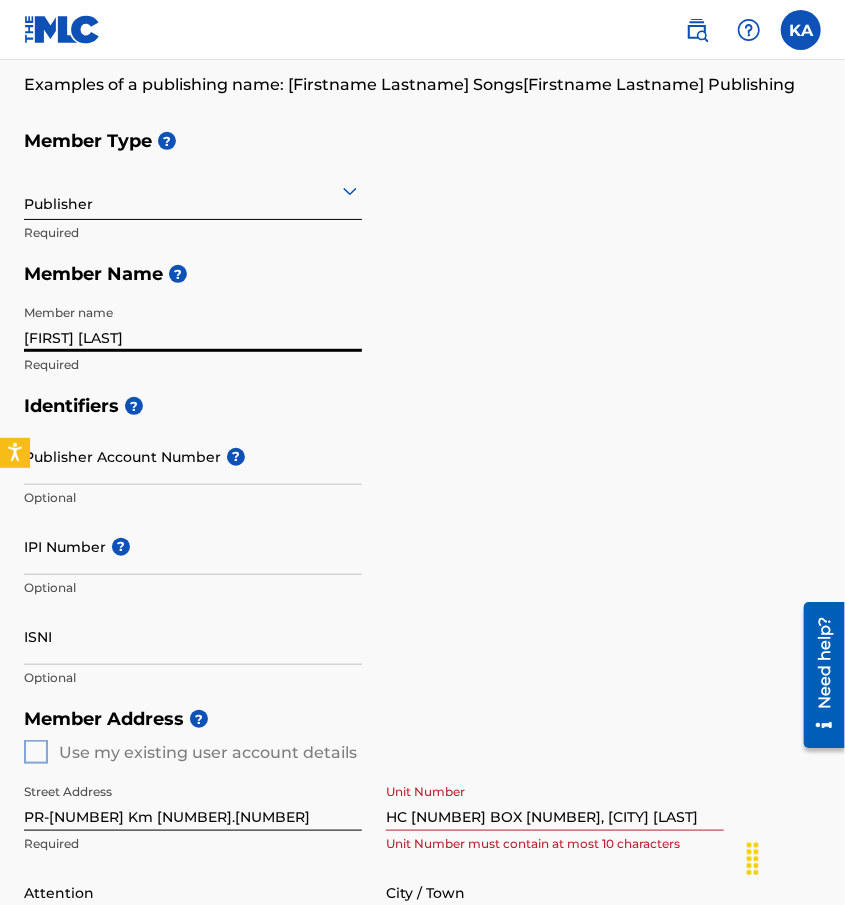 drag, startPoint x: 184, startPoint y: 334, endPoint x: -45, endPoint y: 318, distance: 229.55827 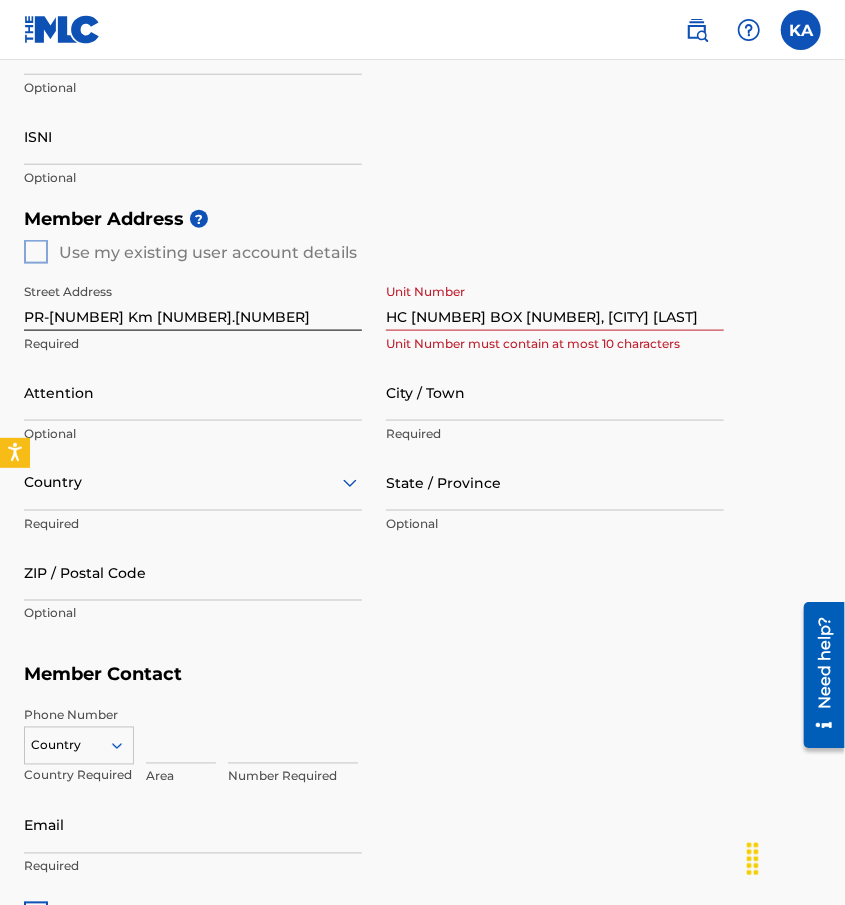 scroll, scrollTop: 691, scrollLeft: 0, axis: vertical 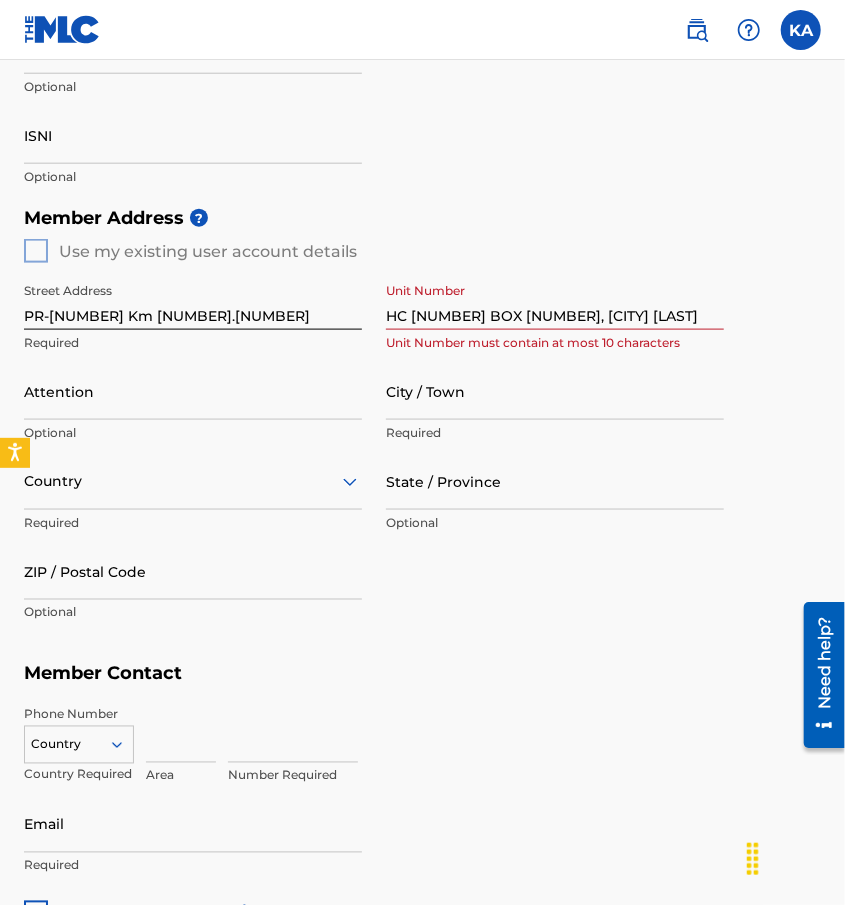 type on "Moodz Entertainment LLC" 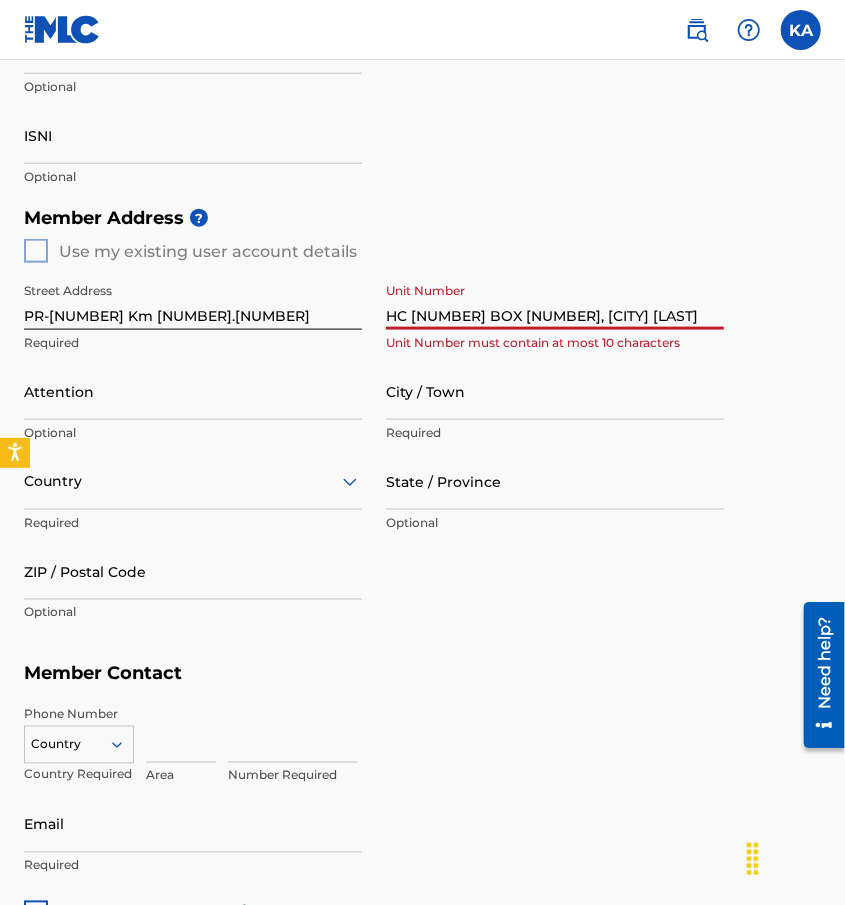 drag, startPoint x: 388, startPoint y: 313, endPoint x: 740, endPoint y: 285, distance: 353.11188 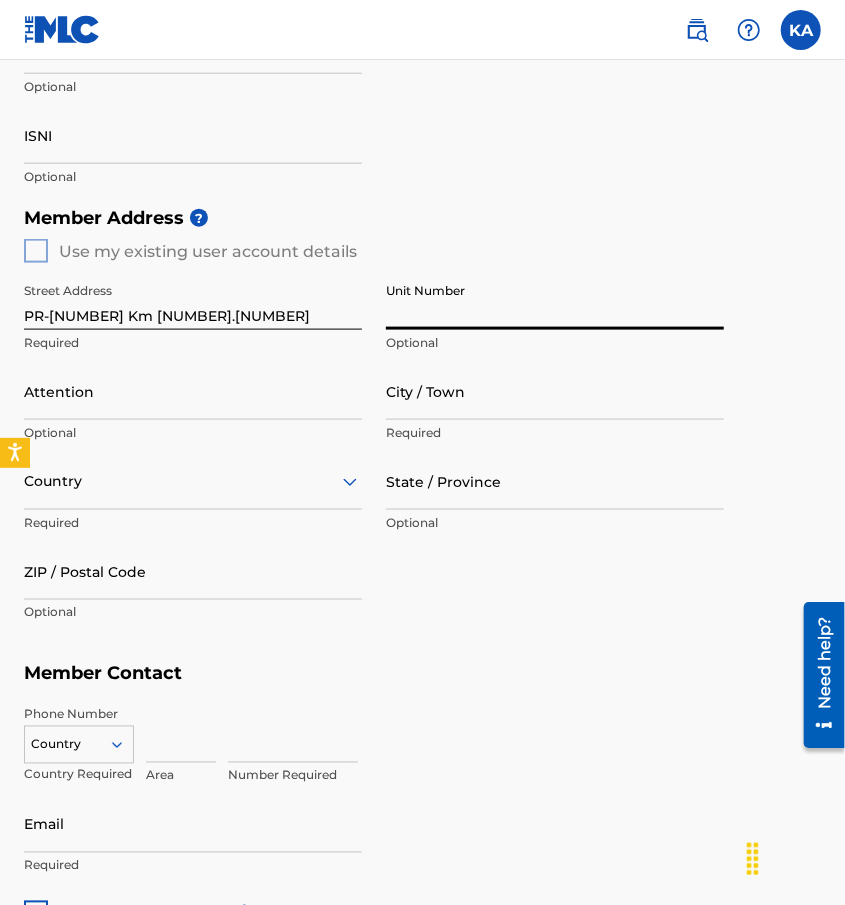 type 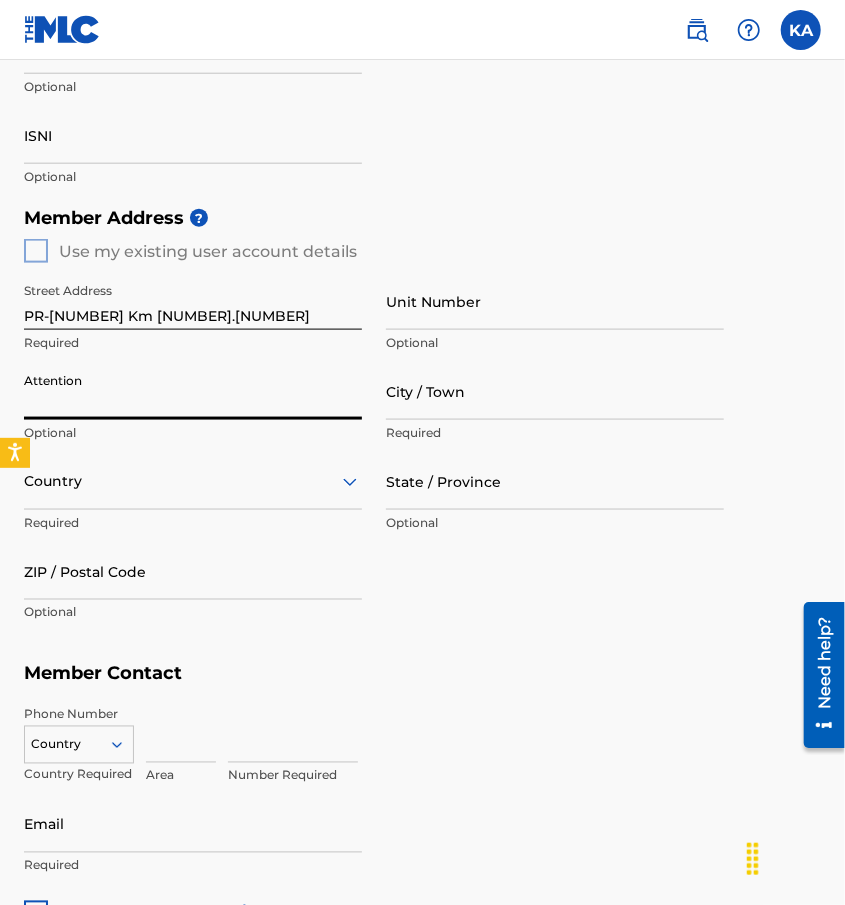 click on "Attention" at bounding box center [193, 391] 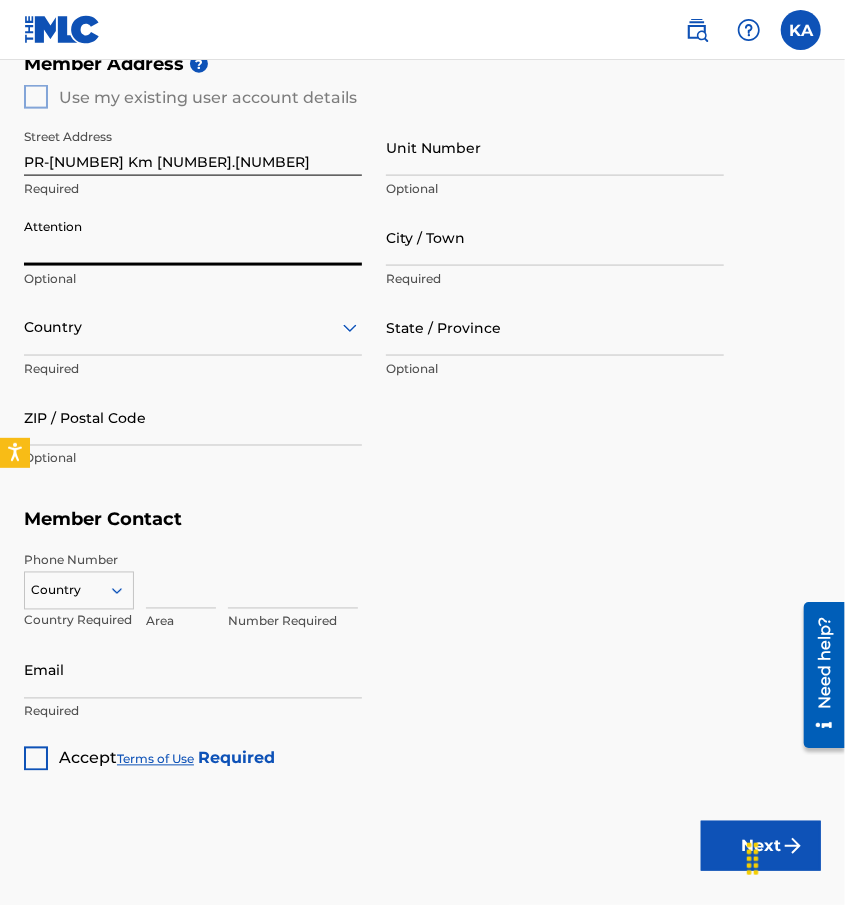 scroll, scrollTop: 851, scrollLeft: 0, axis: vertical 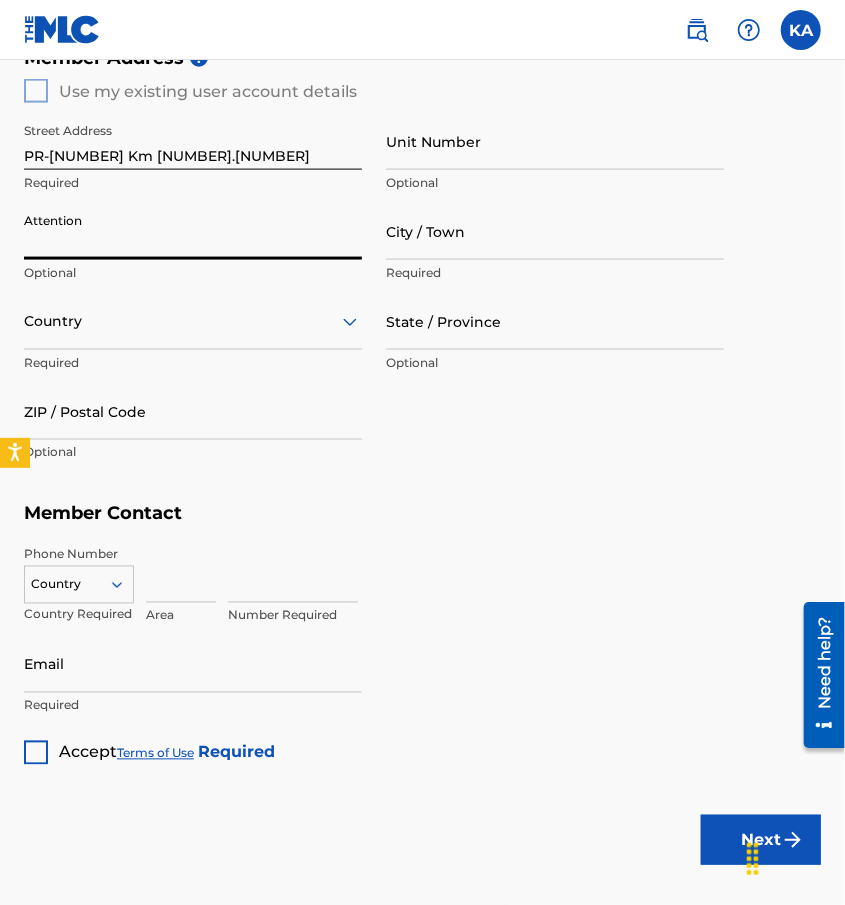 click at bounding box center [193, 321] 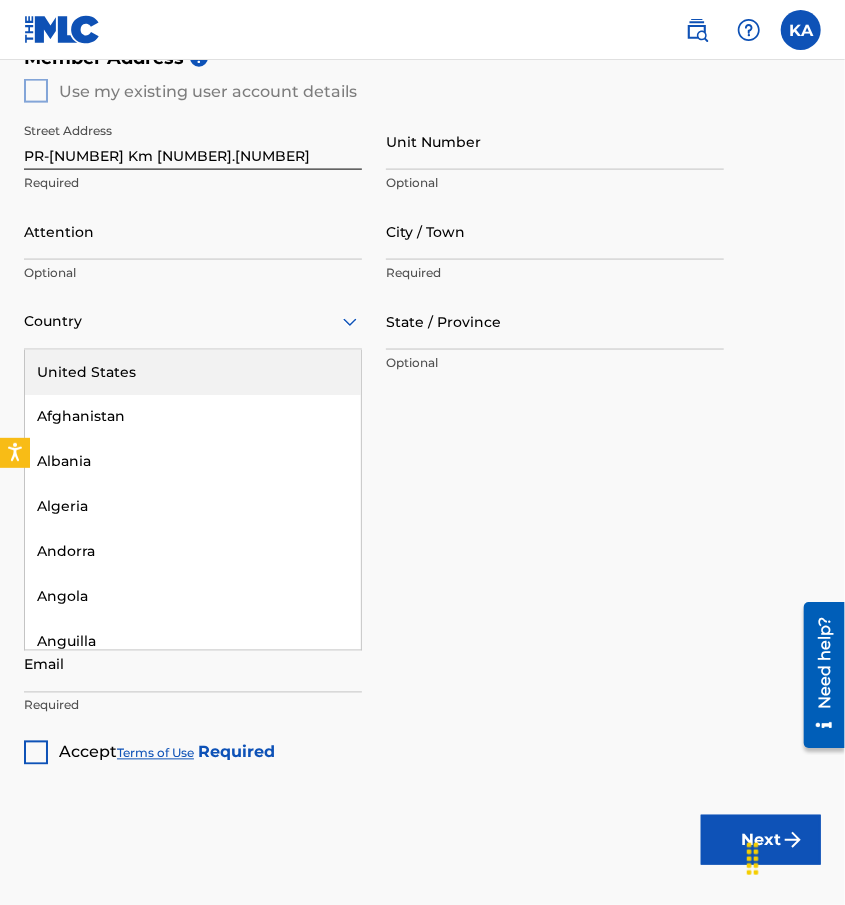 click on "United States" at bounding box center (193, 372) 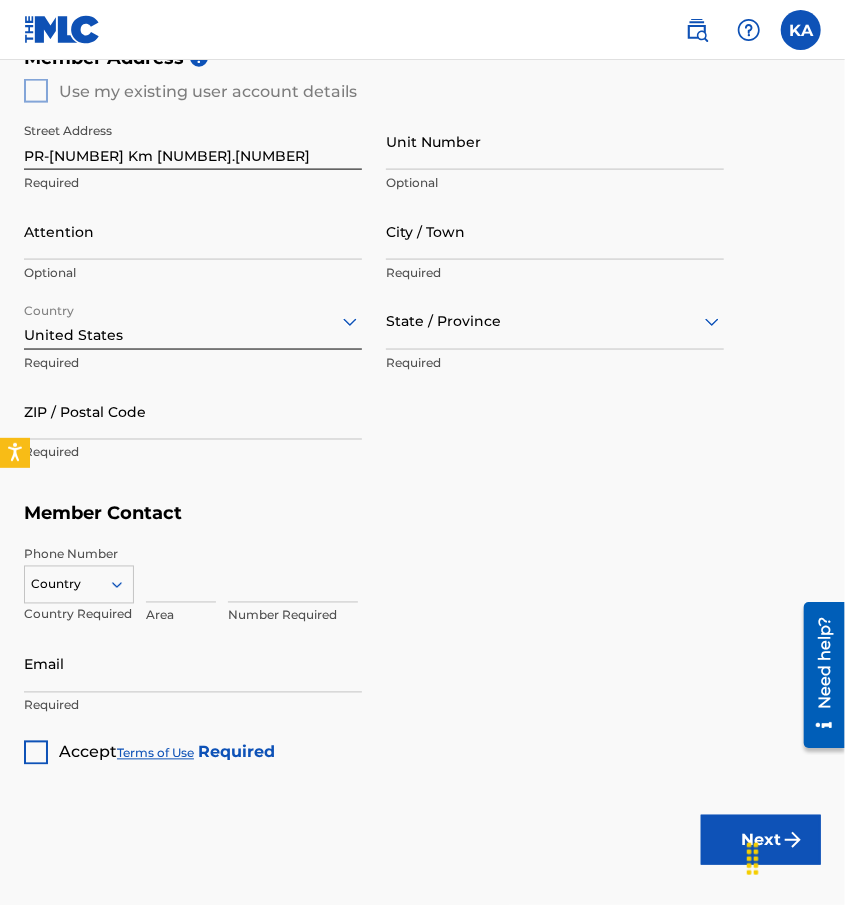 click at bounding box center (555, 321) 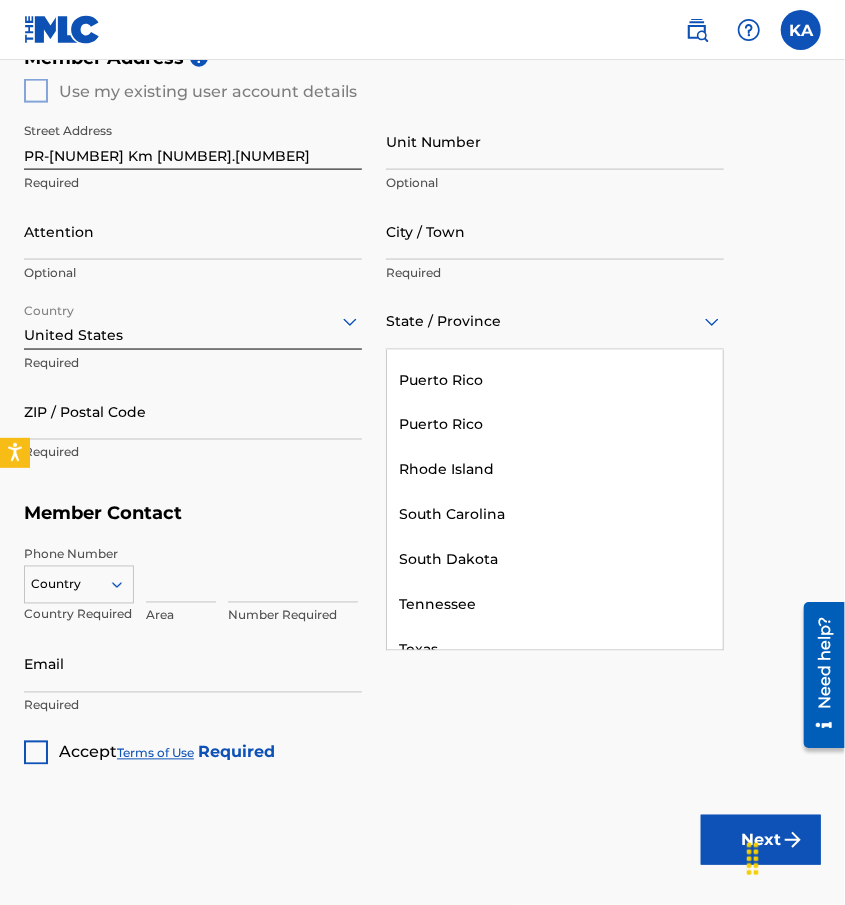 scroll, scrollTop: 1851, scrollLeft: 0, axis: vertical 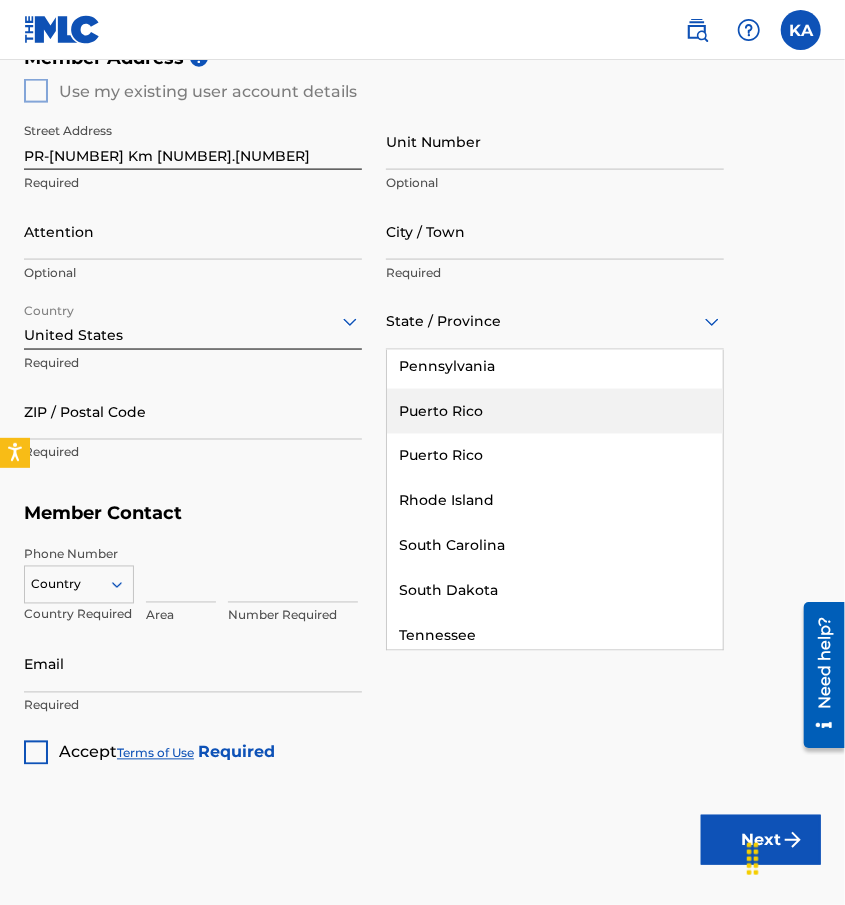 click on "Puerto Rico" at bounding box center (555, 411) 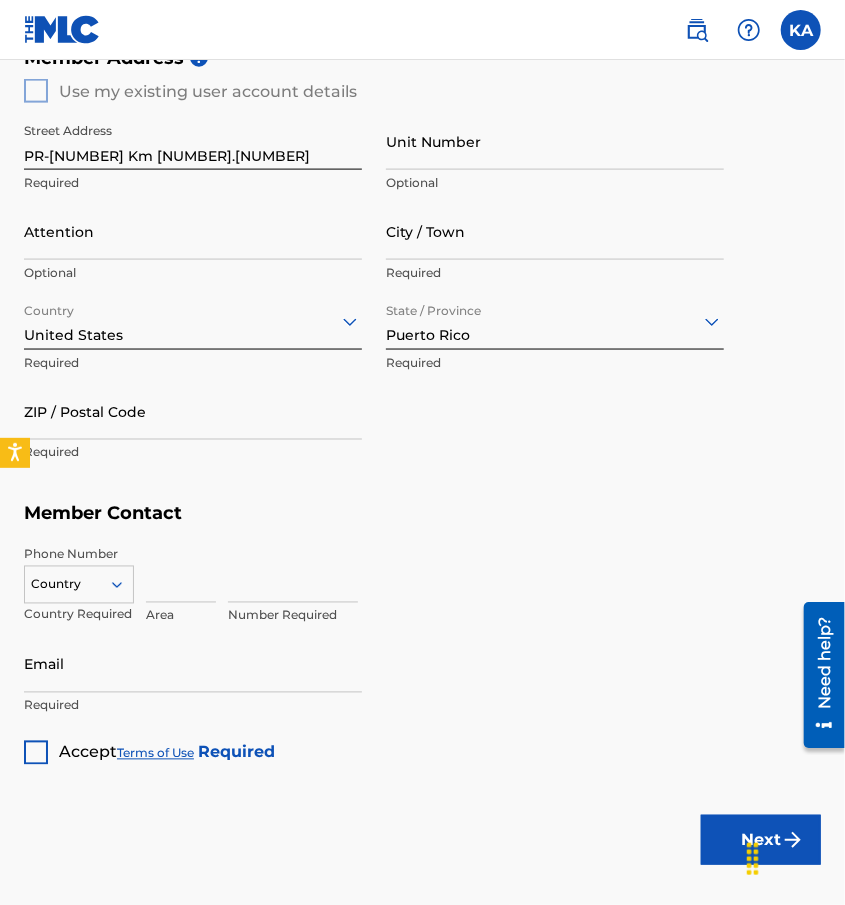 click on "ZIP / Postal Code" at bounding box center [193, 411] 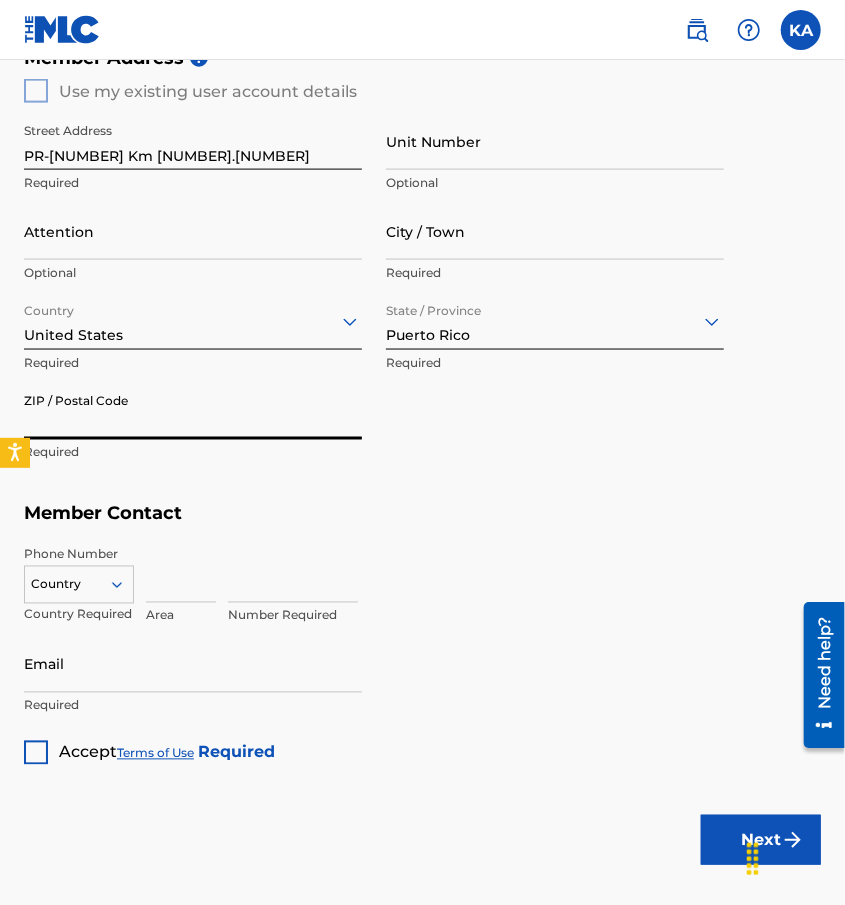 type on "[POSTAL_CODE]" 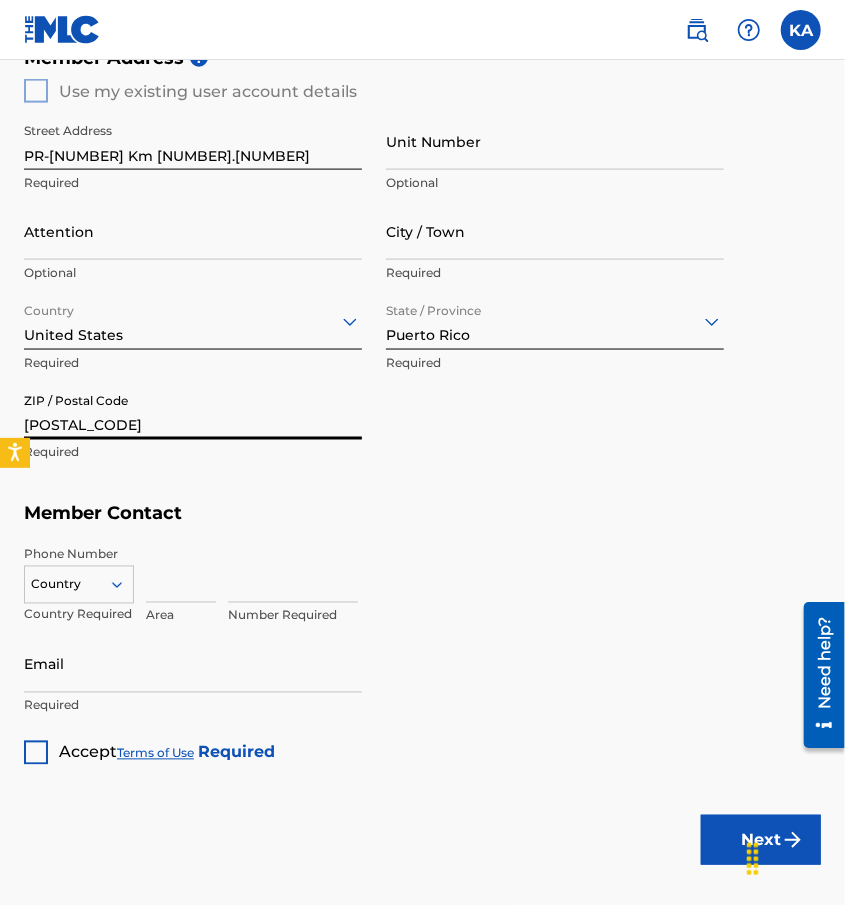 type on "[FIRST] [LAST]" 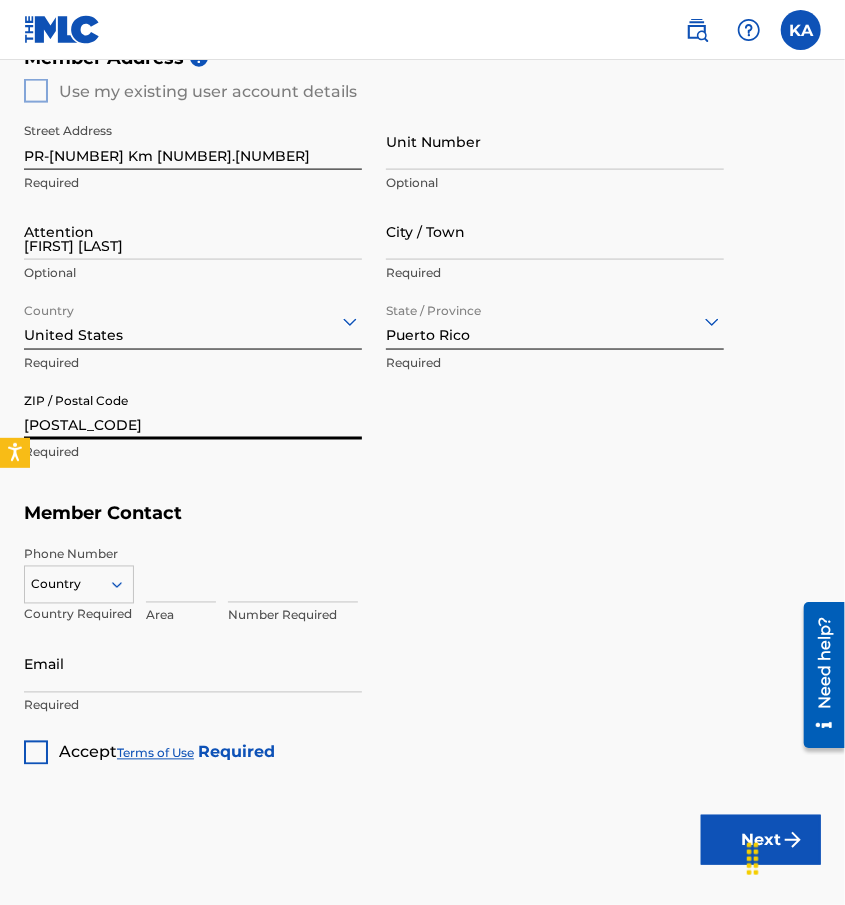 type on "[CITY]" 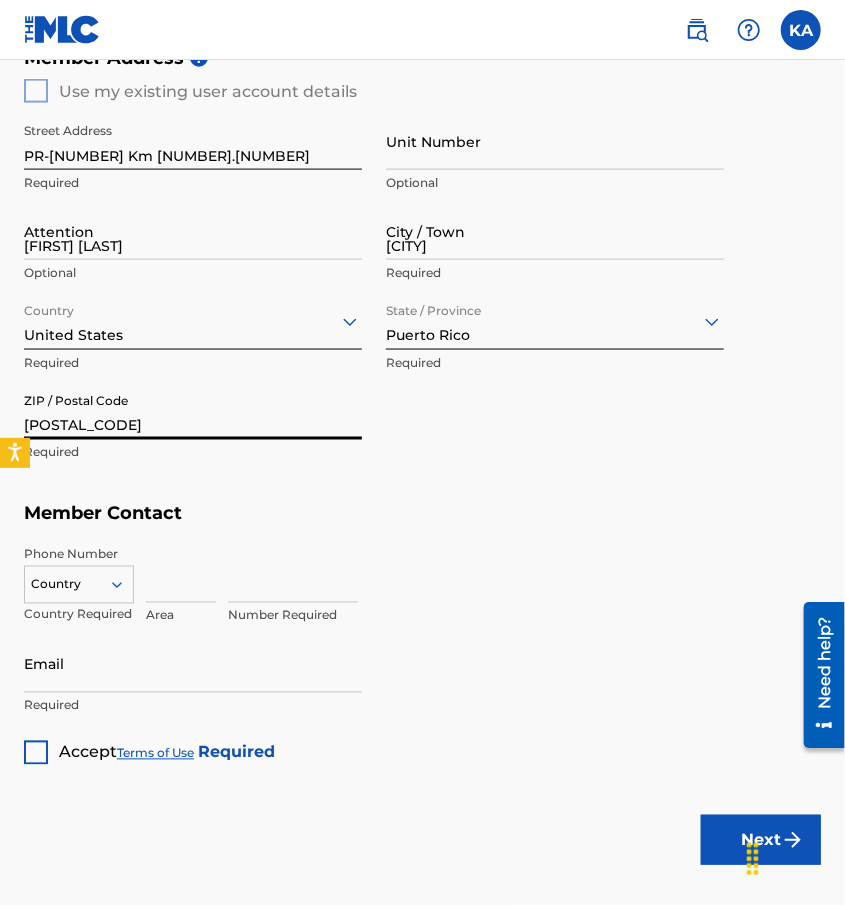 type on "United States" 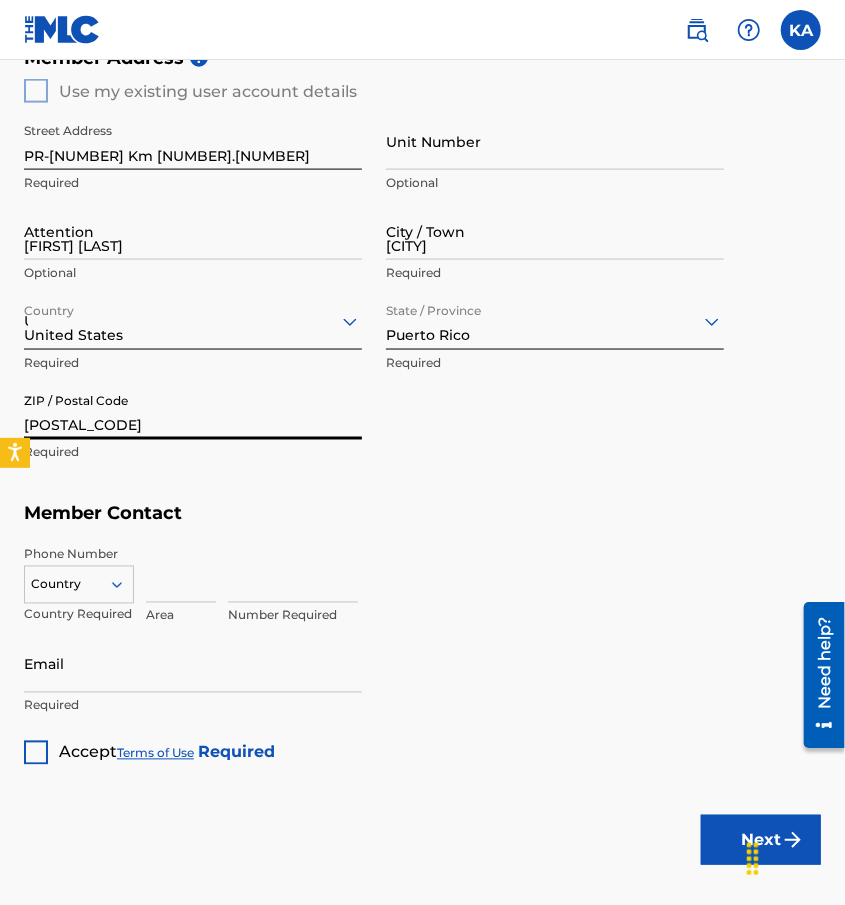 type on "Puerto Rico" 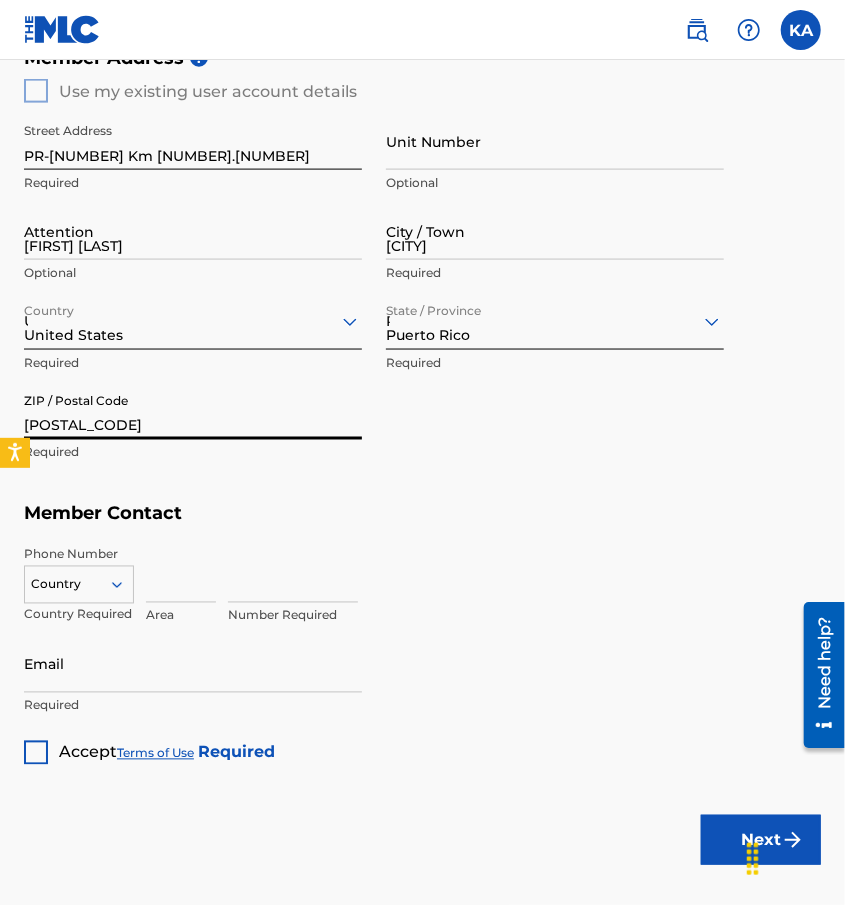 type on "1" 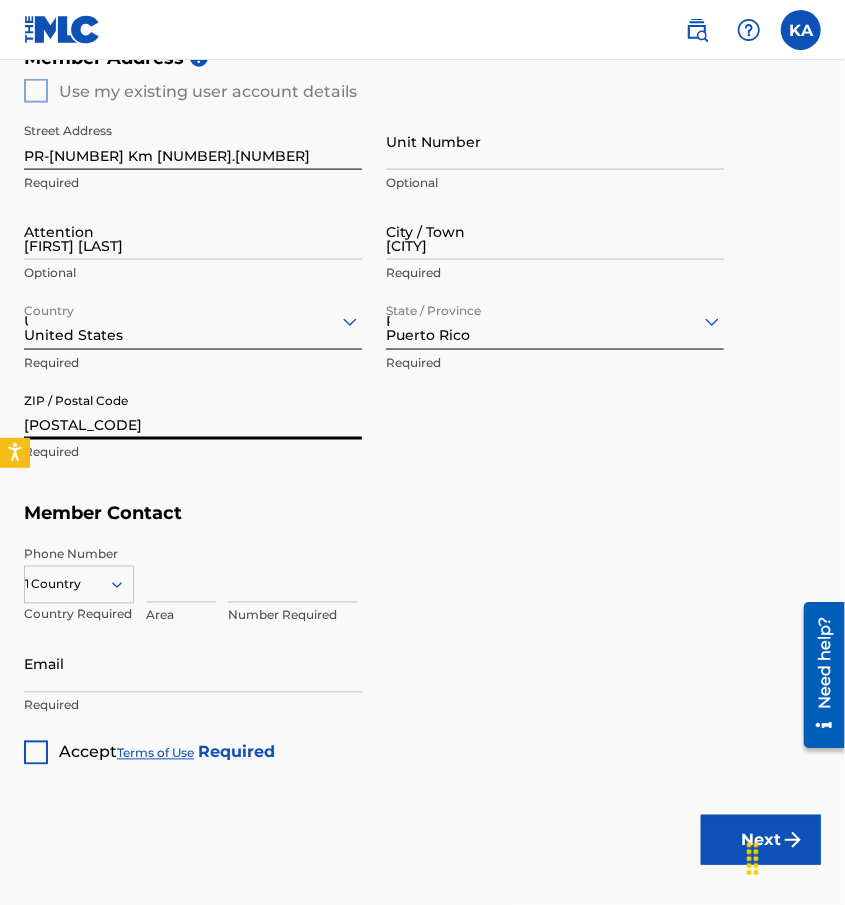 type on "787" 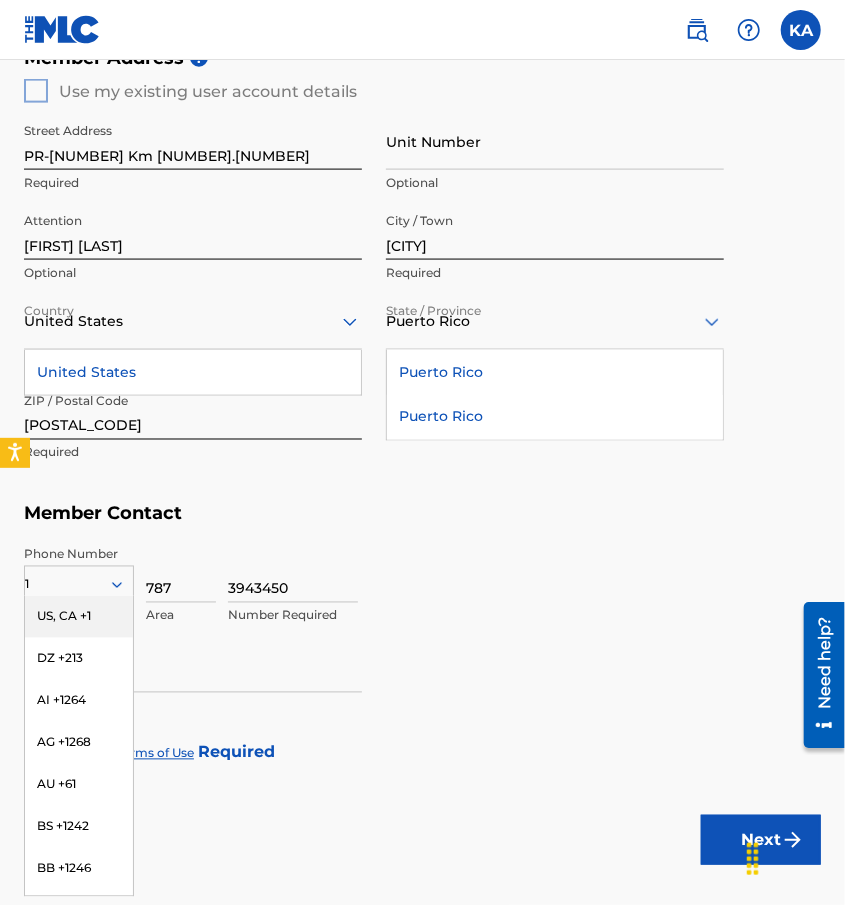 click on "Puerto Rico" at bounding box center [555, 372] 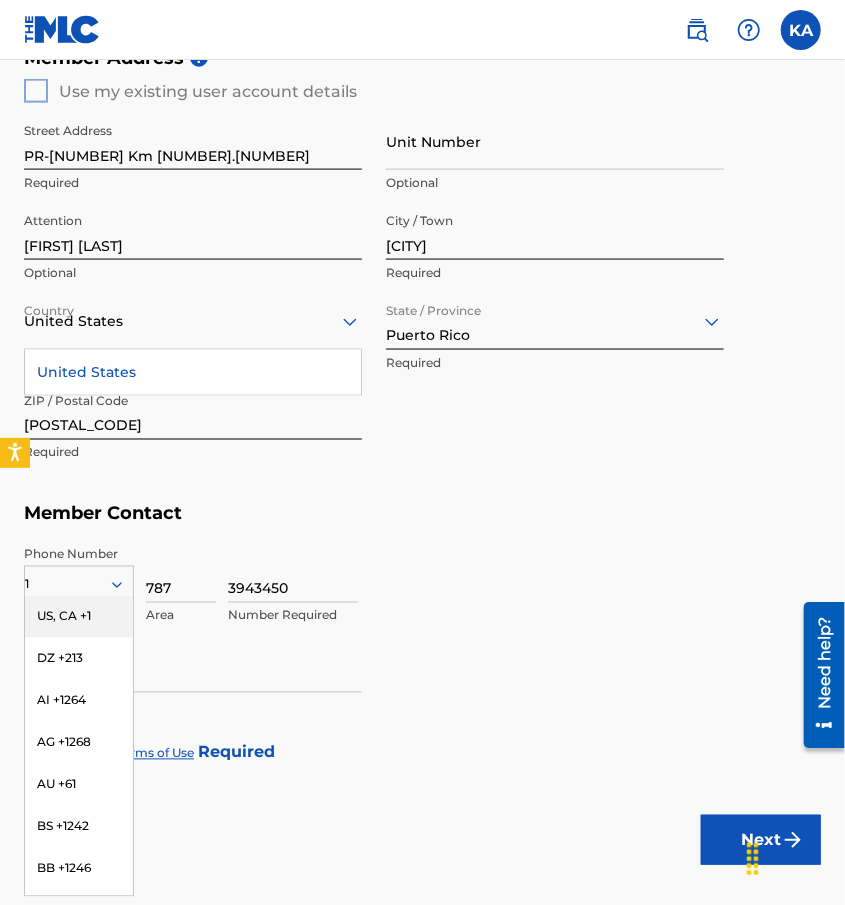 click on "US, CA +1" at bounding box center (79, 617) 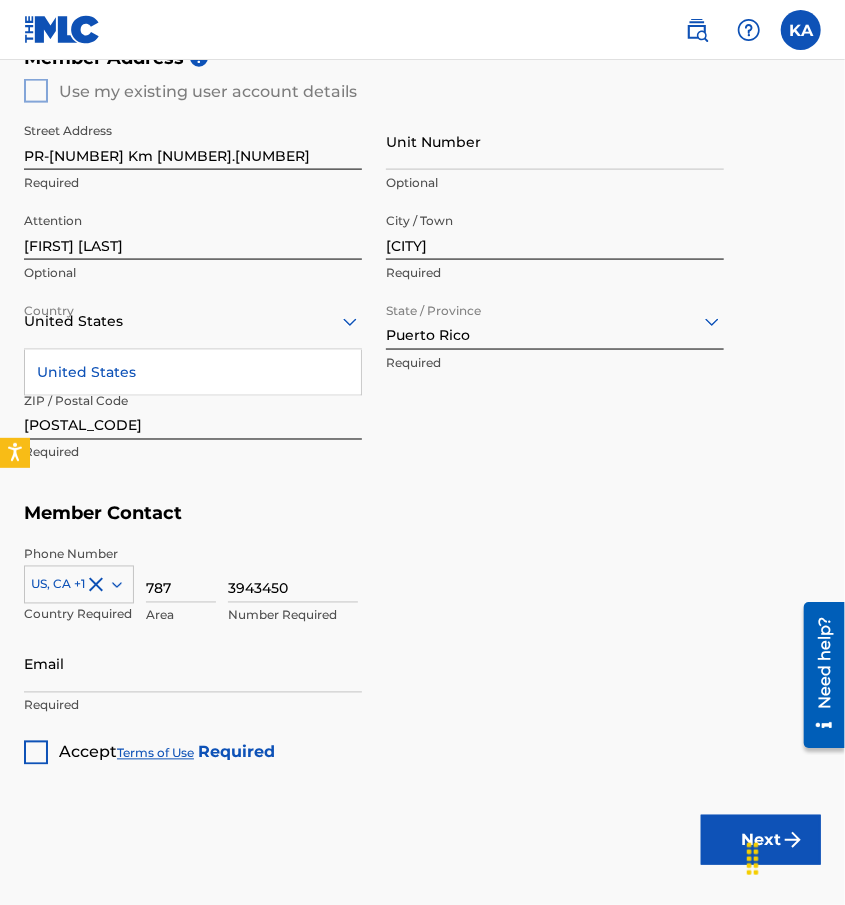 click on "Email" at bounding box center (193, 664) 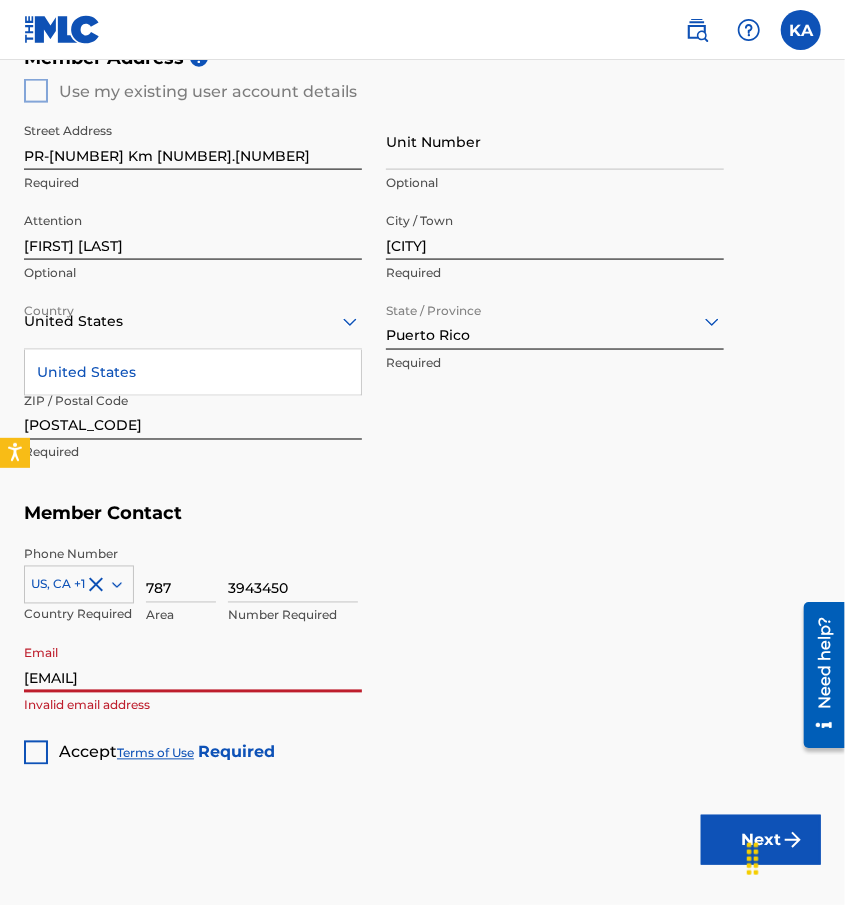 click on "[EMAIL]" at bounding box center (193, 664) 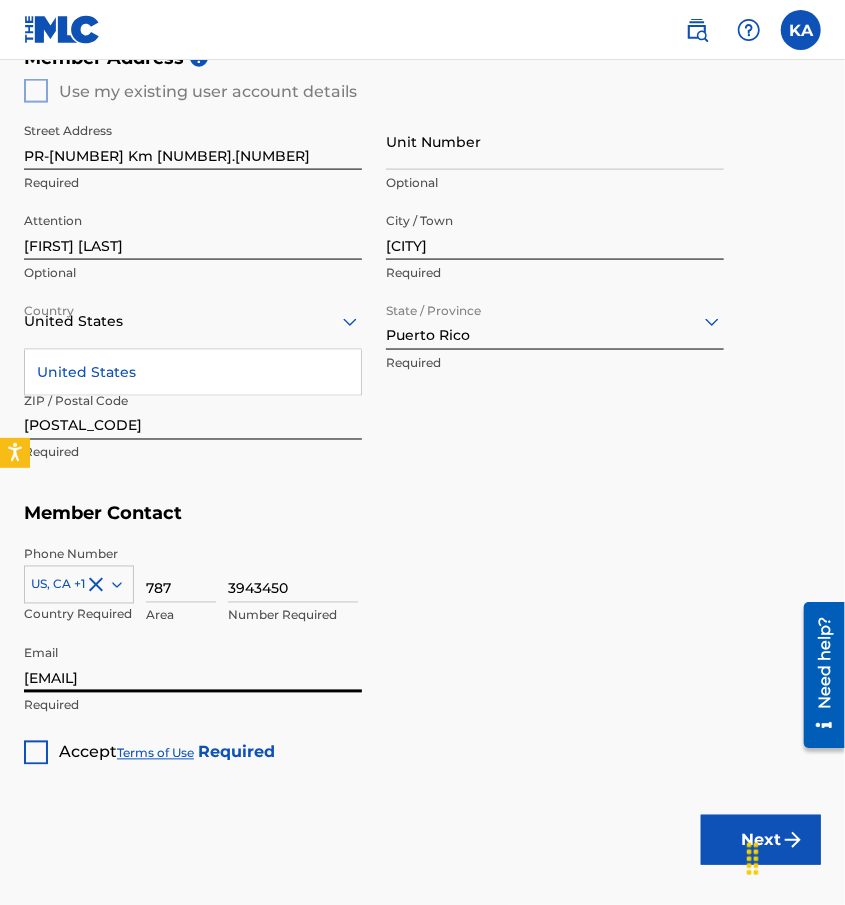 type on "[EMAIL]" 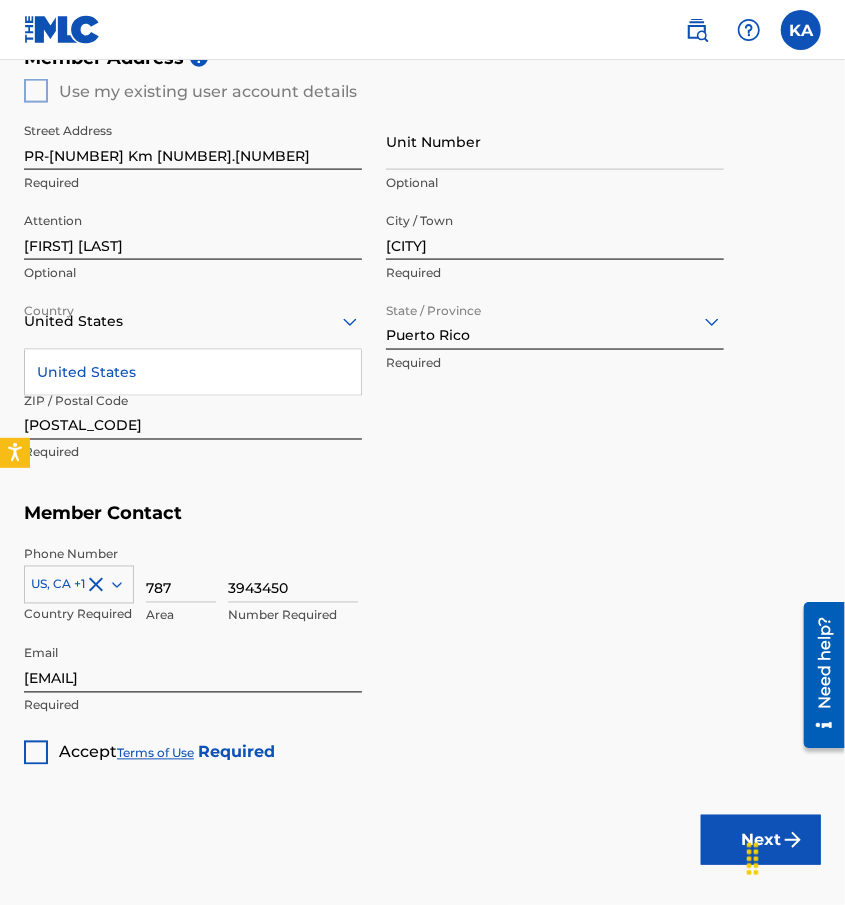 click at bounding box center (36, 753) 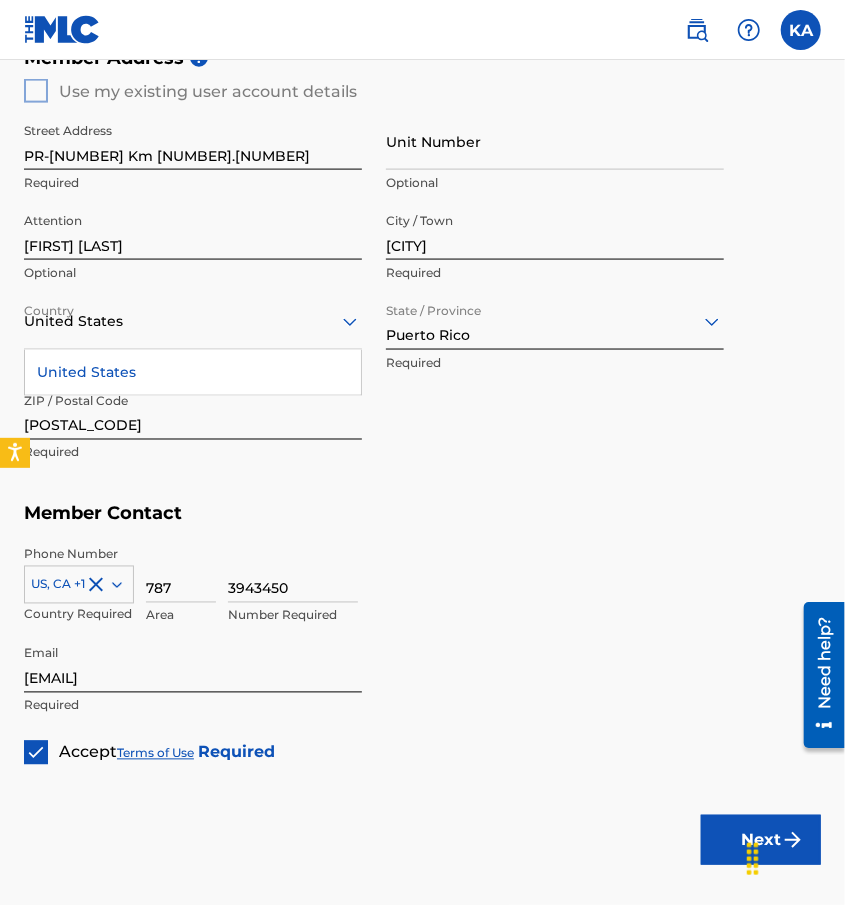 scroll, scrollTop: 956, scrollLeft: 0, axis: vertical 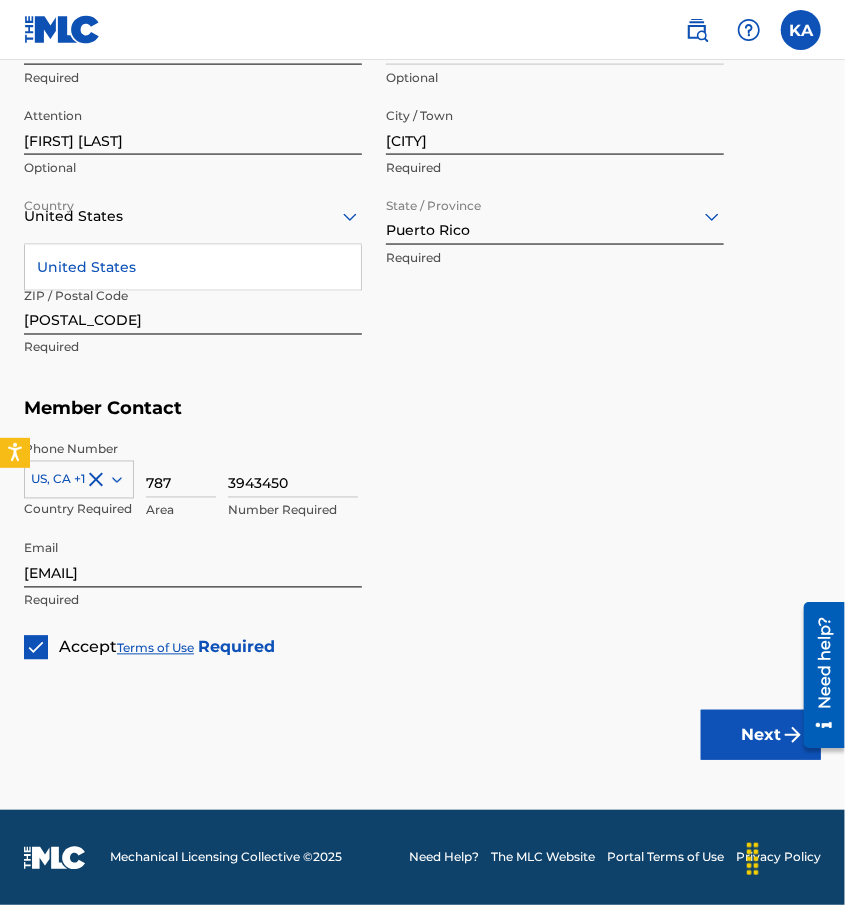 click on "Next" at bounding box center [761, 735] 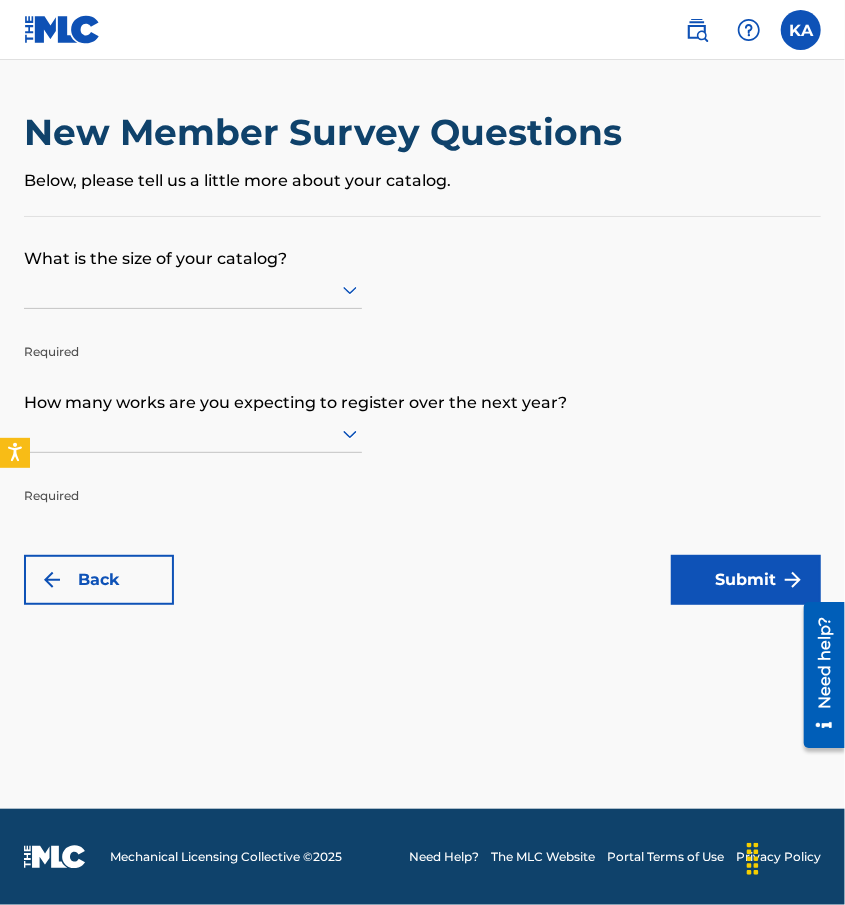scroll, scrollTop: 0, scrollLeft: 0, axis: both 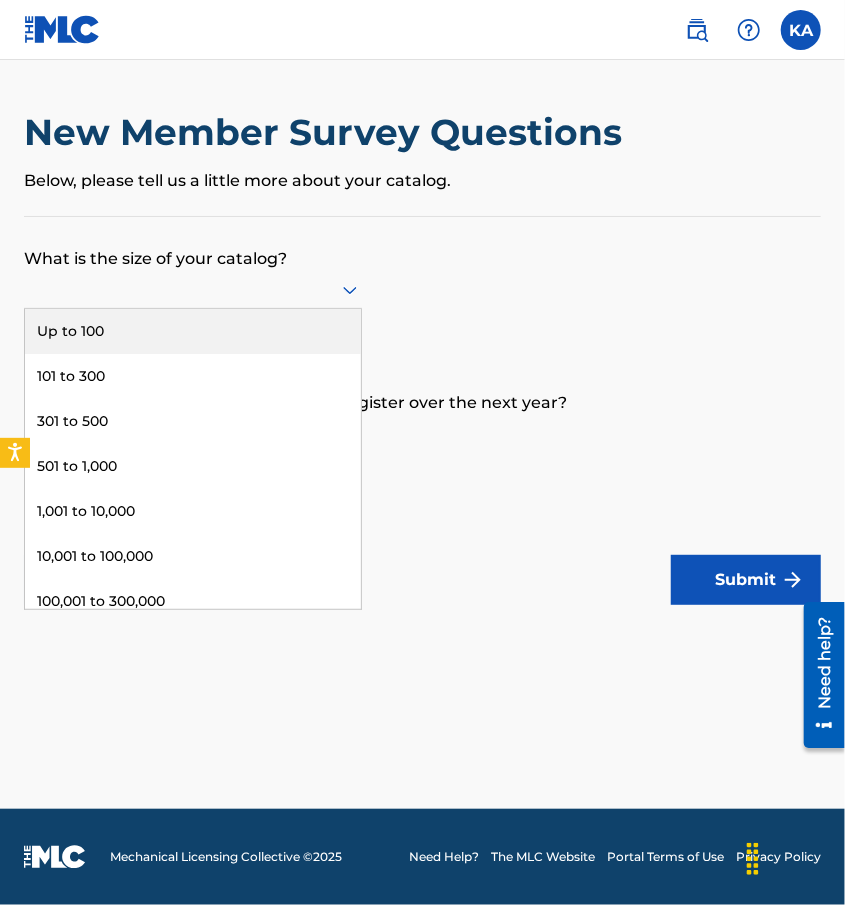 click on "Up to 100" at bounding box center (193, 331) 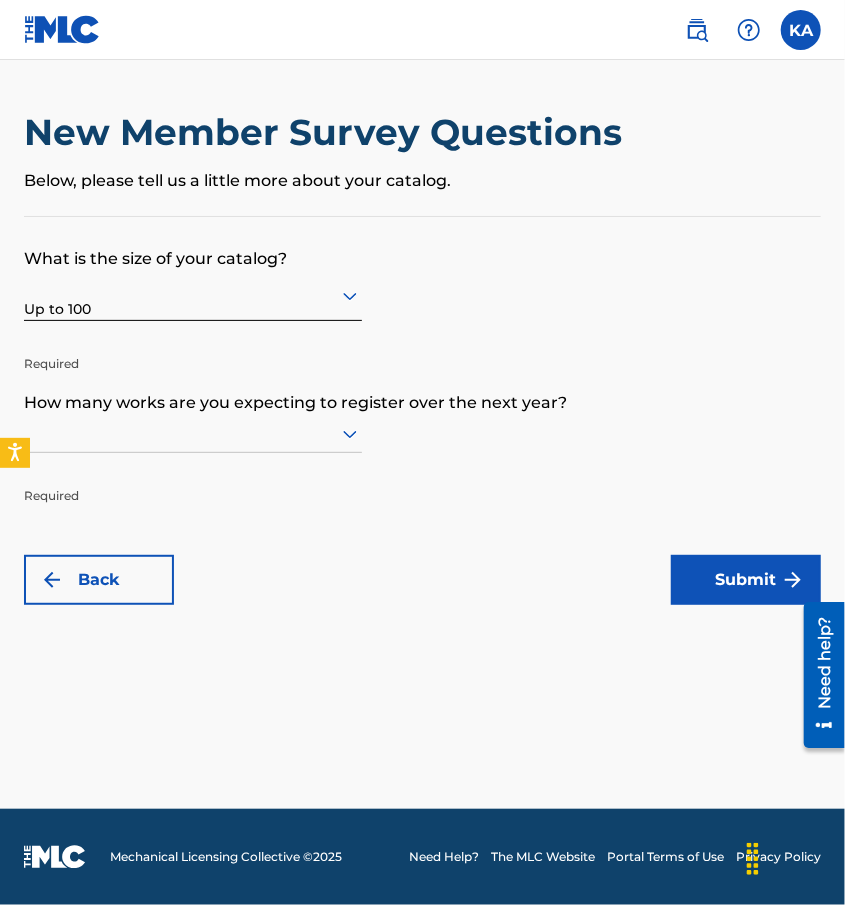 click at bounding box center (193, 433) 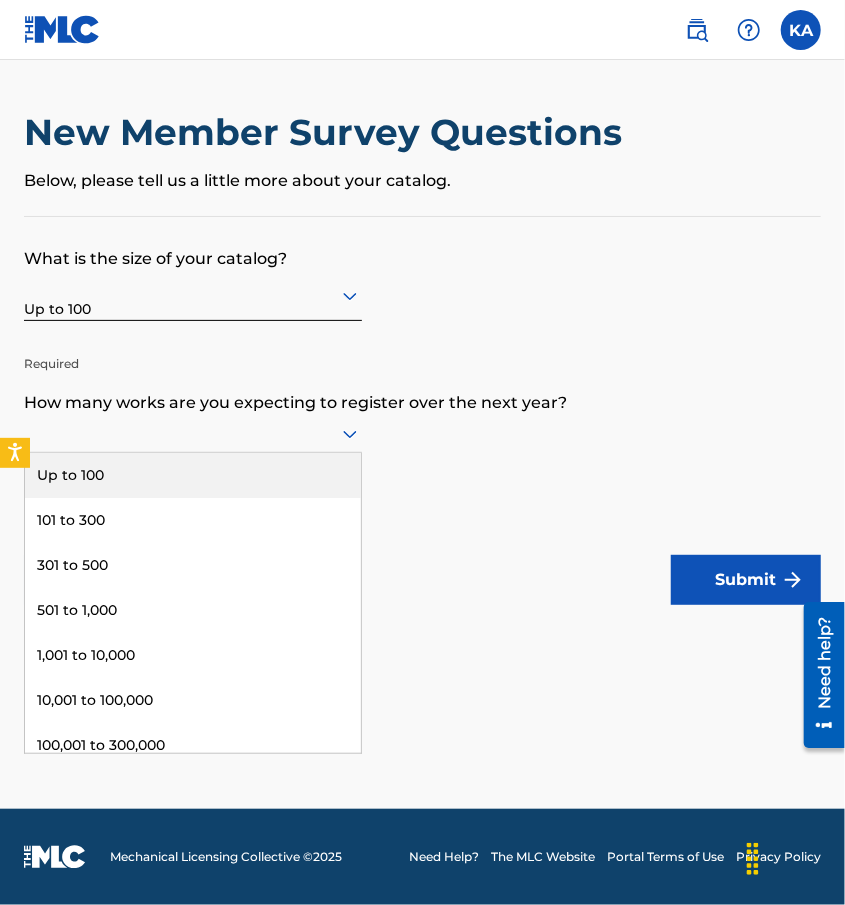 click on "Up to 100" at bounding box center (193, 475) 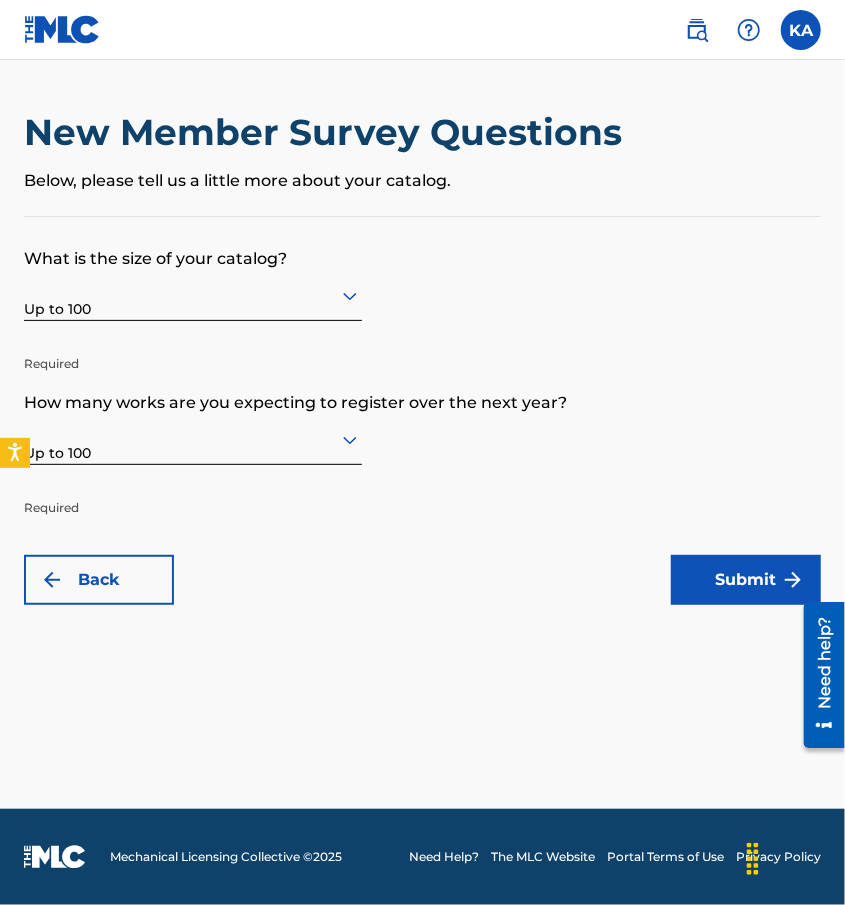 click on "Submit" at bounding box center [746, 580] 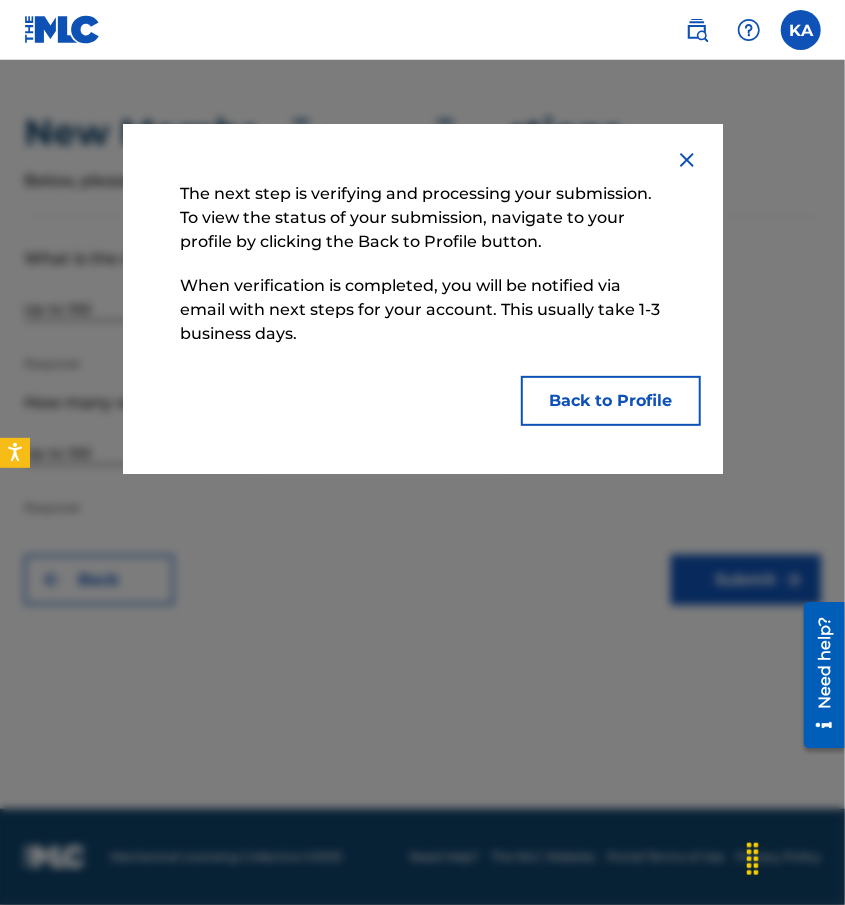click on "Back to Profile" at bounding box center (611, 401) 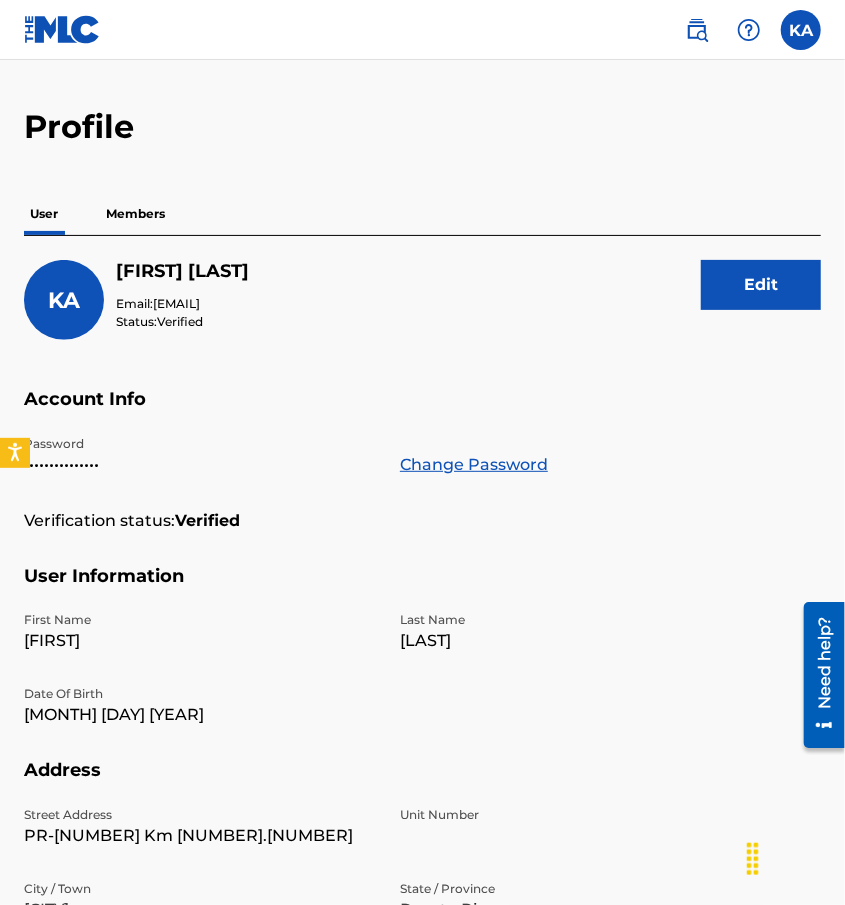 scroll, scrollTop: 15, scrollLeft: 0, axis: vertical 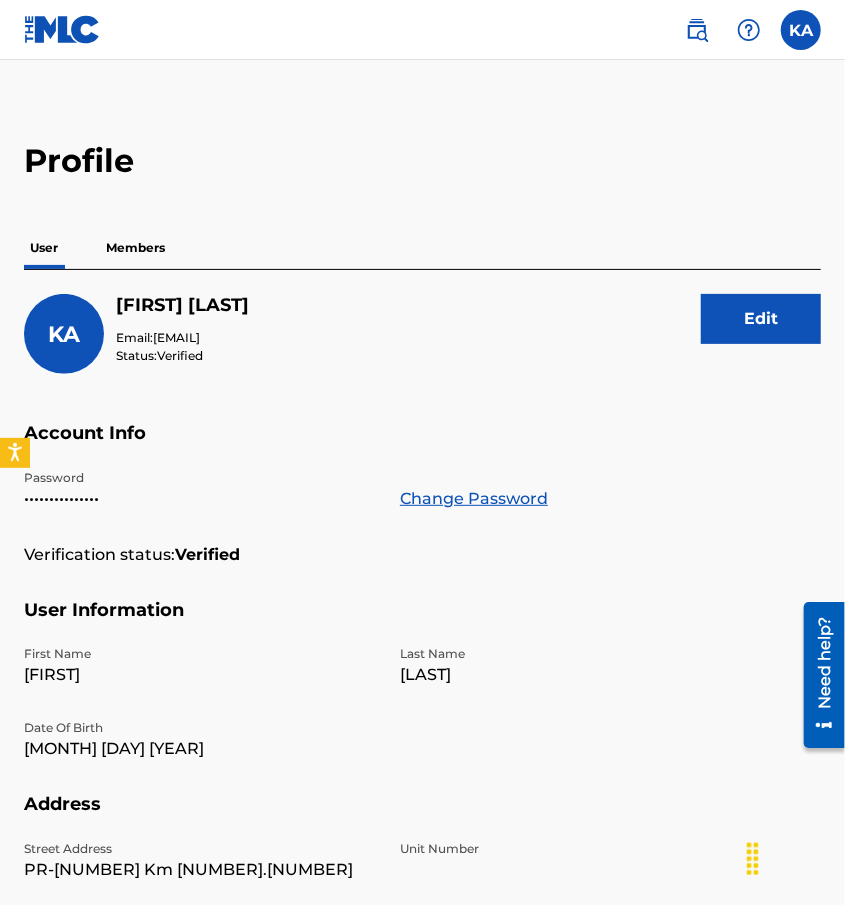 click on "Members" at bounding box center [135, 248] 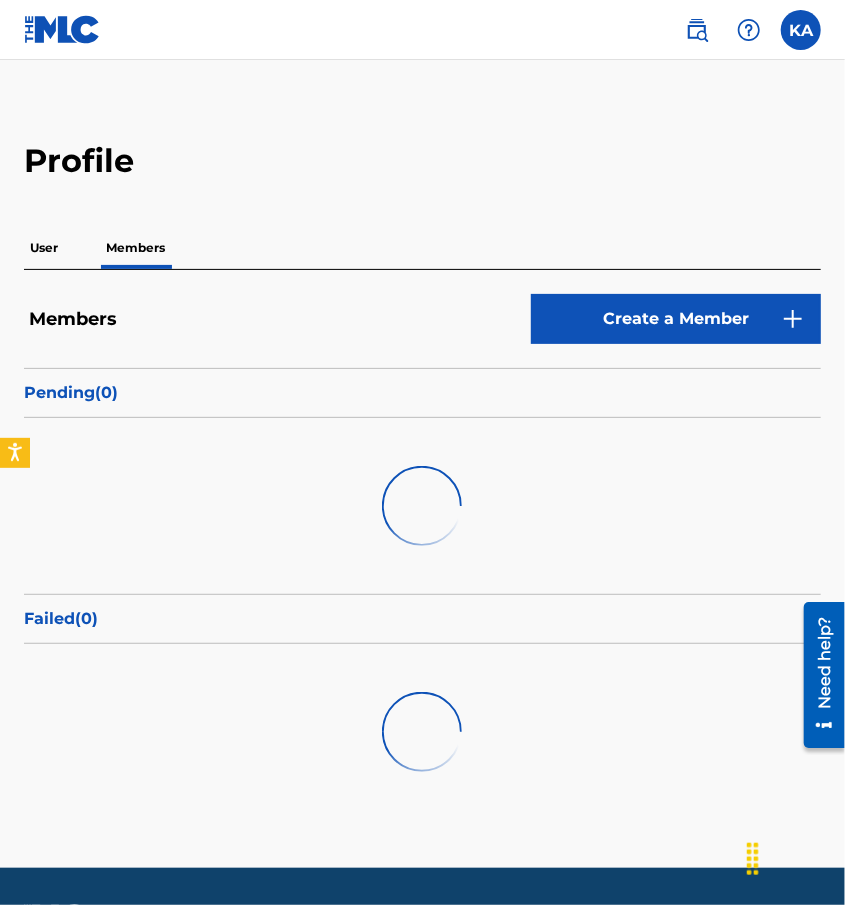 scroll, scrollTop: 0, scrollLeft: 0, axis: both 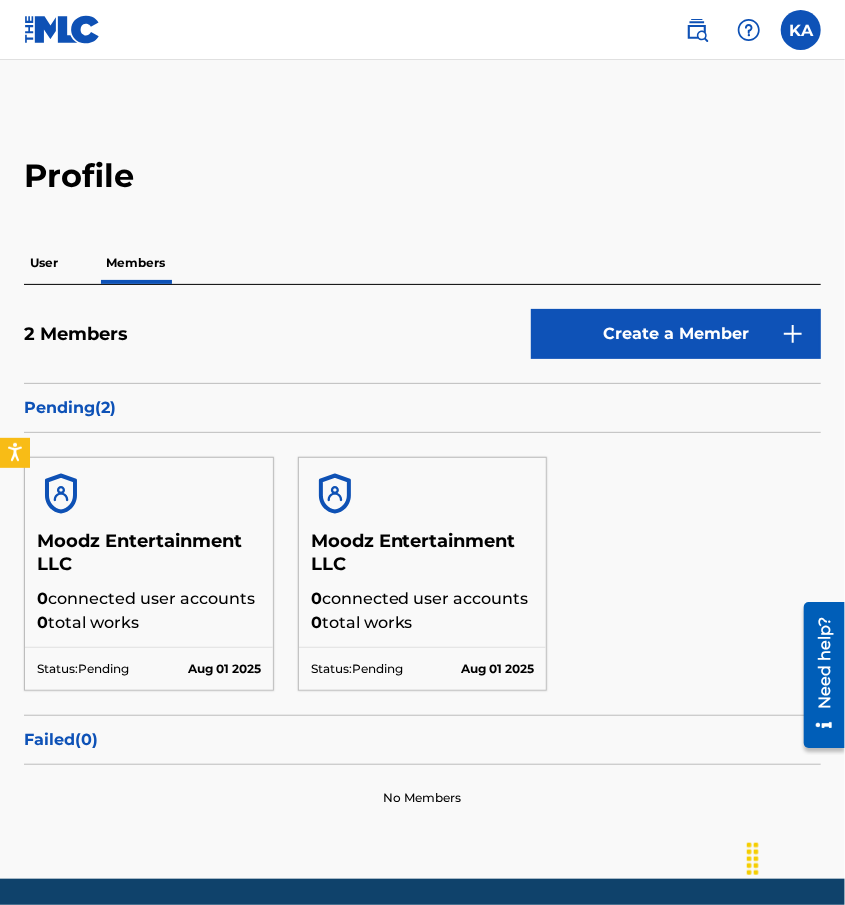 click on "User" at bounding box center [44, 263] 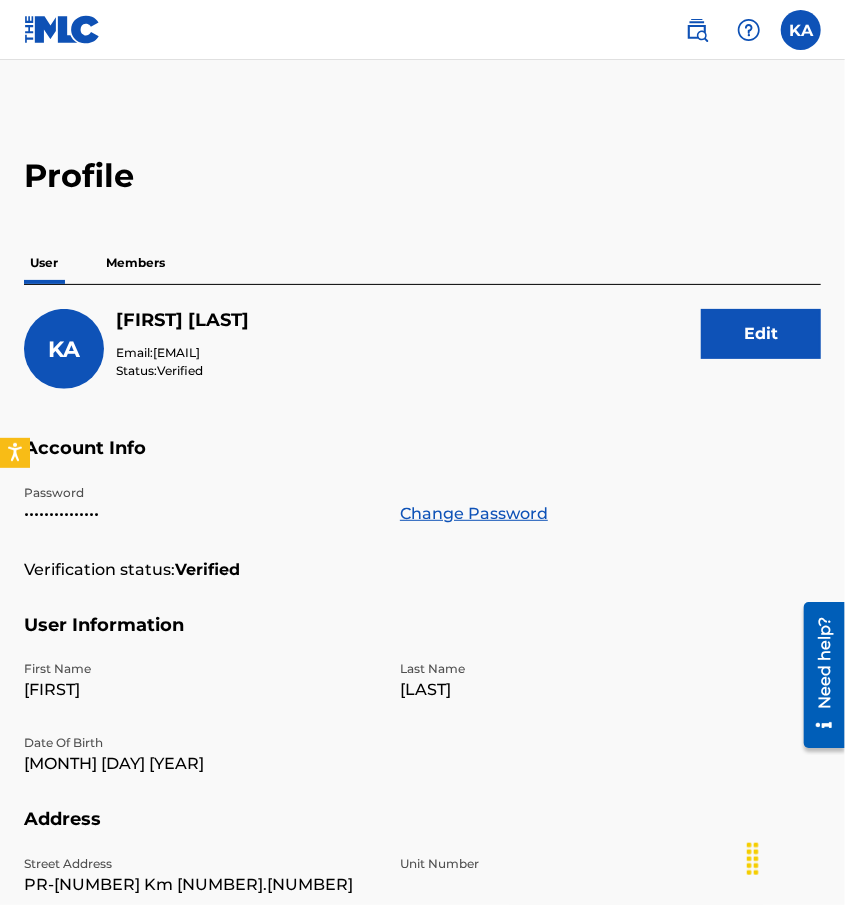 click on "Profile" at bounding box center [422, 176] 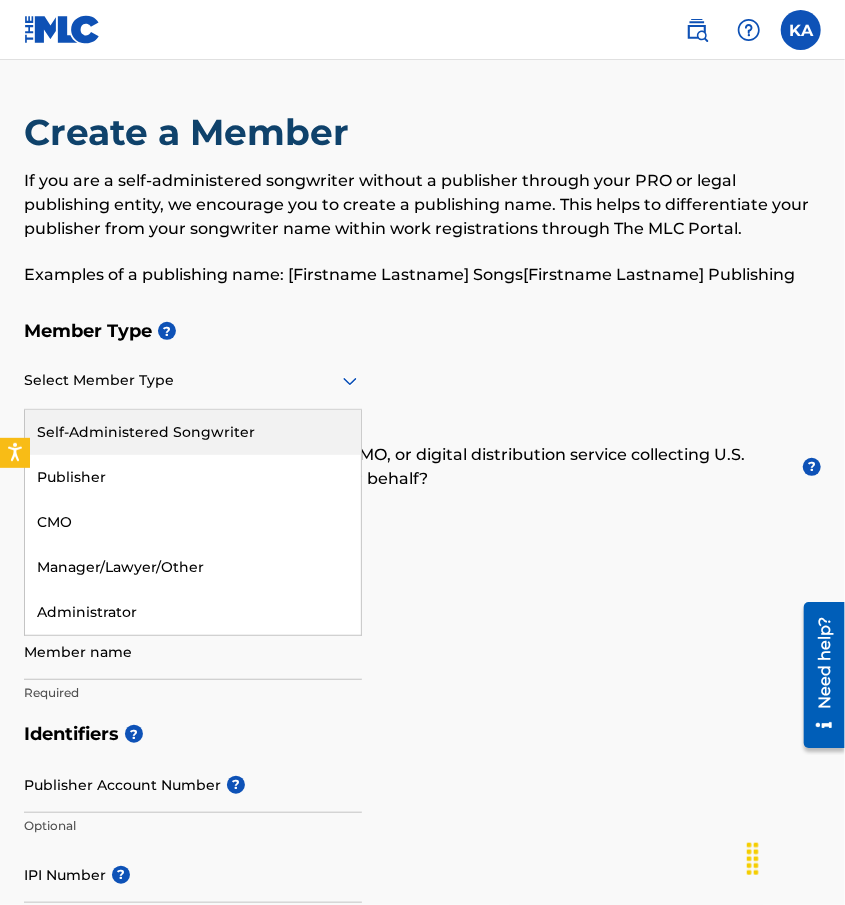 click at bounding box center (193, 380) 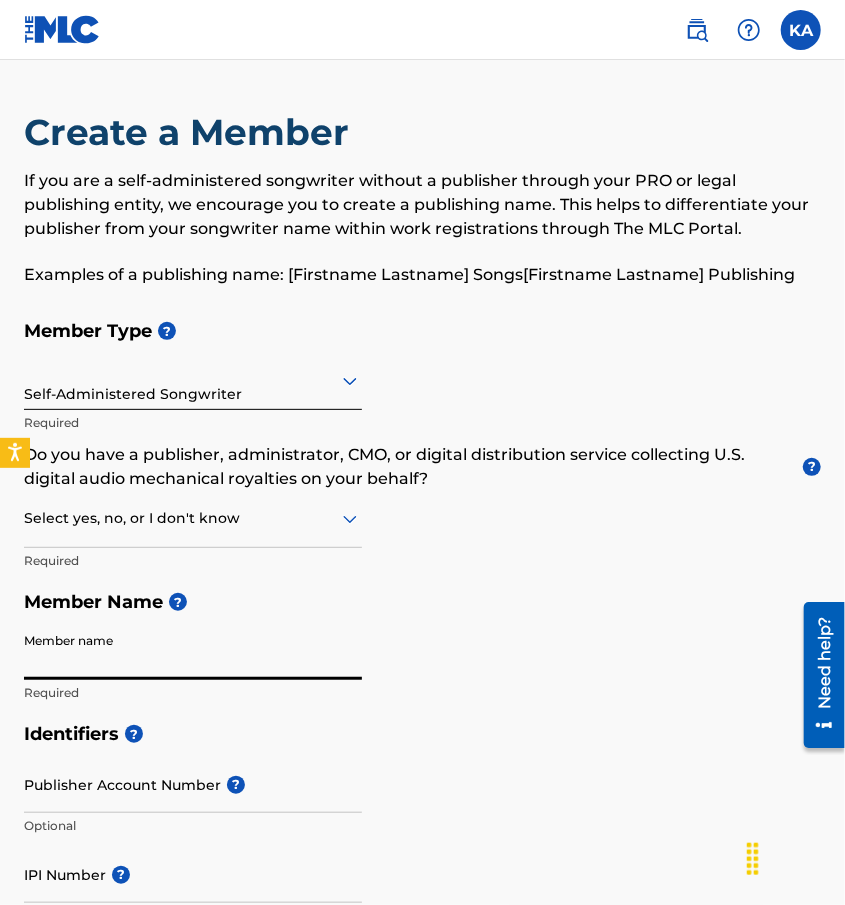 click on "Member name" at bounding box center (193, 651) 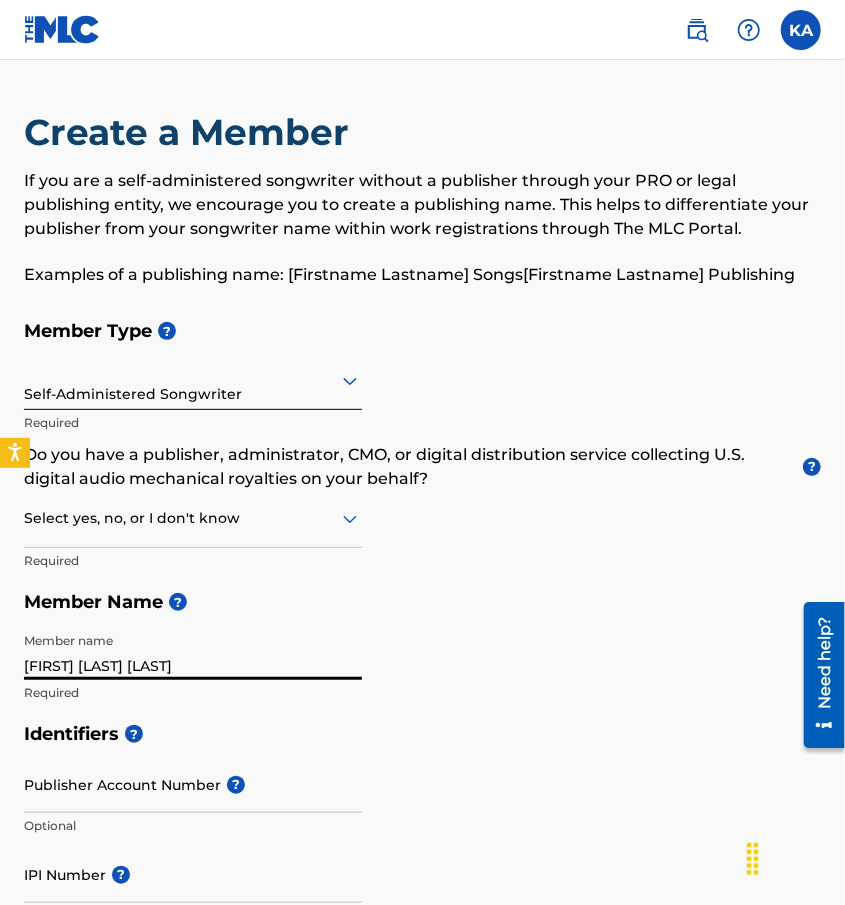 type on "[FIRST] [LAST] [LAST]" 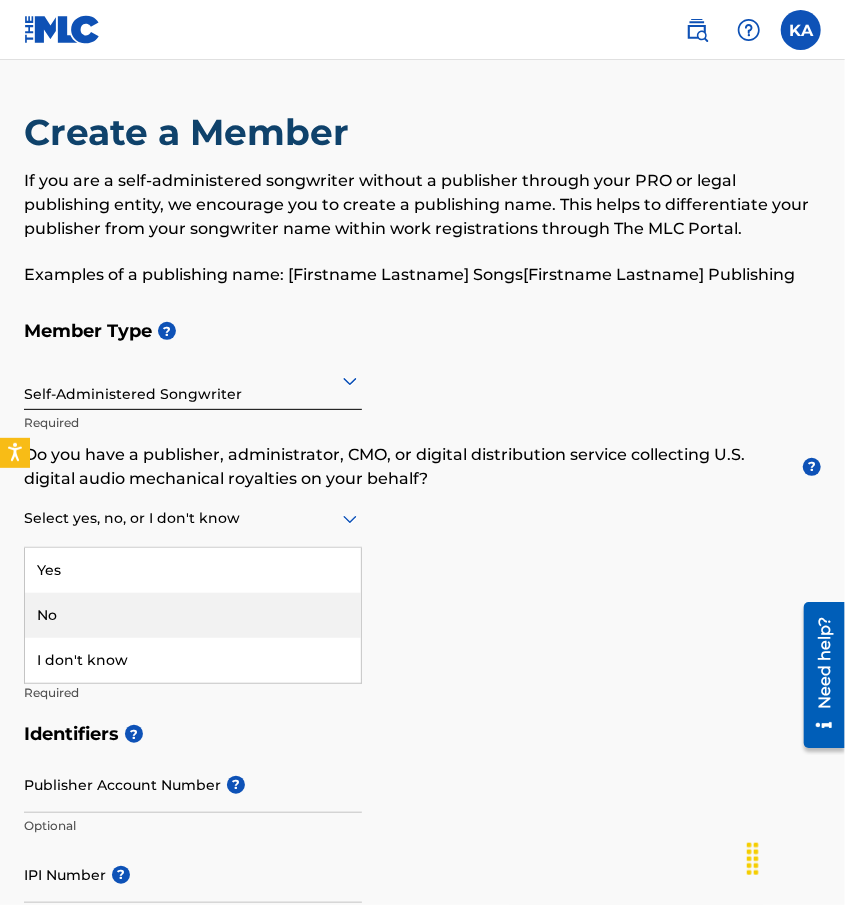 click on "No" at bounding box center (193, 615) 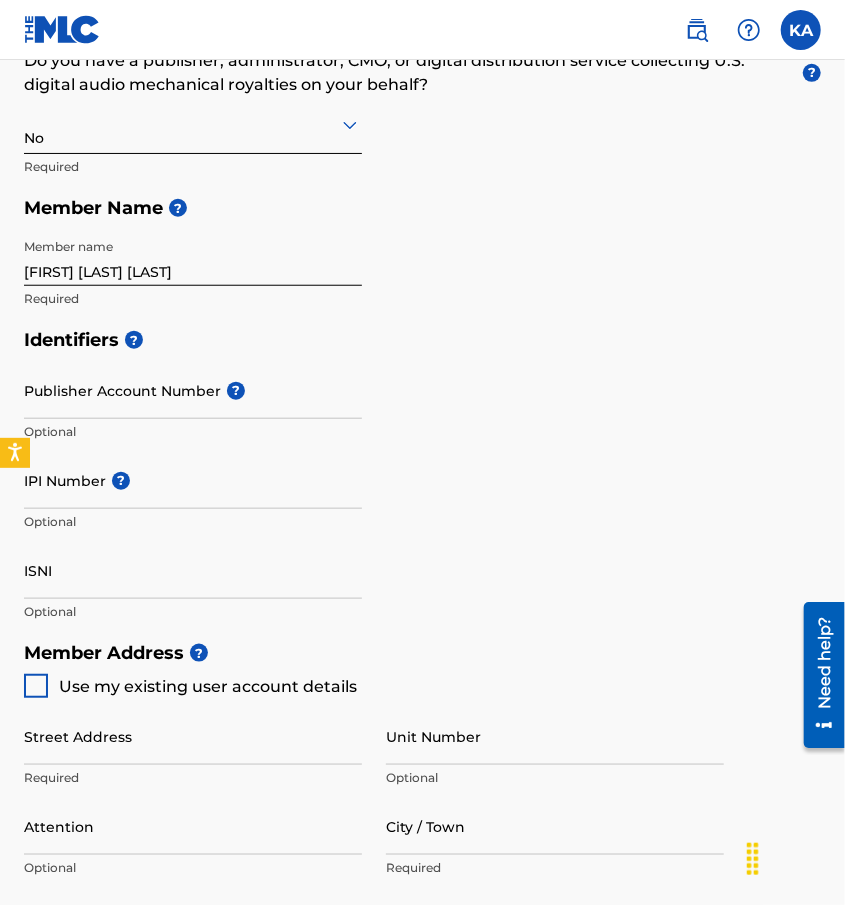 scroll, scrollTop: 397, scrollLeft: 0, axis: vertical 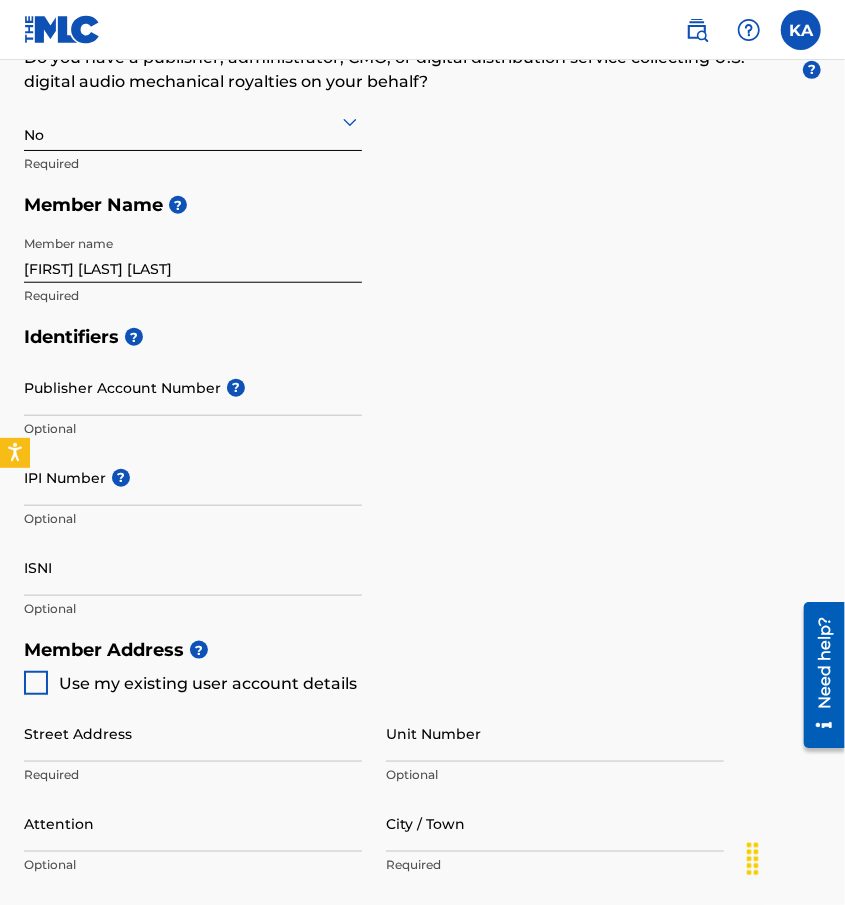 click on "Publisher Account Number ?" at bounding box center (193, 387) 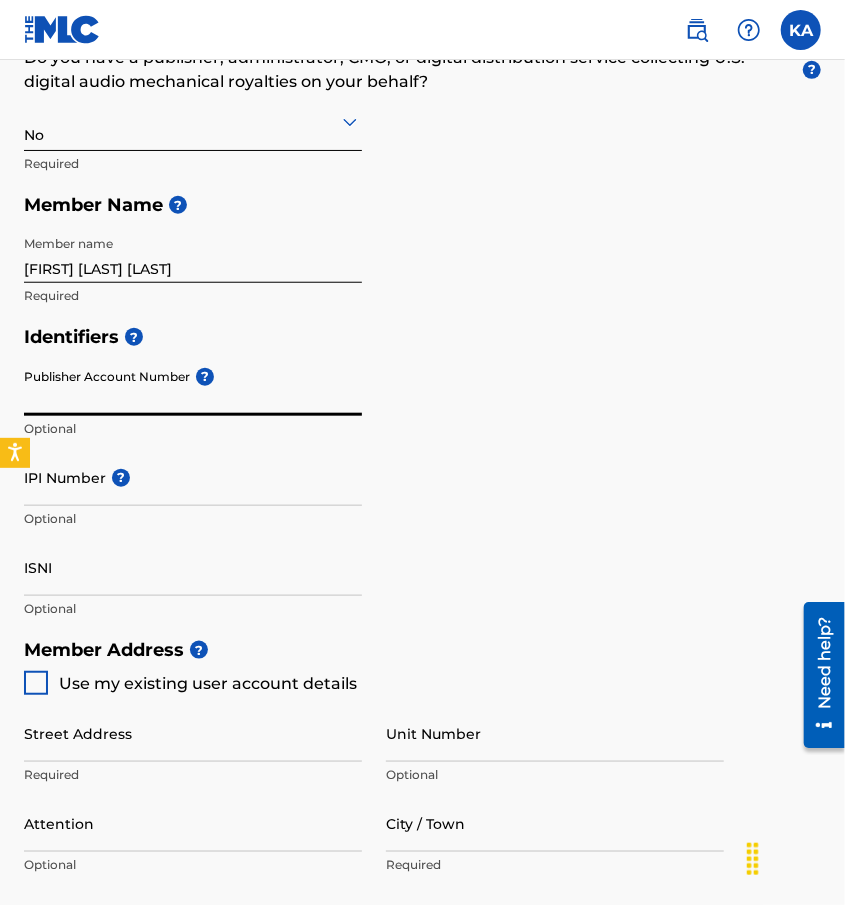 click on "IPI Number ?" at bounding box center [193, 477] 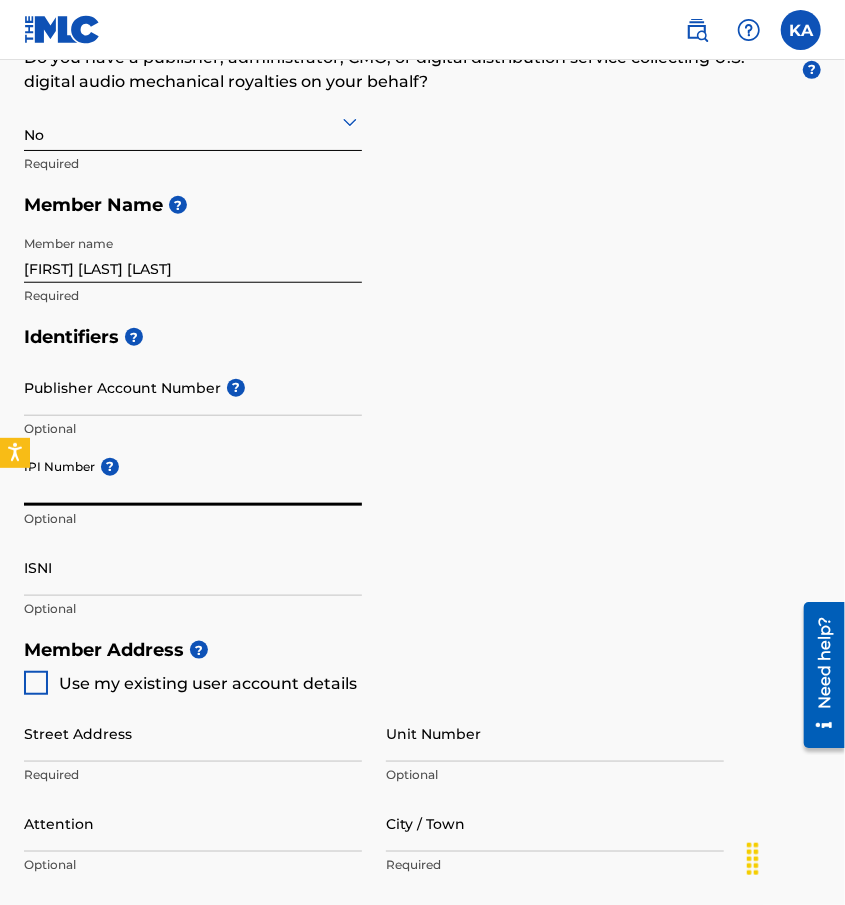 click on "IPI Number ?" at bounding box center (193, 477) 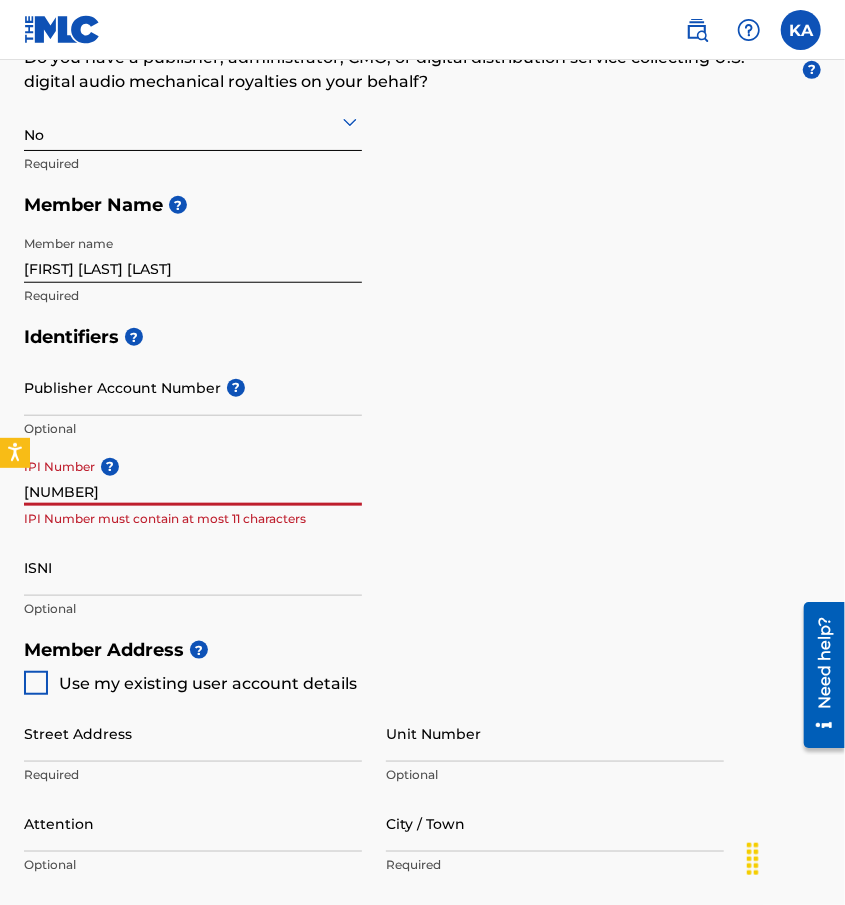 drag, startPoint x: 55, startPoint y: 495, endPoint x: -23, endPoint y: 496, distance: 78.00641 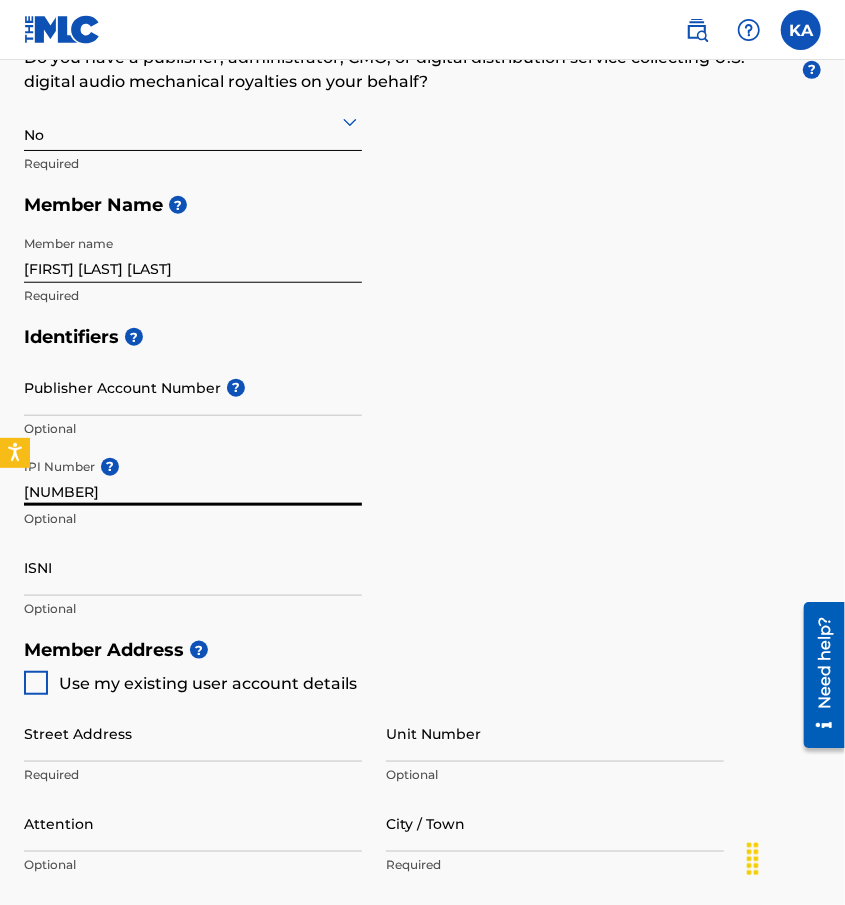 type on "[NUMBER]" 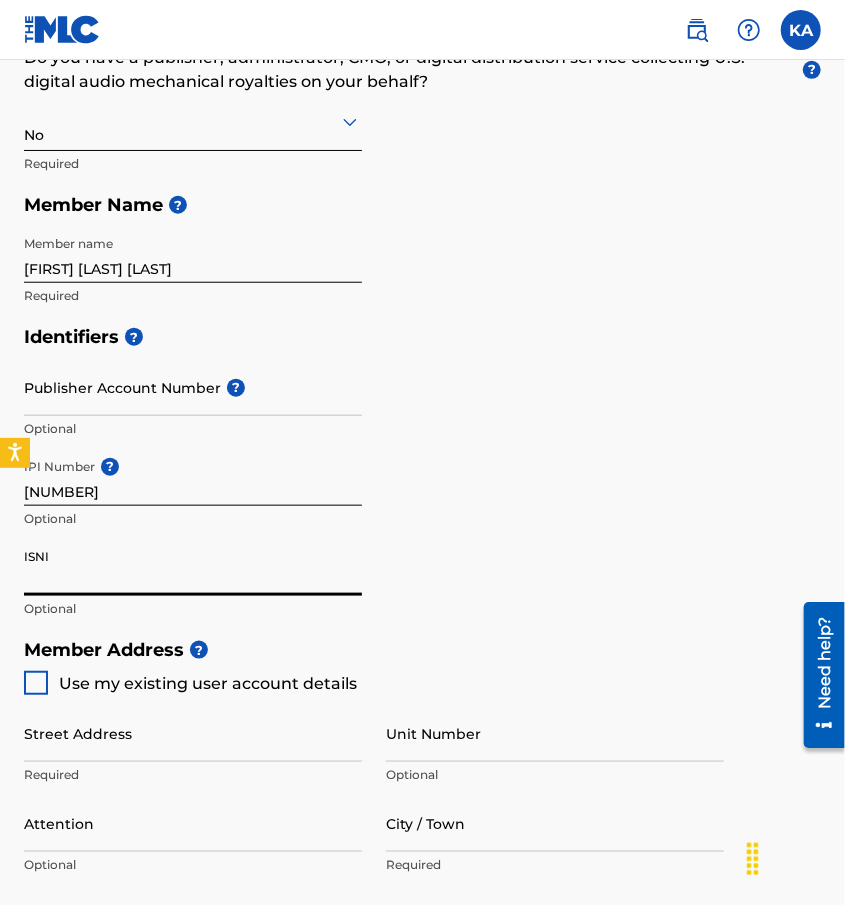 click on "ISNI" at bounding box center (193, 567) 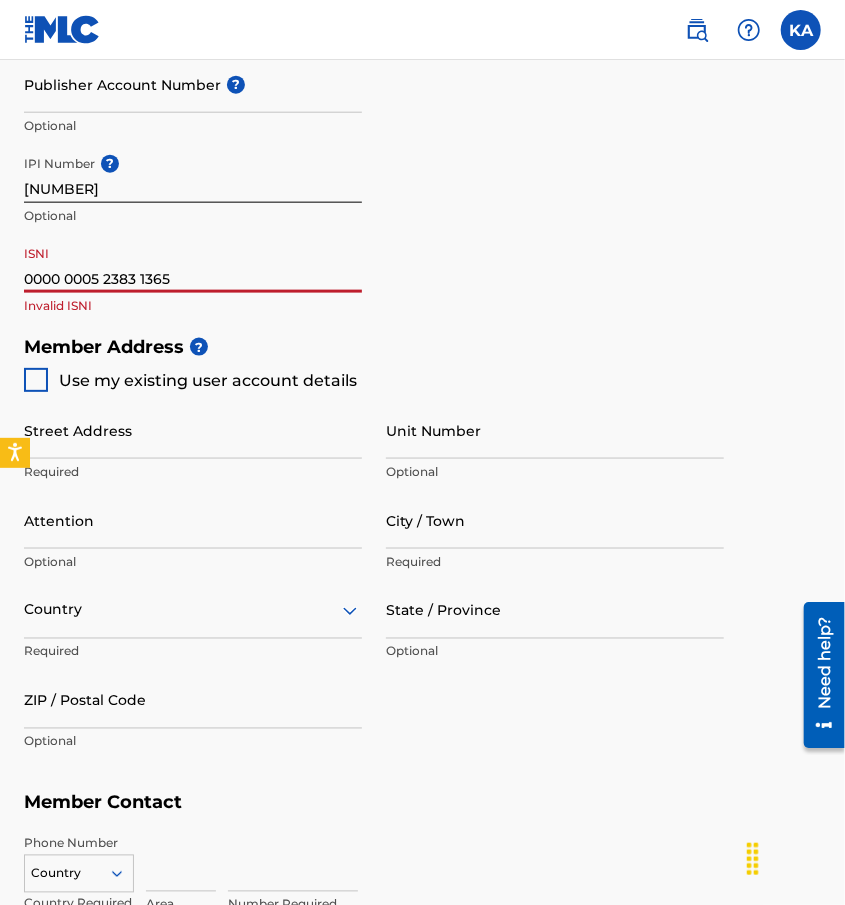 scroll, scrollTop: 714, scrollLeft: 0, axis: vertical 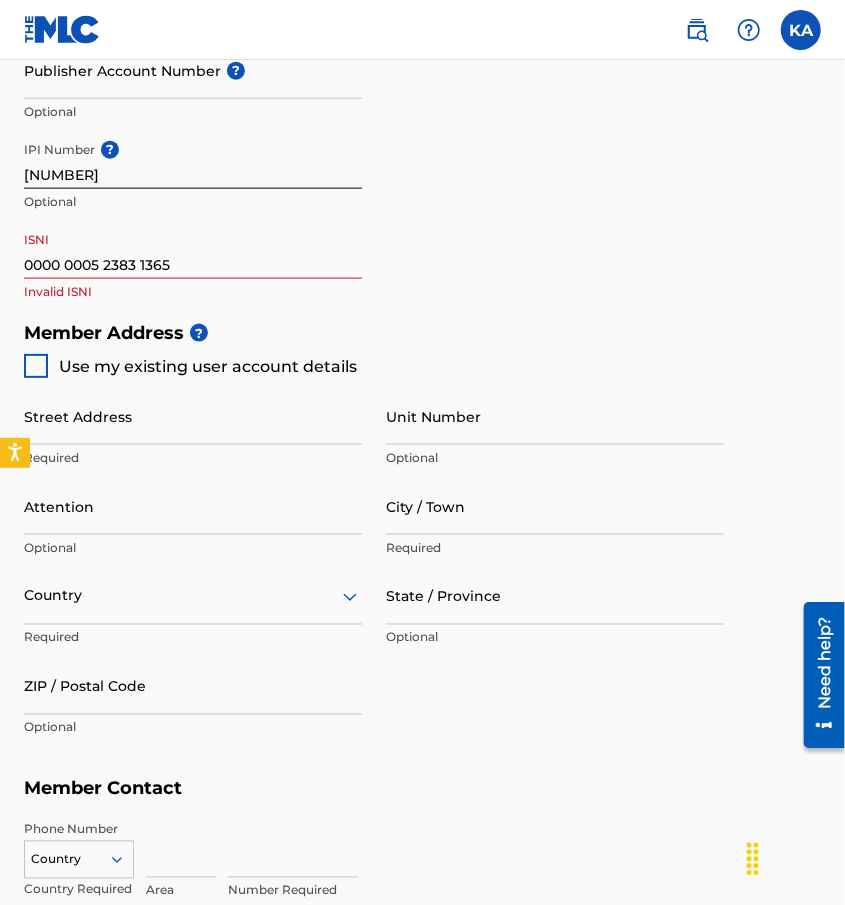 click on "Invalid ISNI" at bounding box center (193, 292) 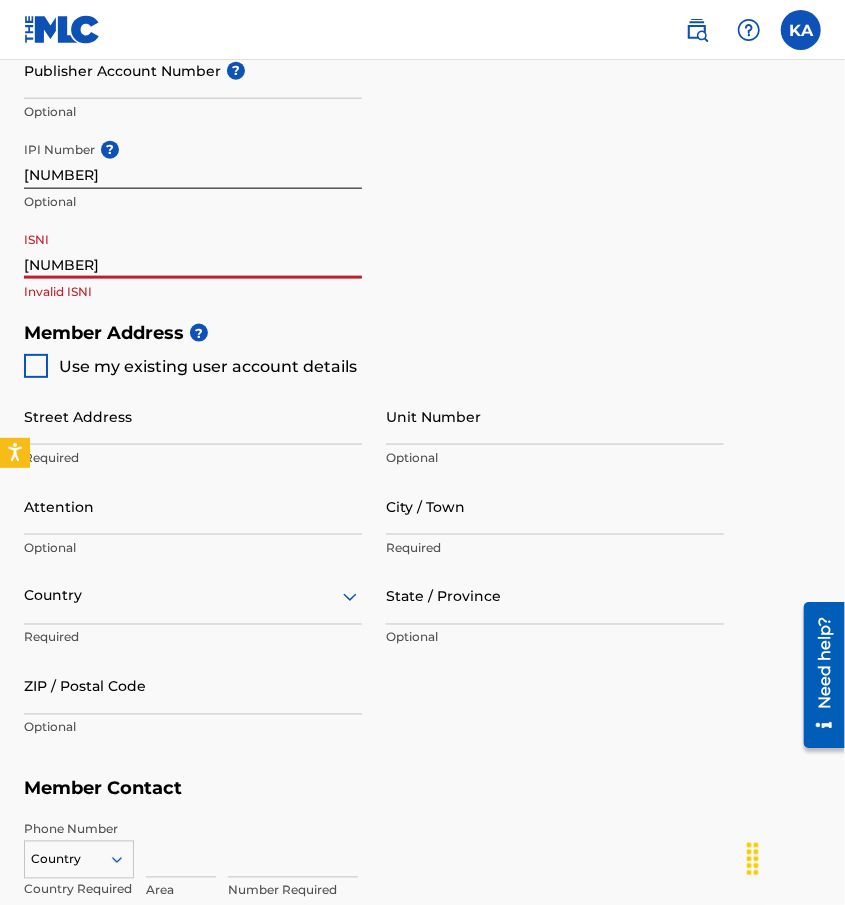 click on "[NUMBER]" at bounding box center (193, 250) 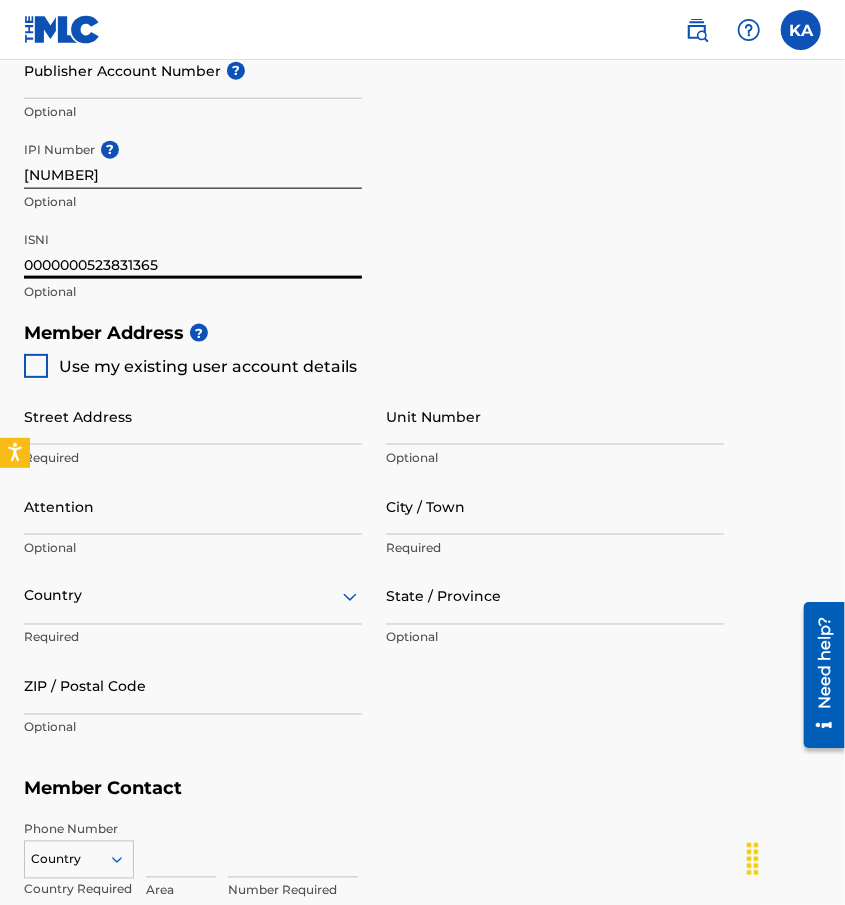 type on "0000000523831365" 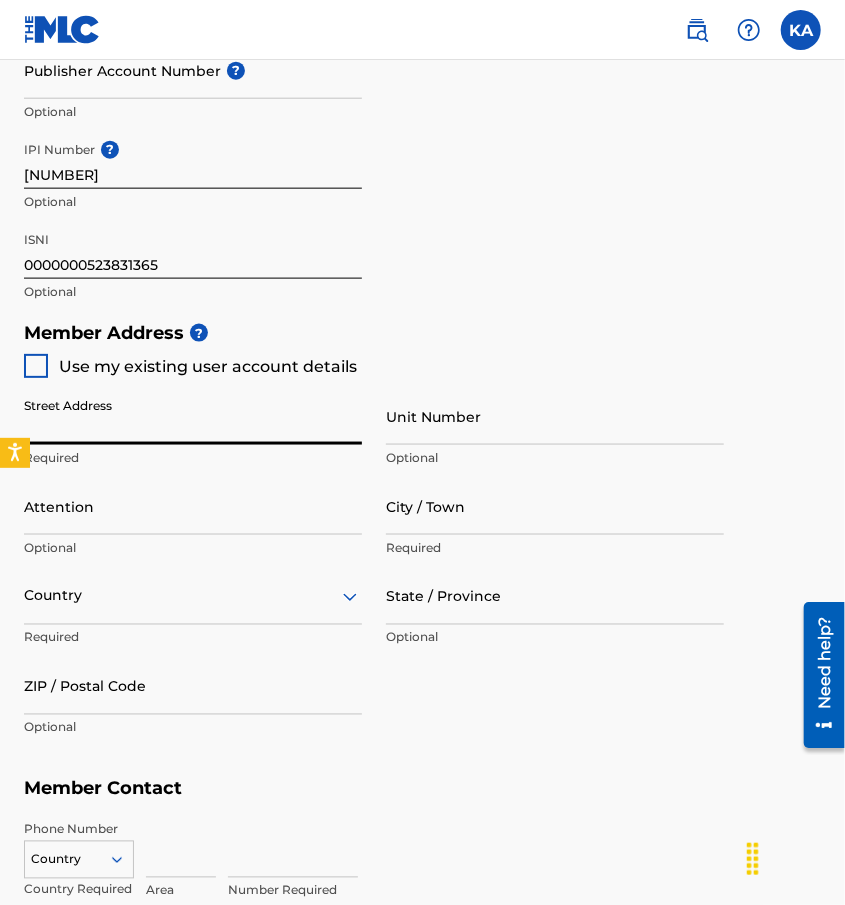 click on "Street Address" at bounding box center (193, 416) 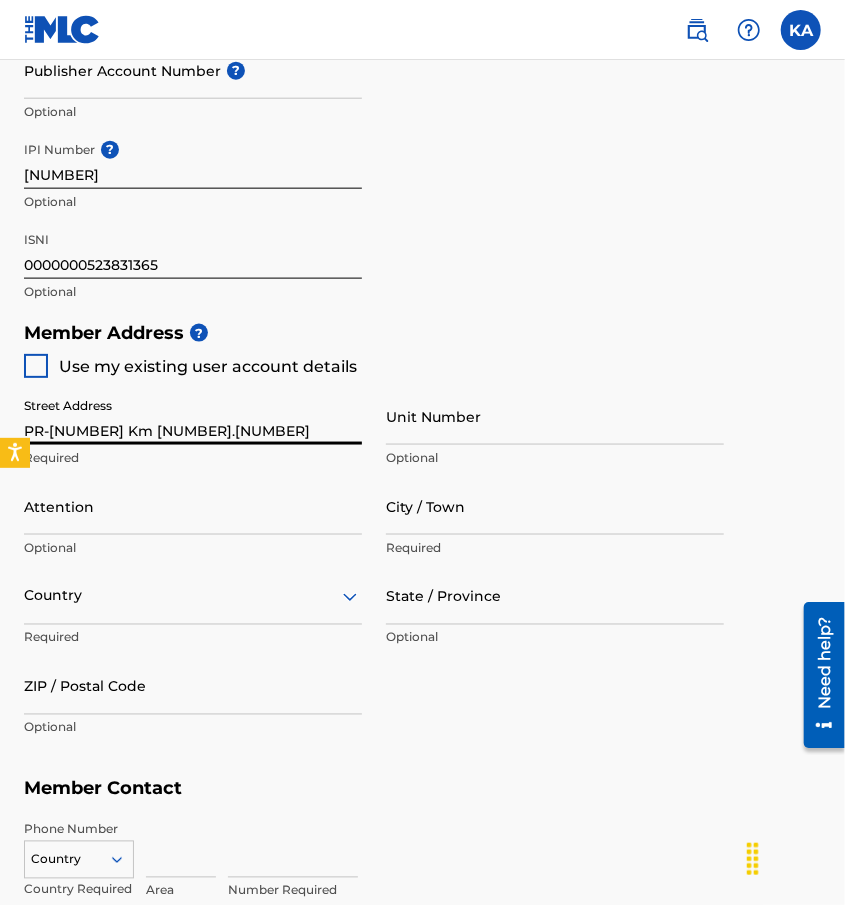 type on "HC [NUMBER] BOX [NUMBER], [CITY] [LAST]" 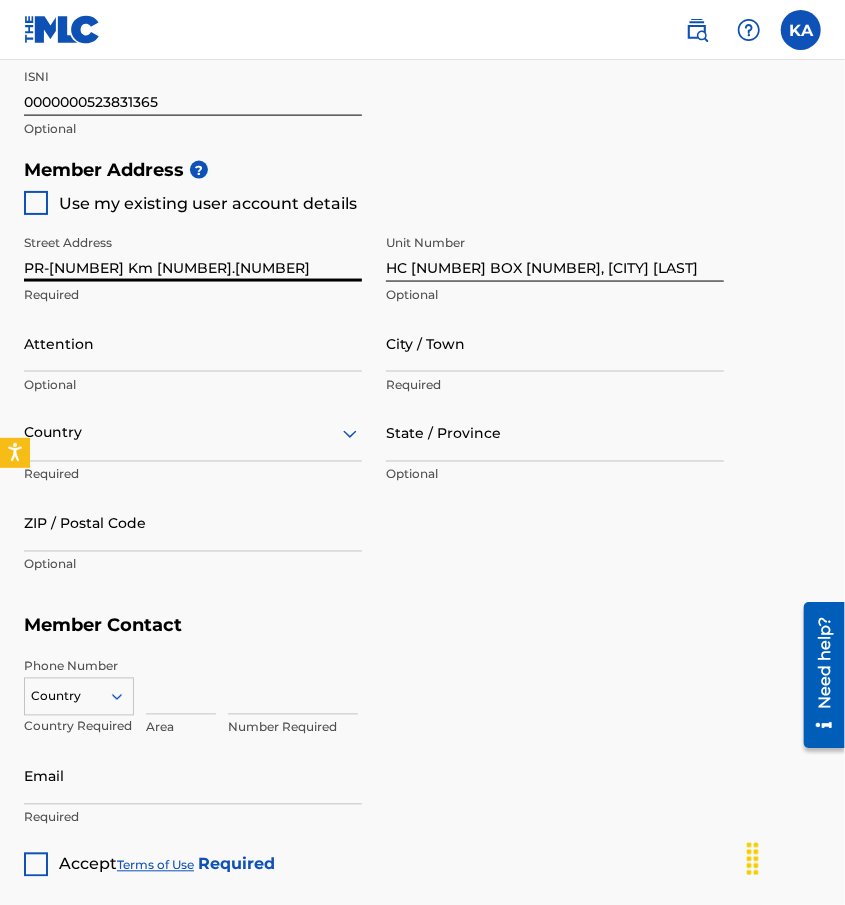 scroll, scrollTop: 884, scrollLeft: 0, axis: vertical 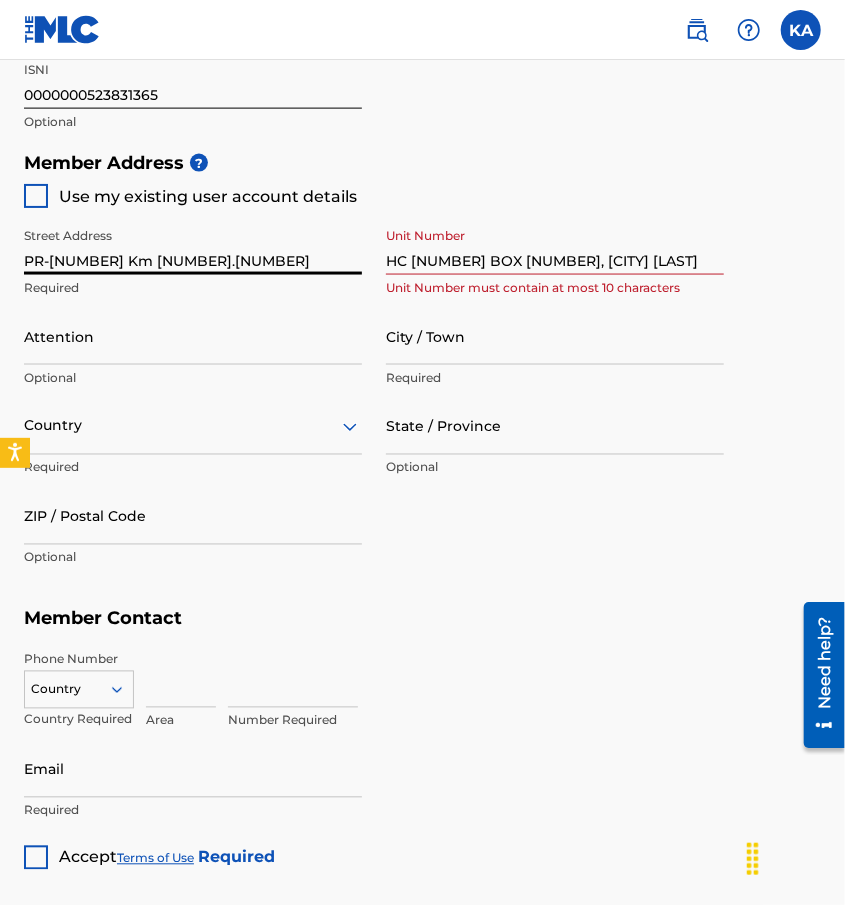 click on "Required" at bounding box center (193, 288) 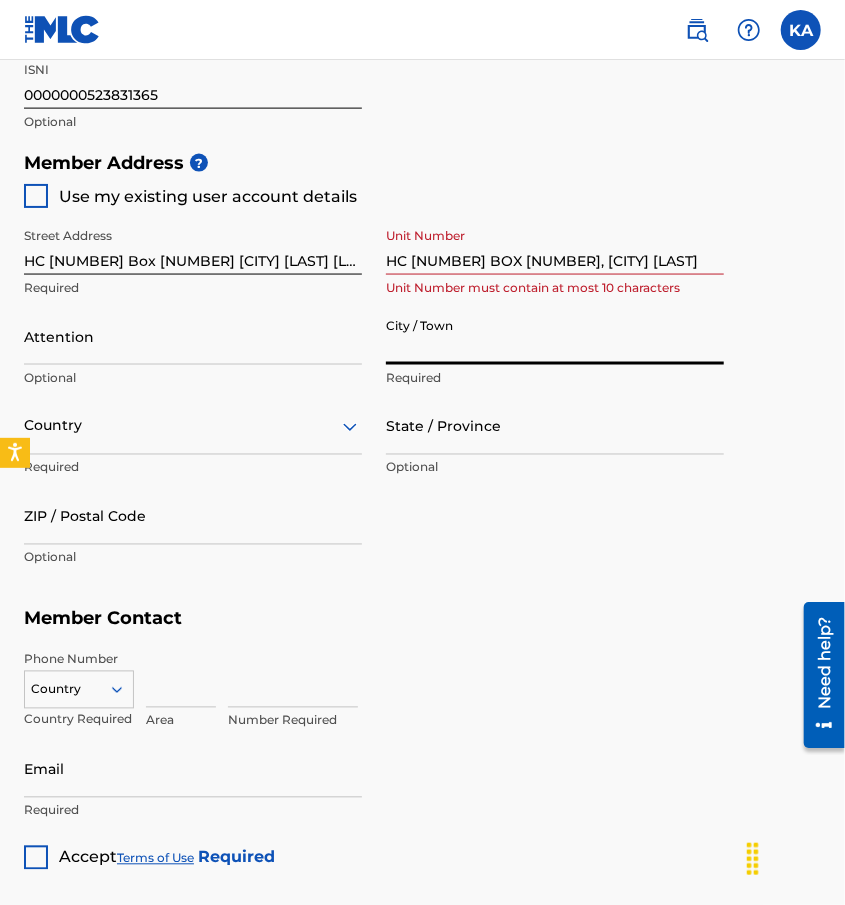 click on "City / Town" at bounding box center [555, 336] 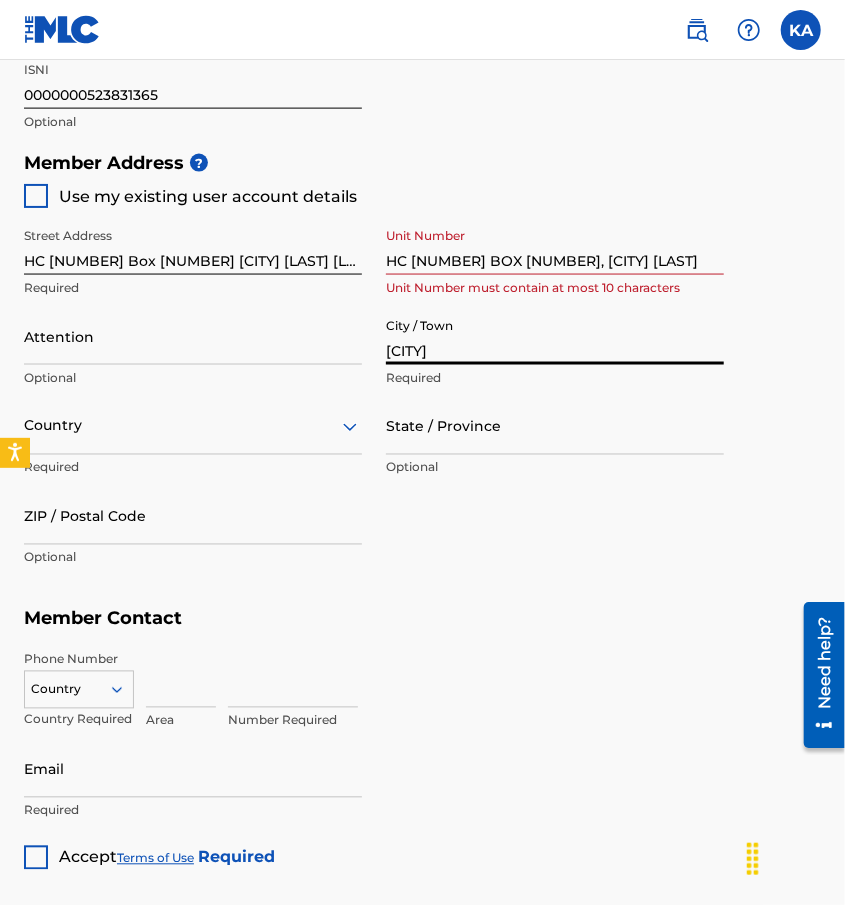 type on "[FIRST] [LAST]" 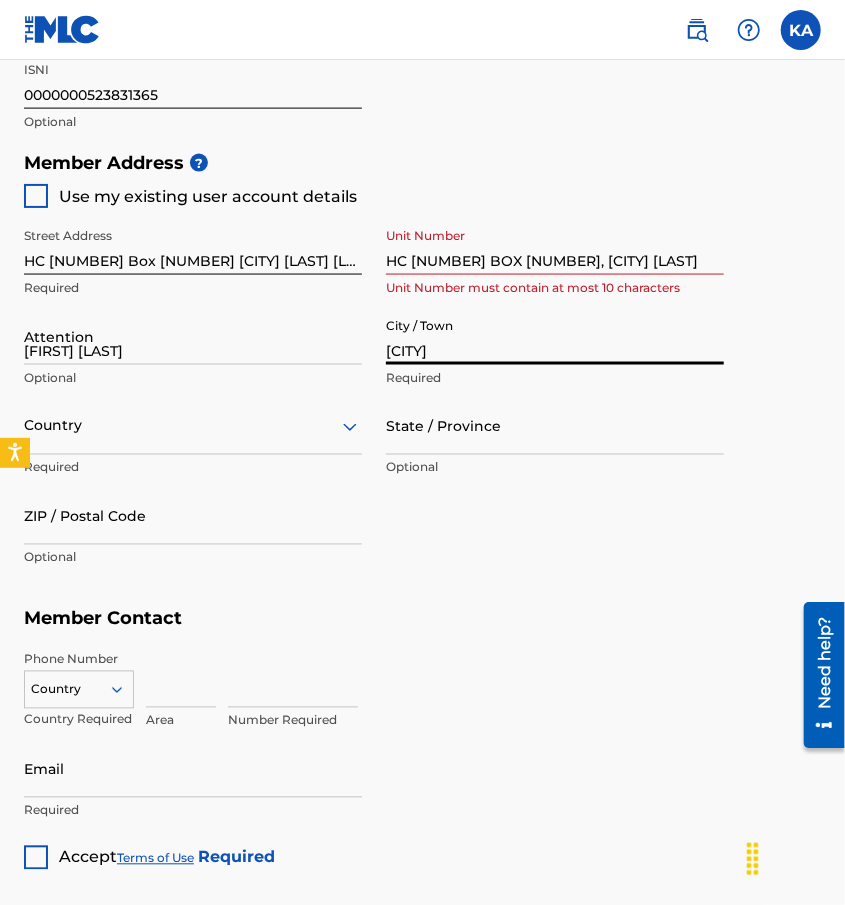 type on "United States" 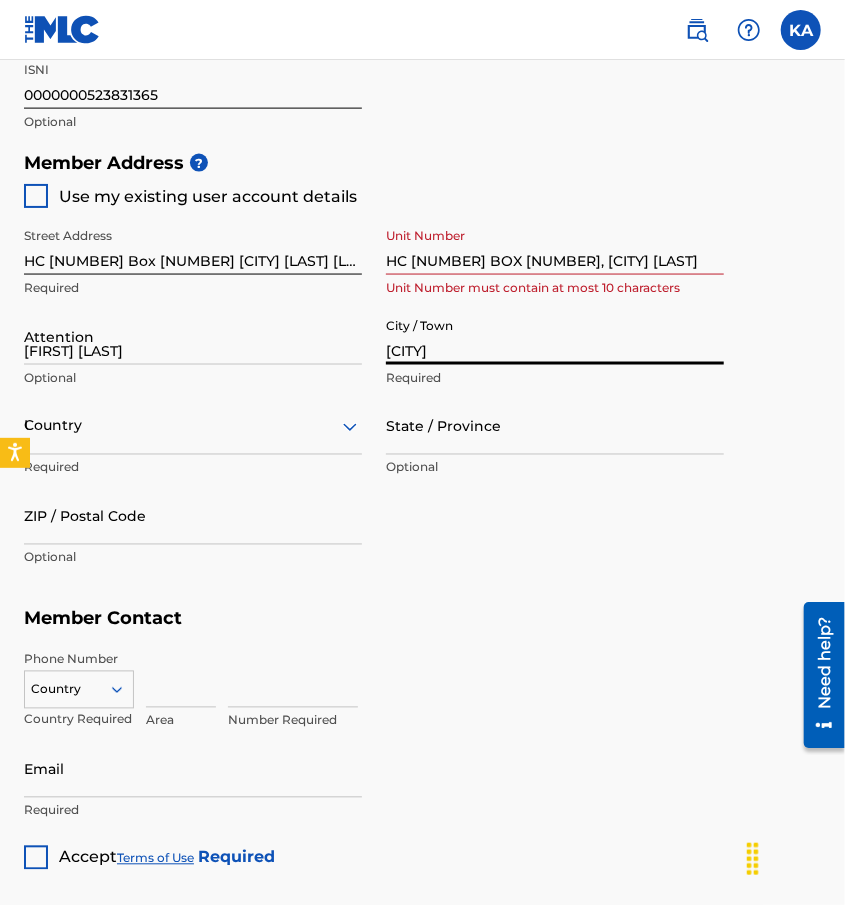 type on "Puerto Rico" 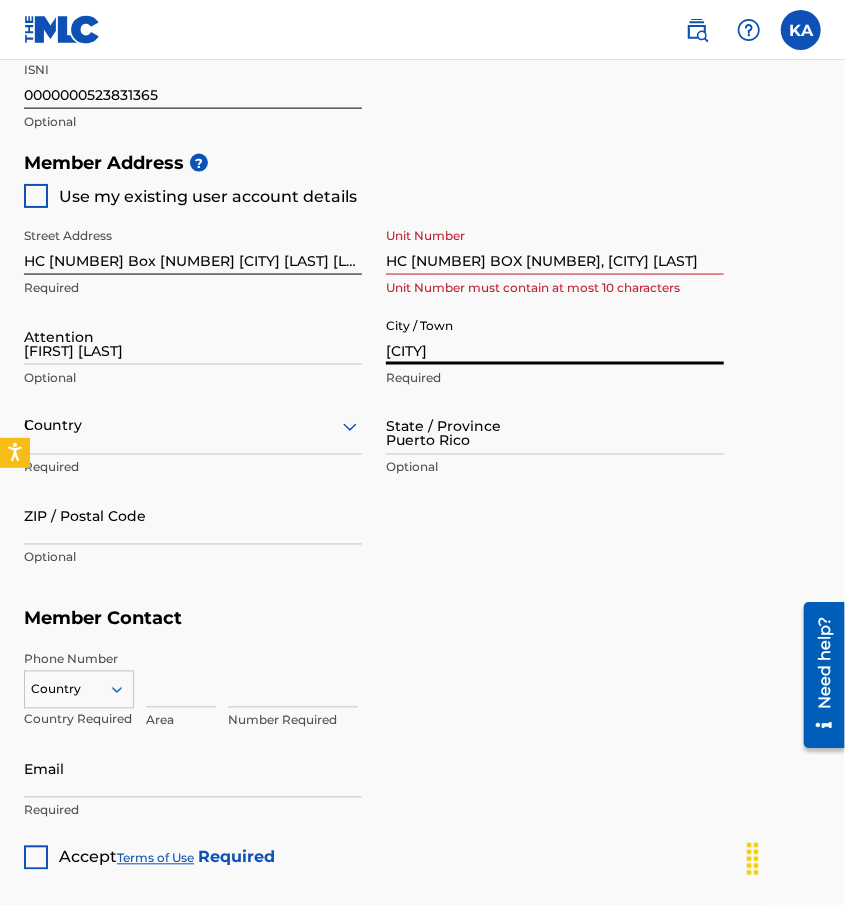 type on "[POSTAL_CODE]" 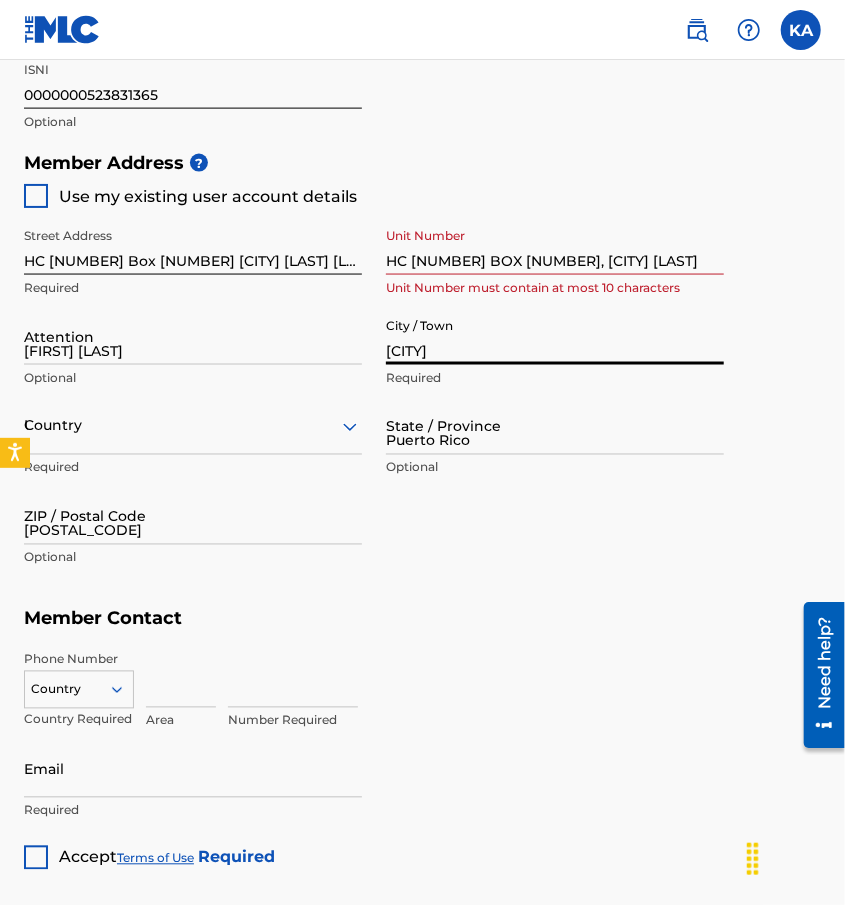 type on "1" 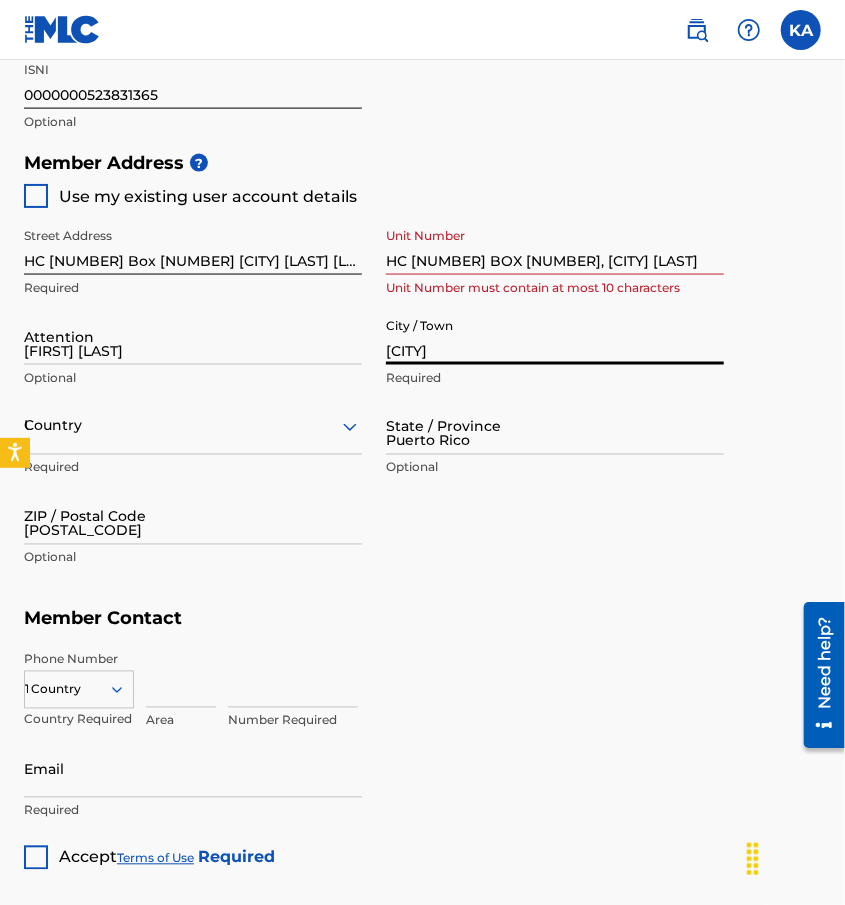 type on "787" 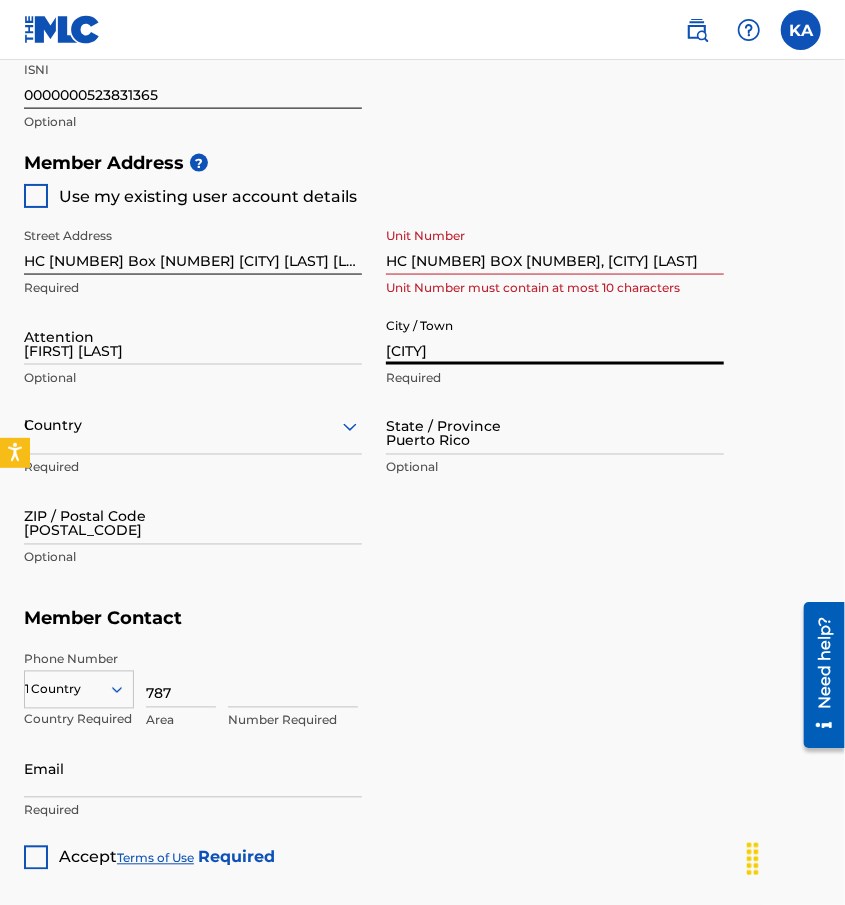 type on "3943450" 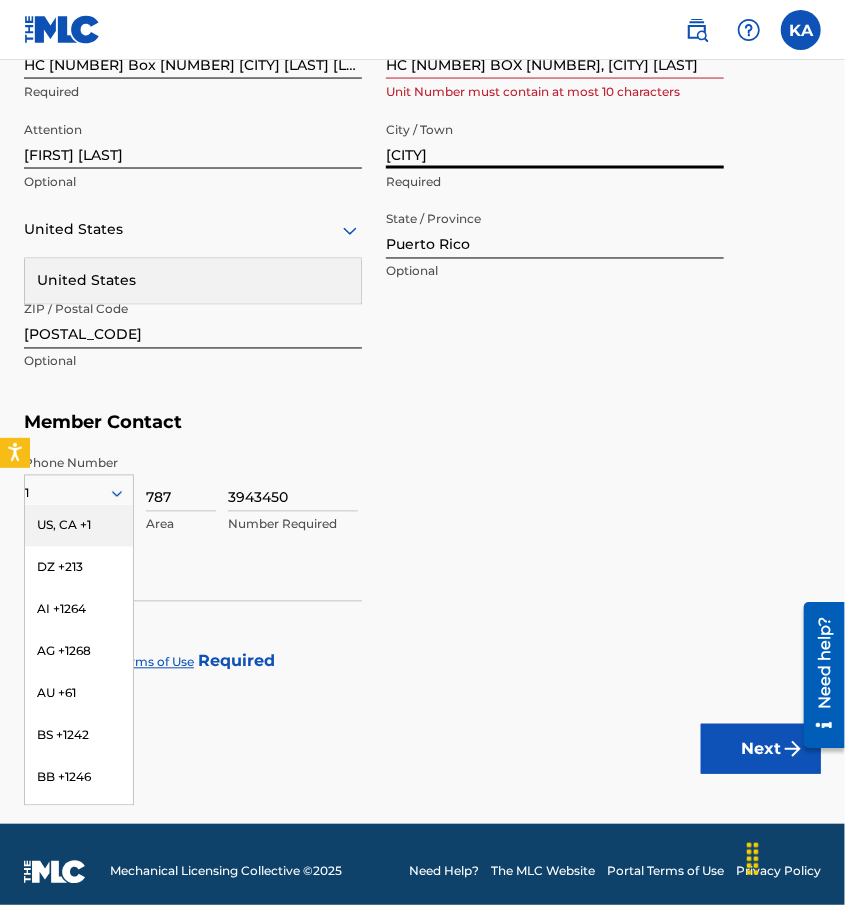 scroll, scrollTop: 1094, scrollLeft: 0, axis: vertical 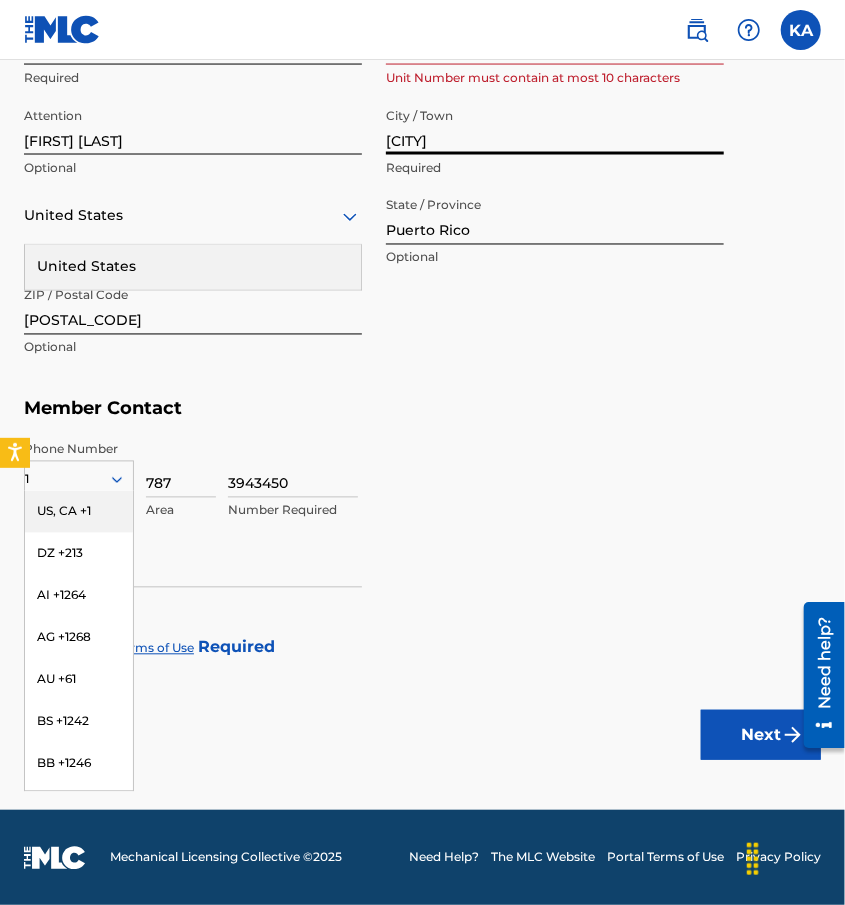 click on "US, CA +1" at bounding box center [79, 512] 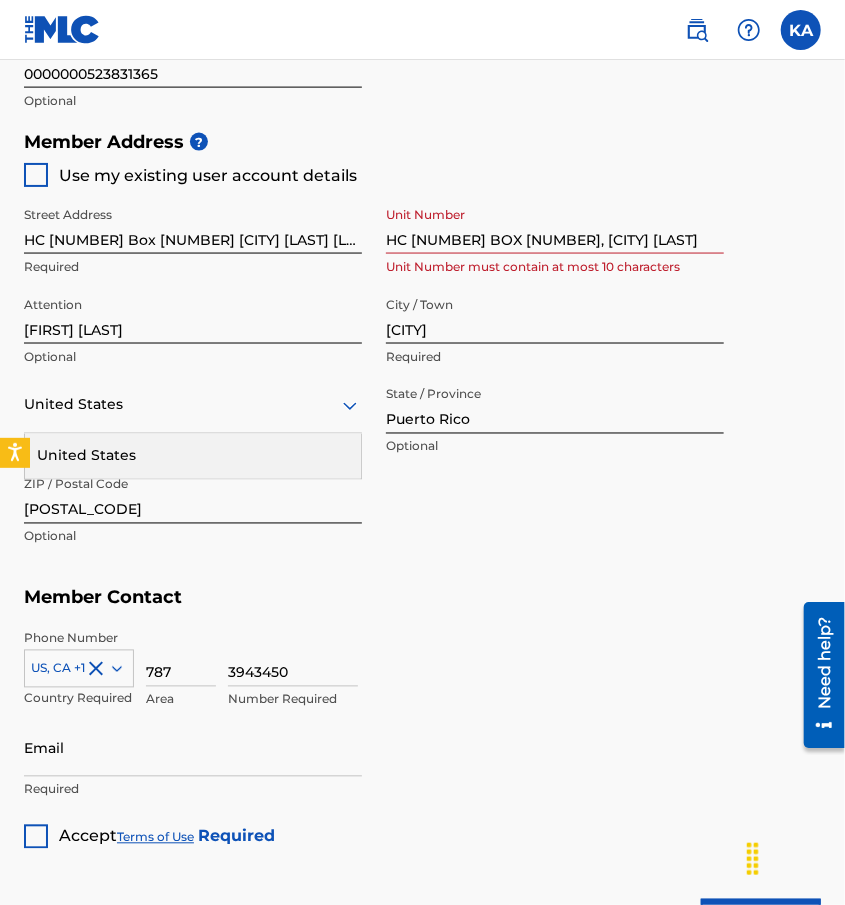 scroll, scrollTop: 1094, scrollLeft: 0, axis: vertical 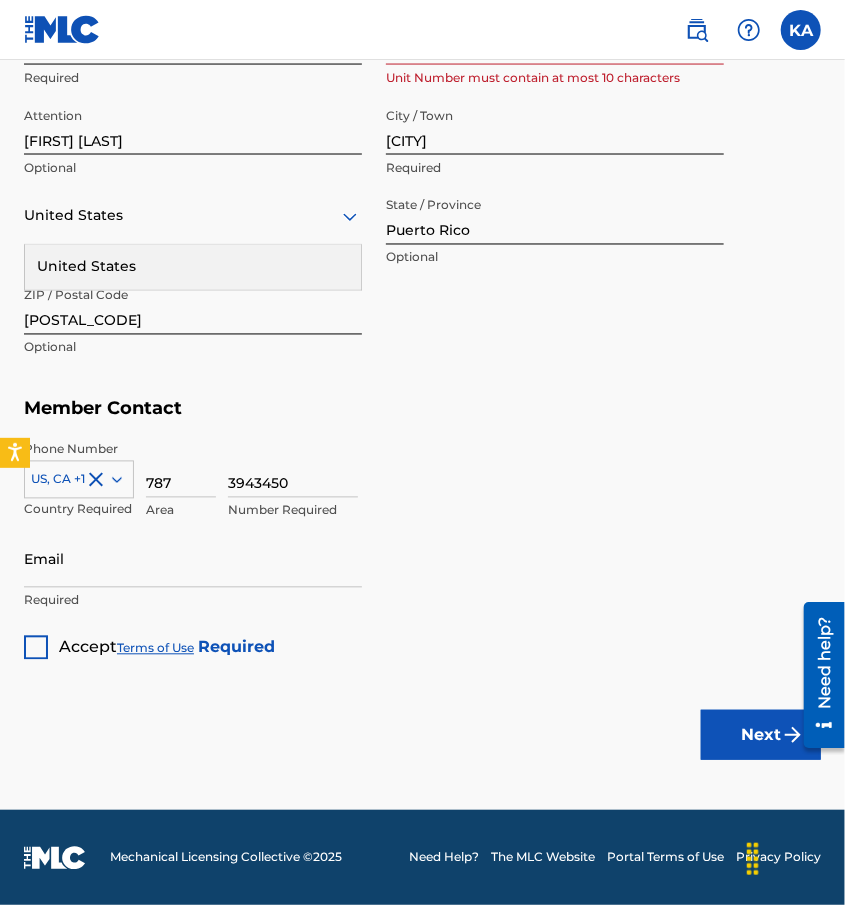 click at bounding box center [36, 648] 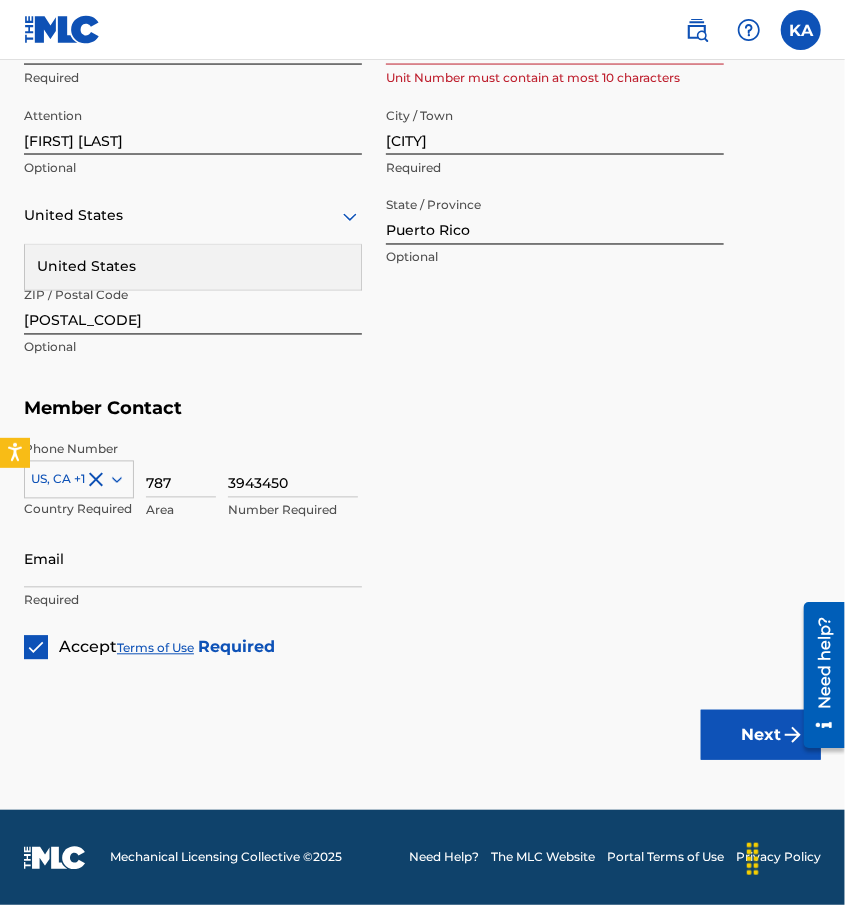 click on "Required" at bounding box center [193, 601] 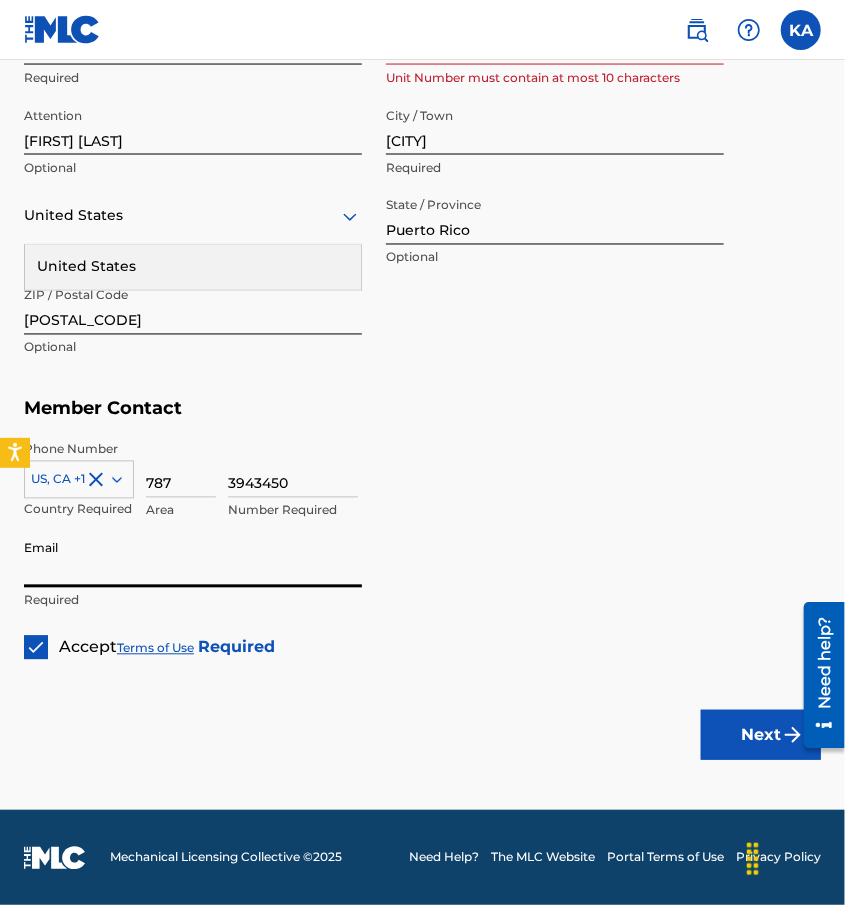 type on "[EMAIL]" 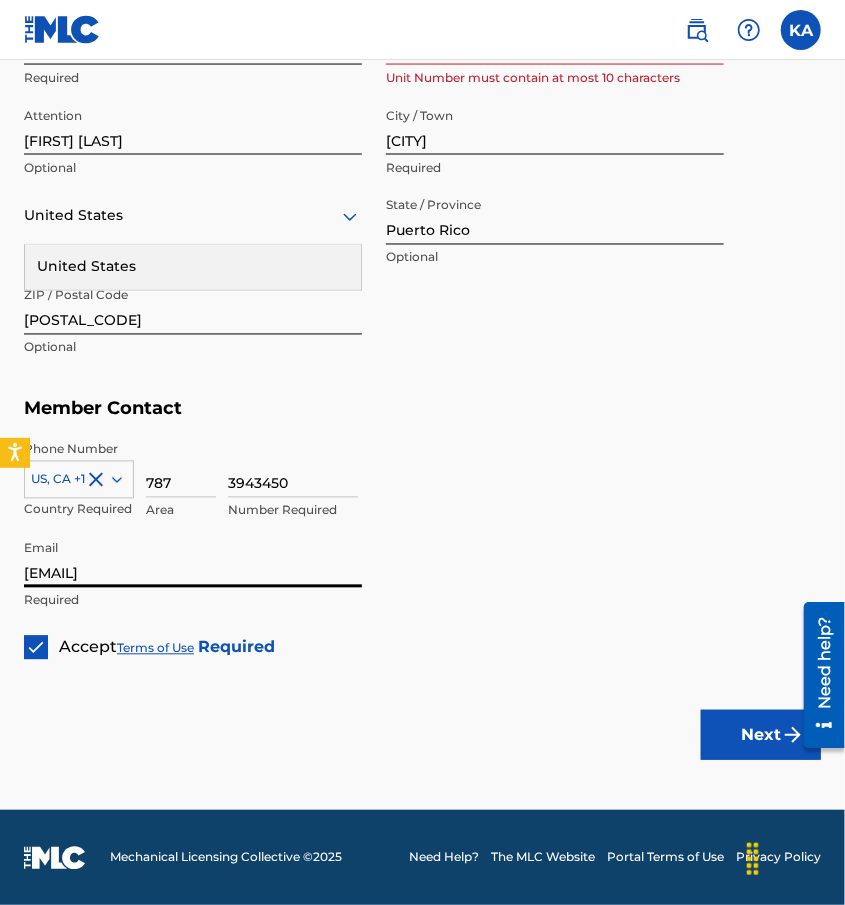 click on "Next" at bounding box center (761, 735) 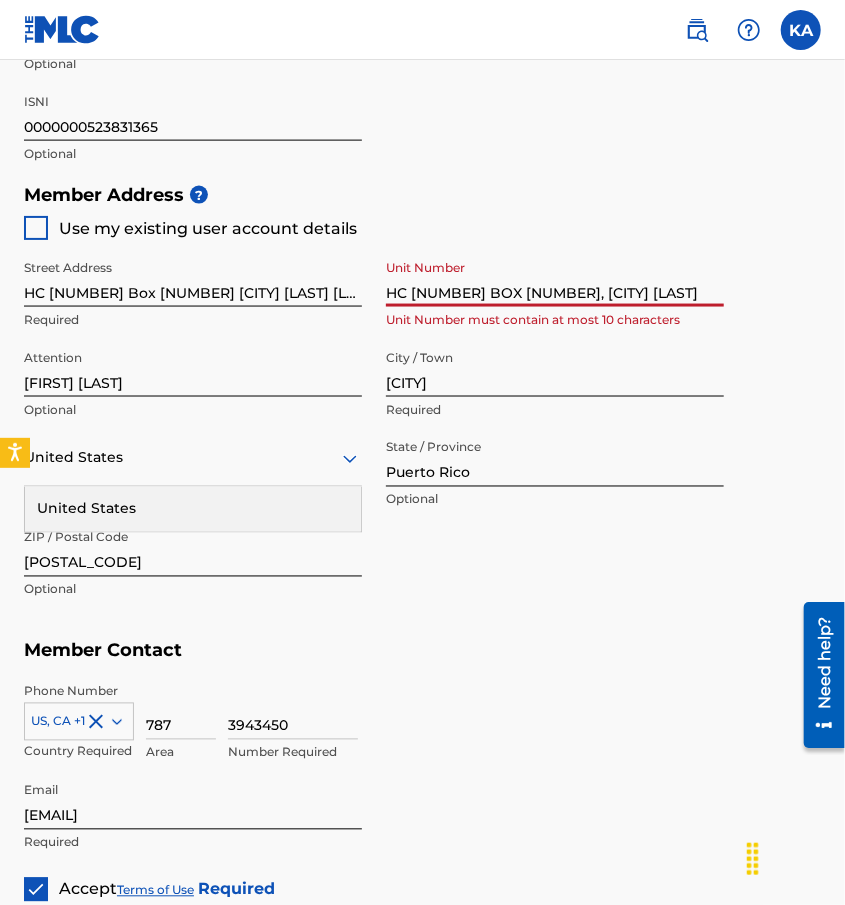 scroll, scrollTop: 850, scrollLeft: 0, axis: vertical 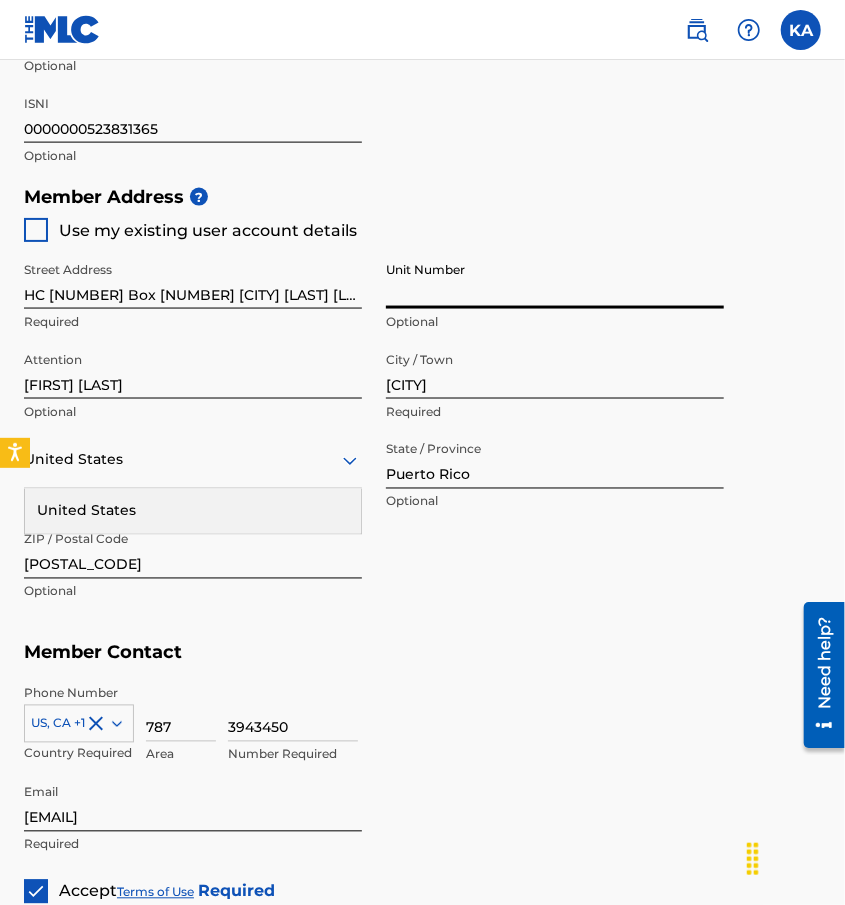 type 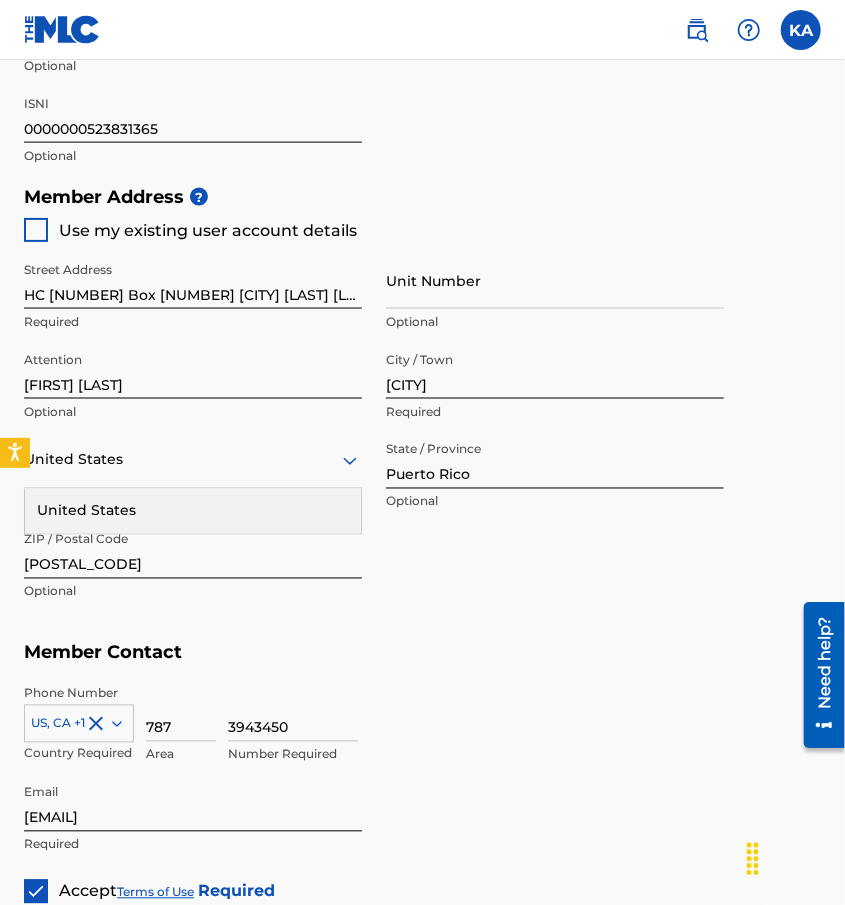 scroll, scrollTop: 1094, scrollLeft: 0, axis: vertical 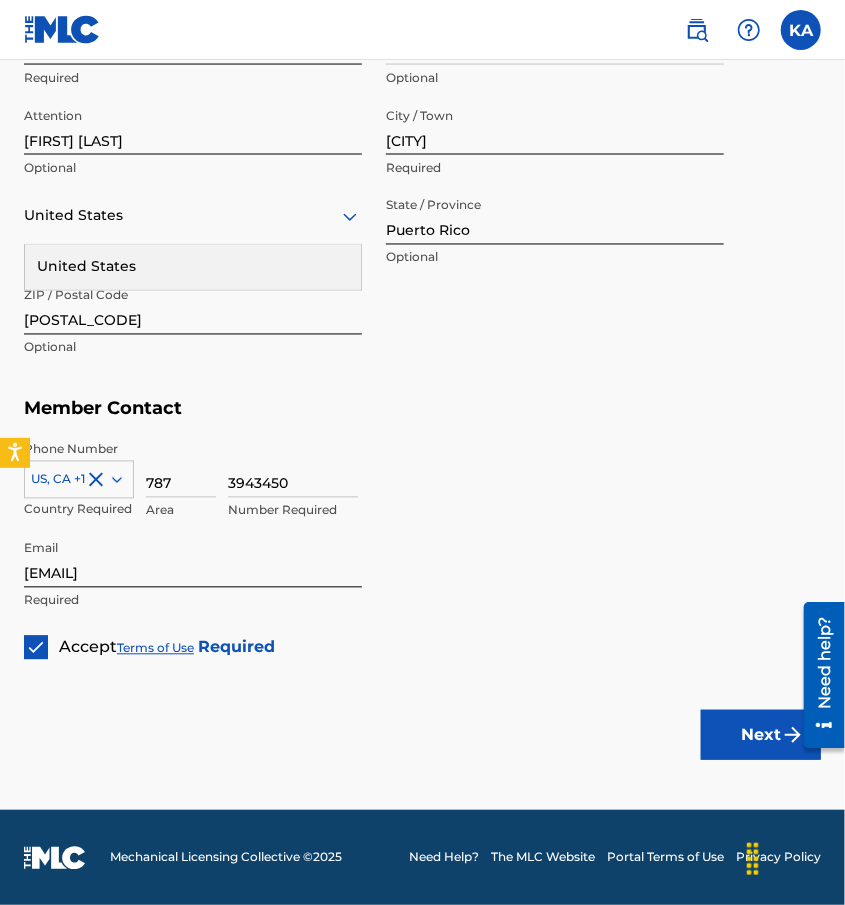 click on "Next" at bounding box center [761, 735] 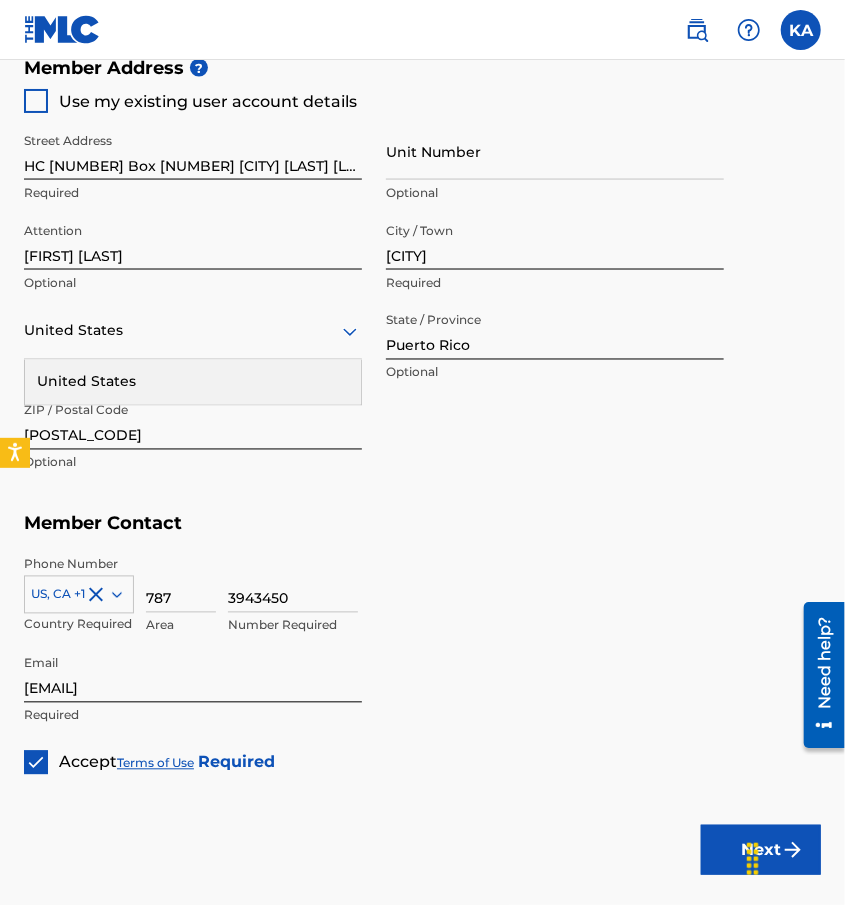scroll, scrollTop: 981, scrollLeft: 0, axis: vertical 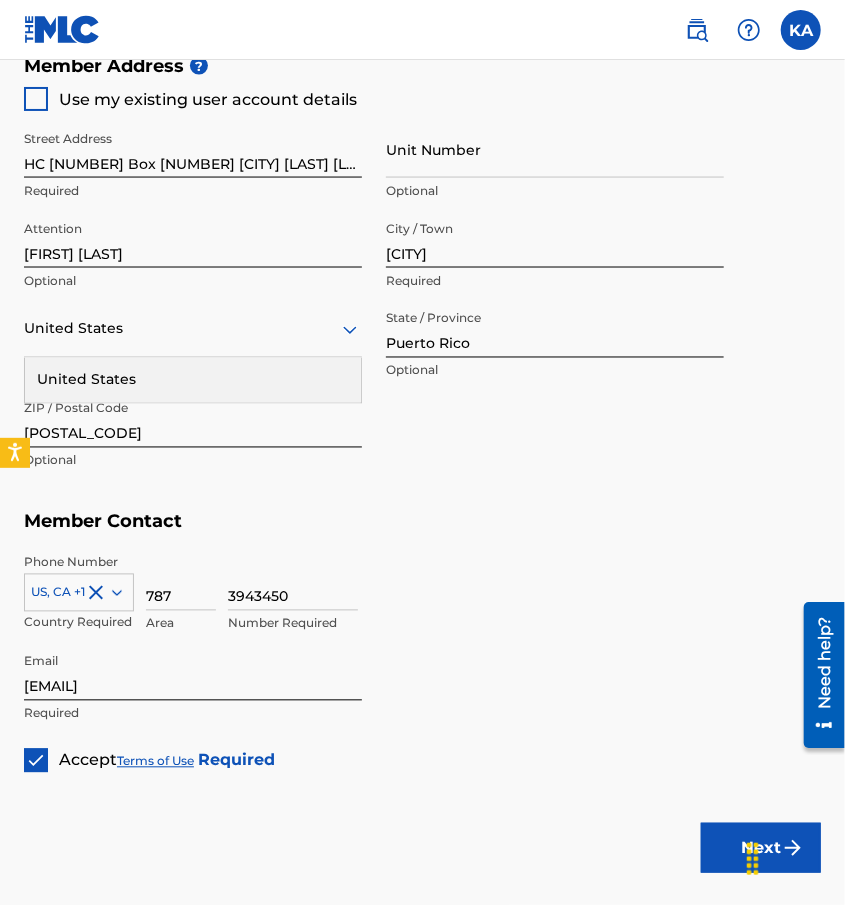 type 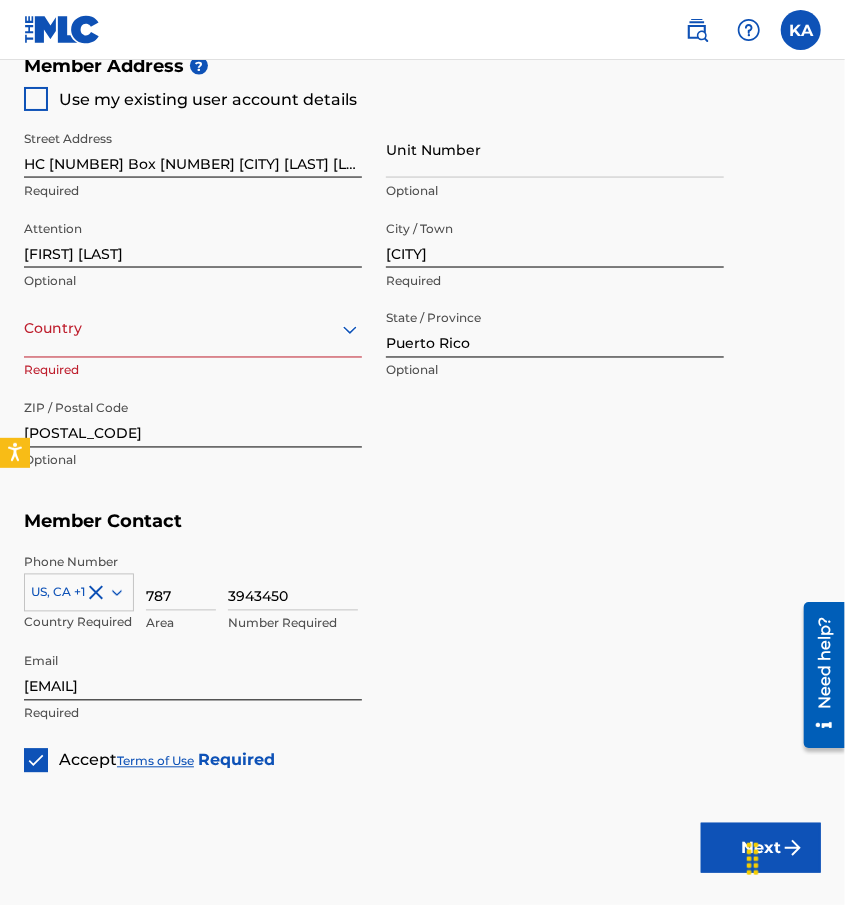 click on "Next" at bounding box center [761, 848] 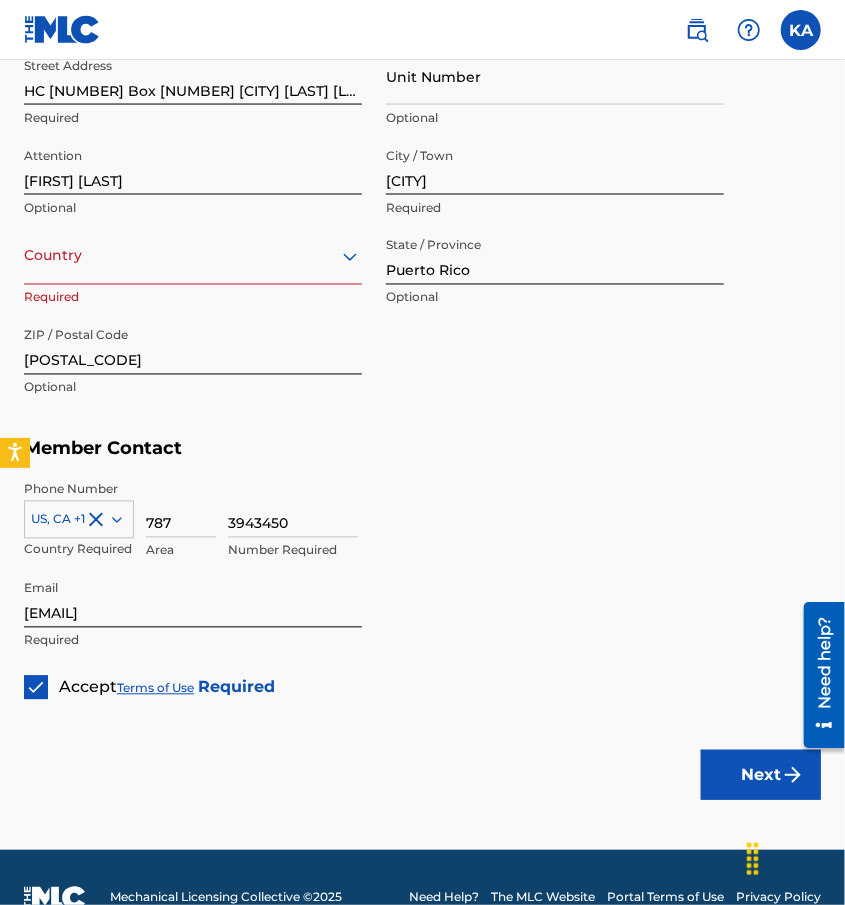 scroll, scrollTop: 1055, scrollLeft: 0, axis: vertical 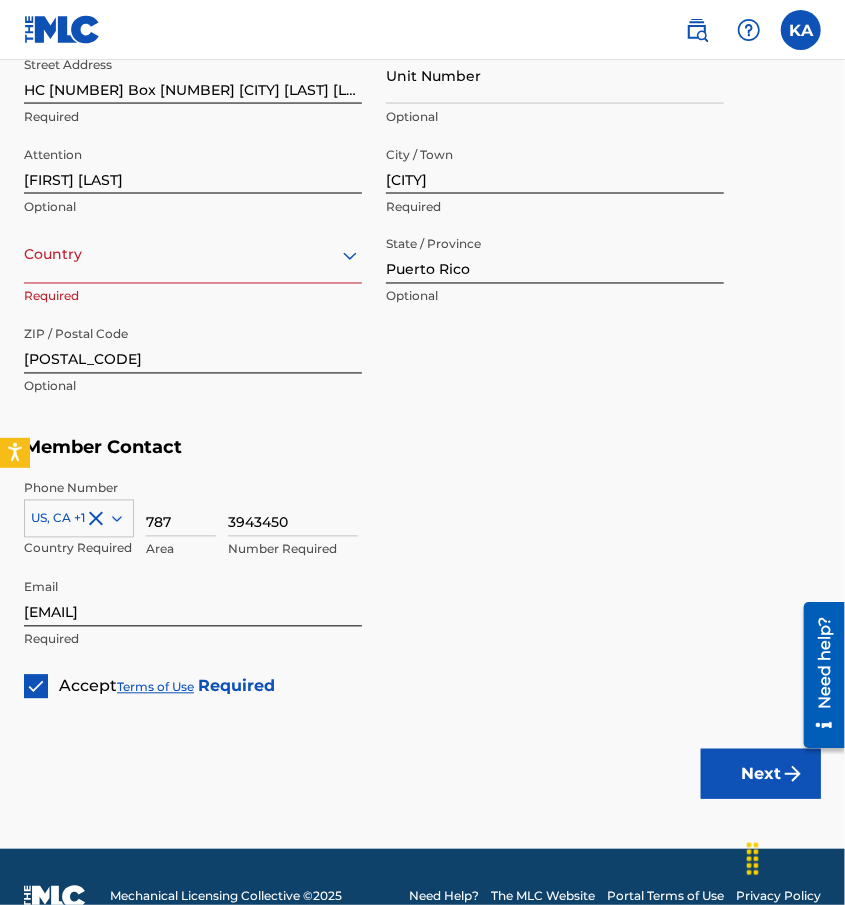 click on "option , selected. Select is focused ,type to refine list, press Down to open the menu, Country Required" at bounding box center (193, 272) 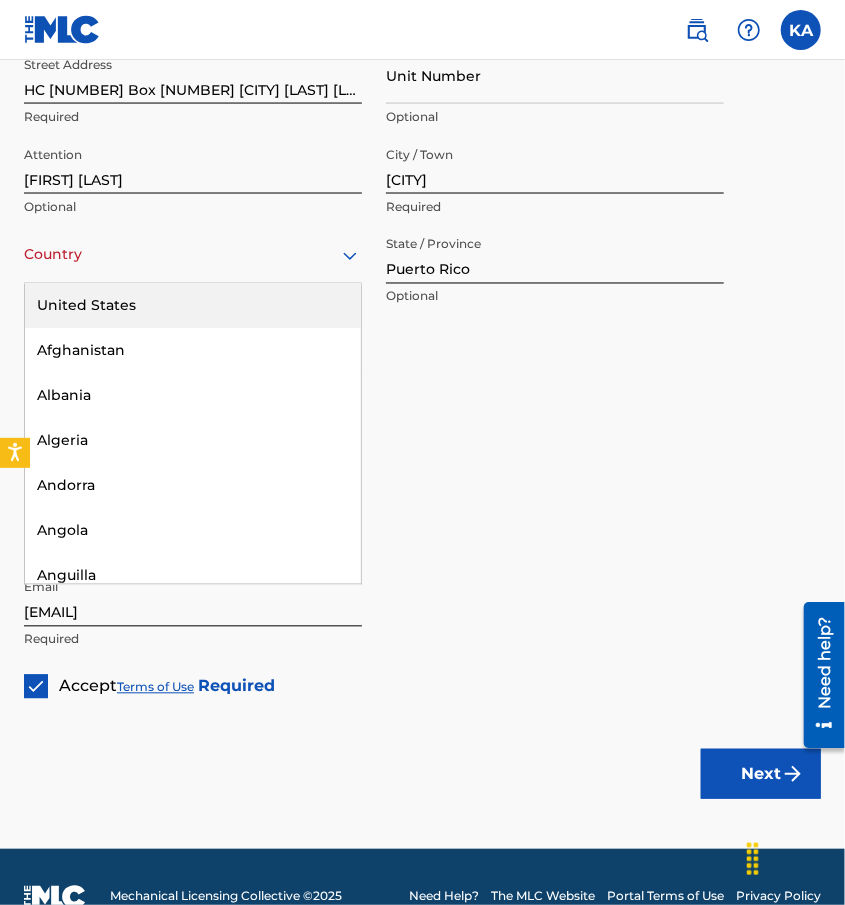 click on "United States" at bounding box center (193, 306) 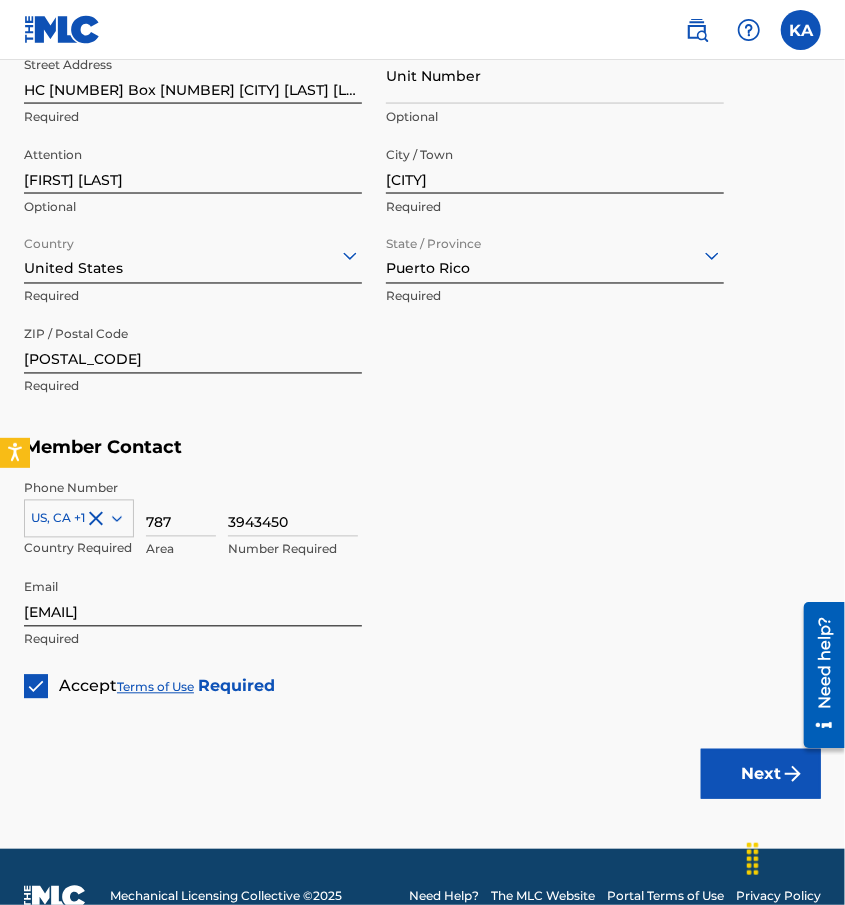 scroll, scrollTop: 1094, scrollLeft: 0, axis: vertical 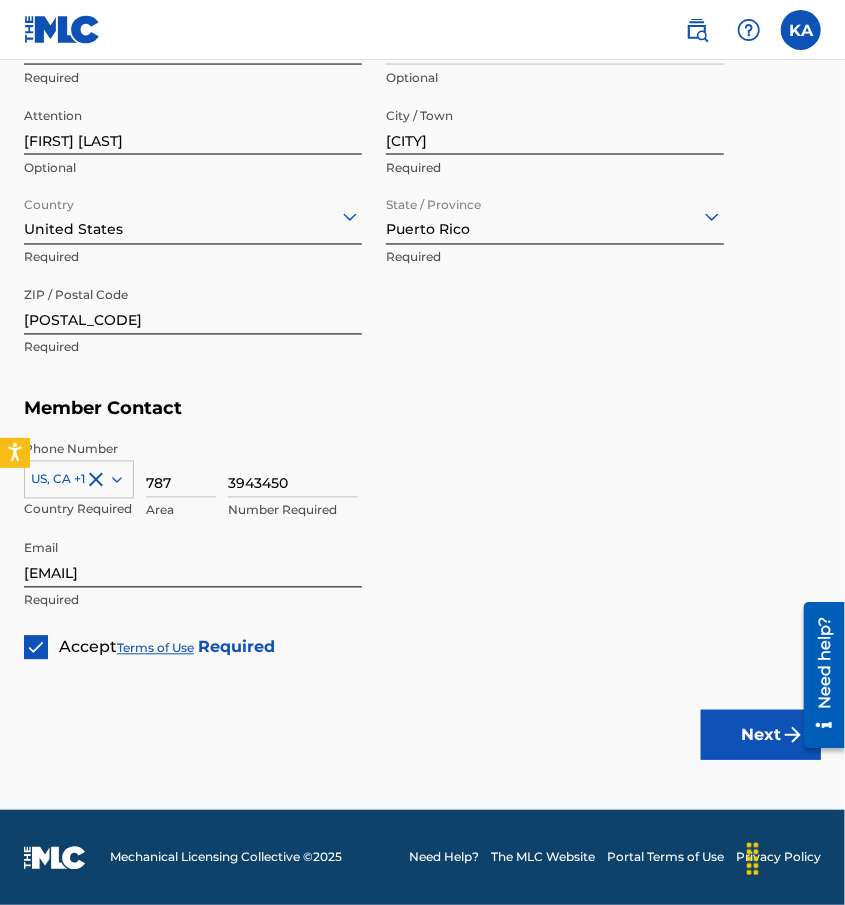 click on "Next" at bounding box center (761, 735) 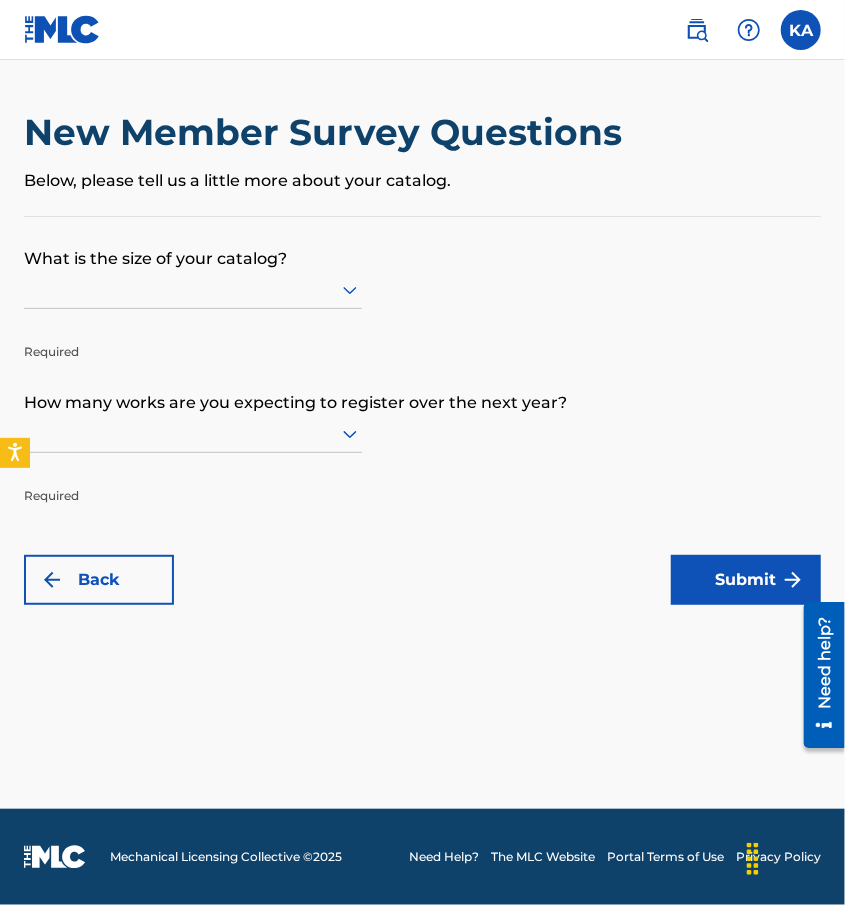scroll, scrollTop: 0, scrollLeft: 0, axis: both 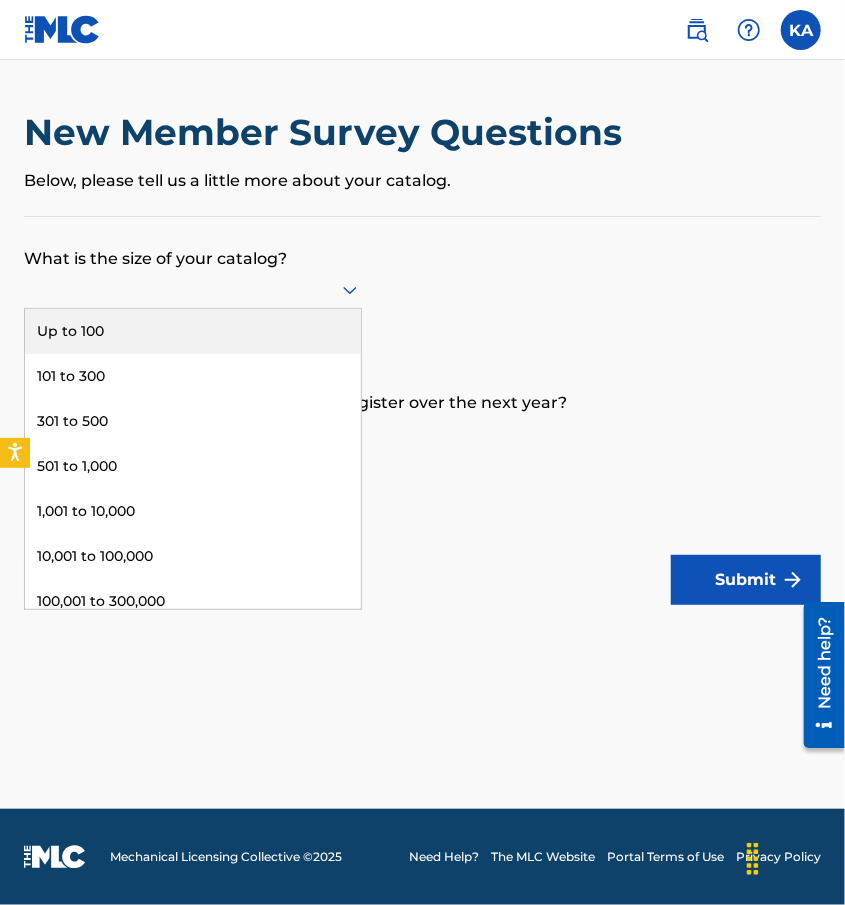 click at bounding box center [193, 289] 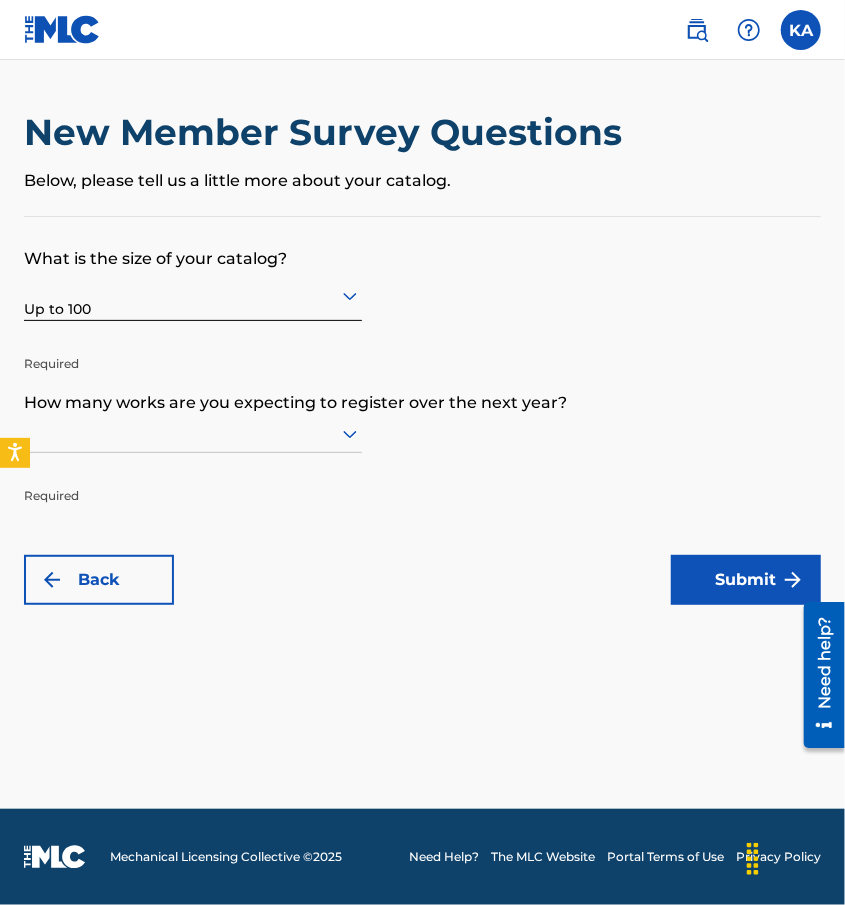 click at bounding box center [193, 434] 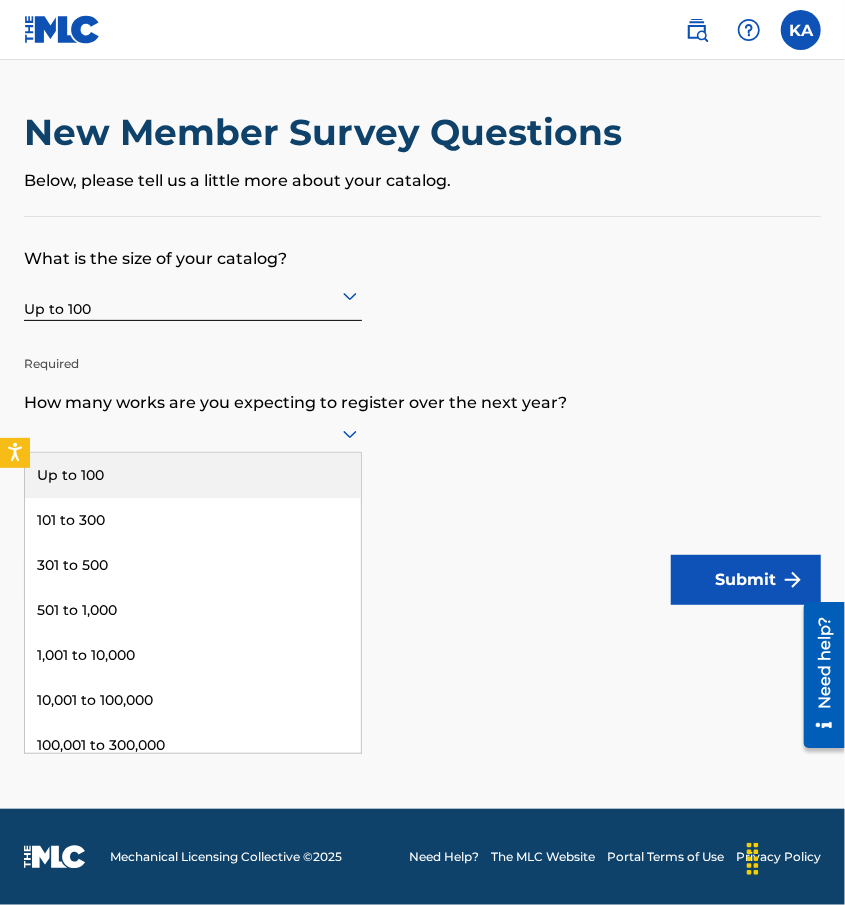 click on "Up to 100" at bounding box center [193, 475] 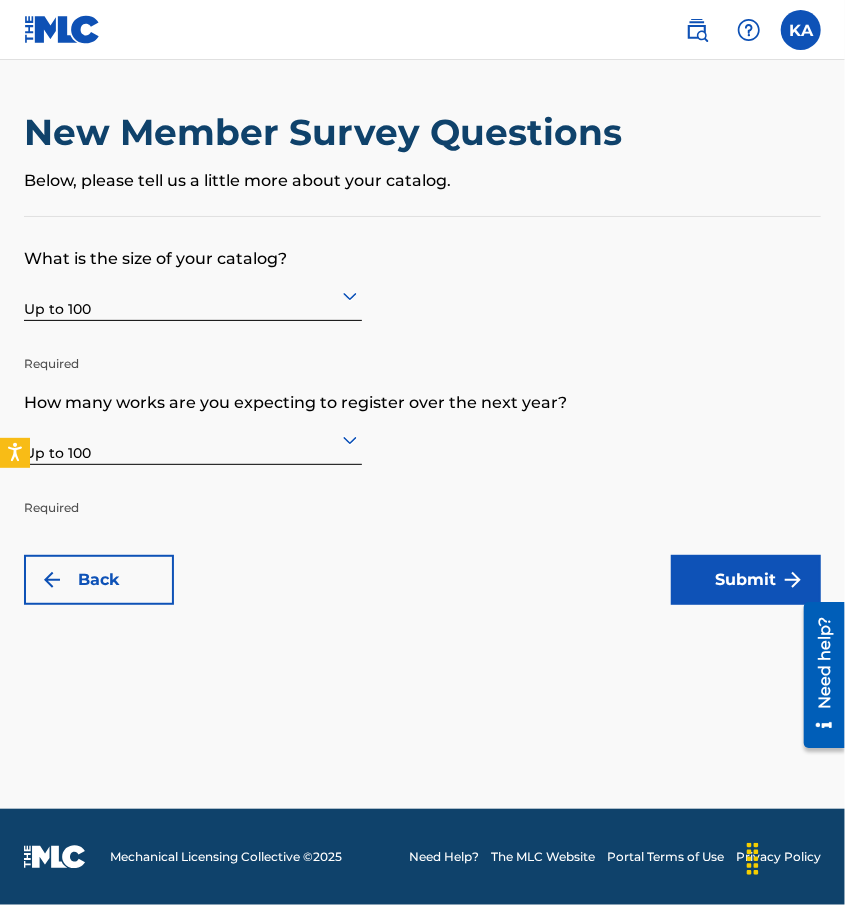 click on "Submit" at bounding box center [746, 580] 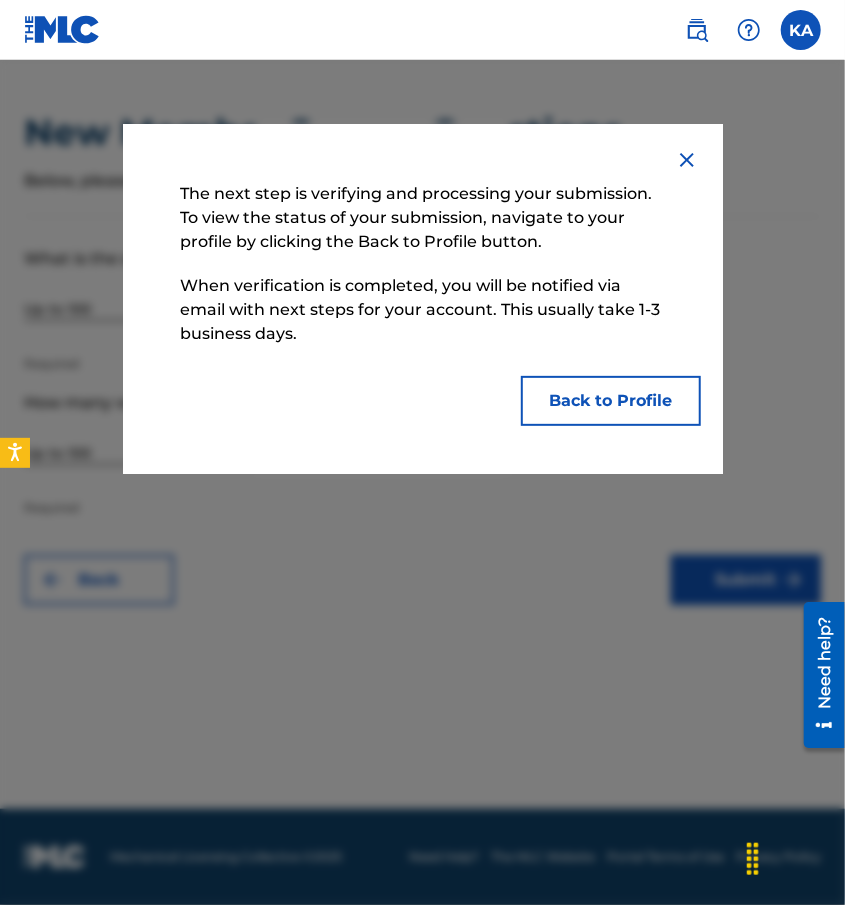 click on "Back to Profile" at bounding box center [611, 401] 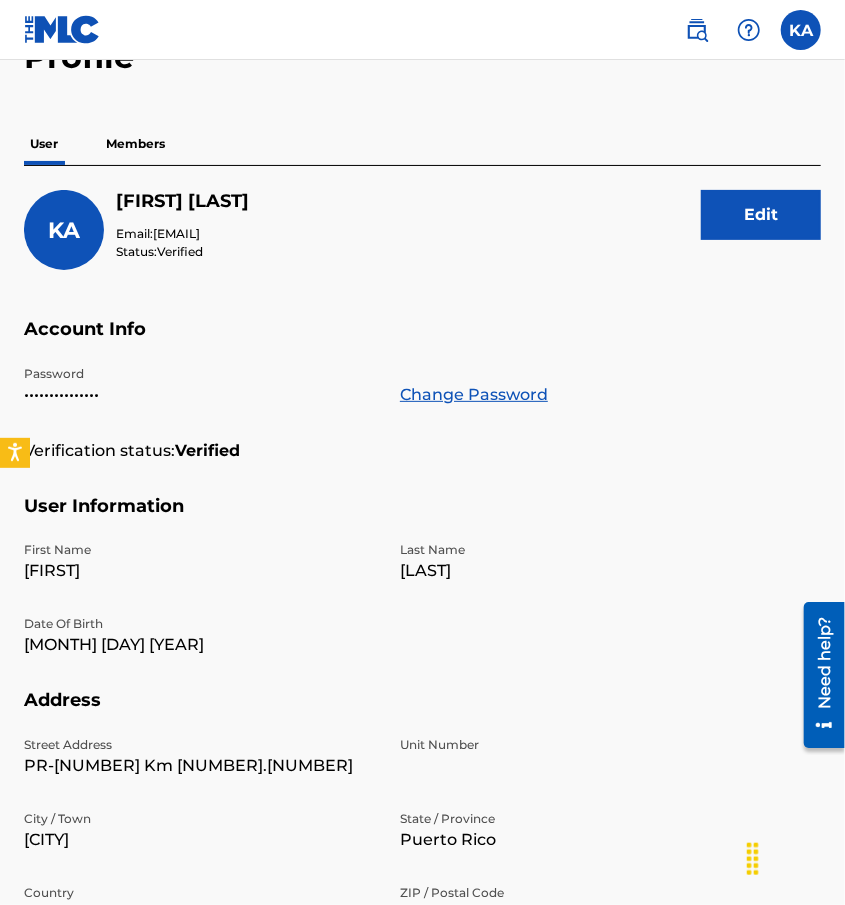 scroll, scrollTop: 0, scrollLeft: 0, axis: both 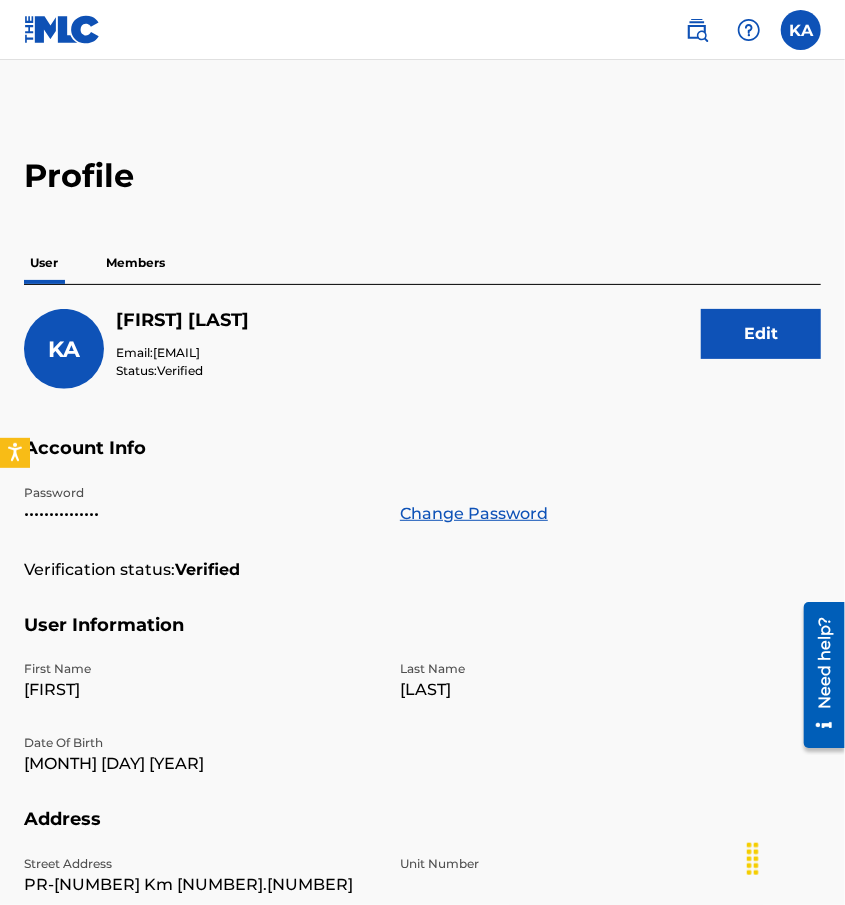 click at bounding box center [62, 29] 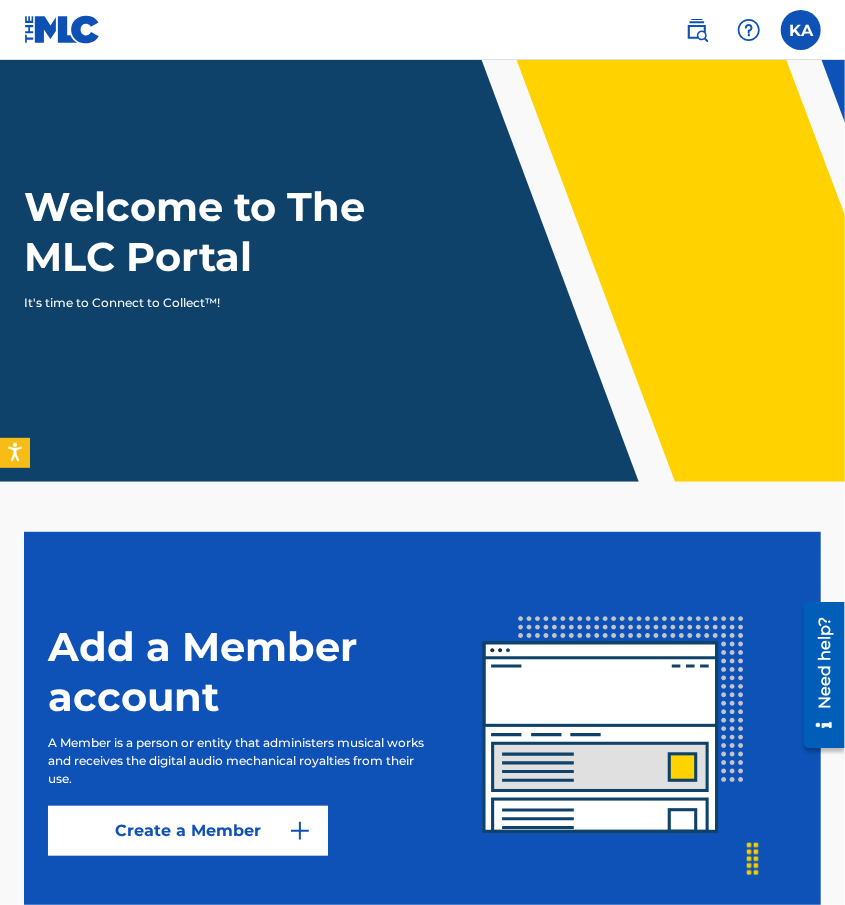 scroll, scrollTop: 0, scrollLeft: 0, axis: both 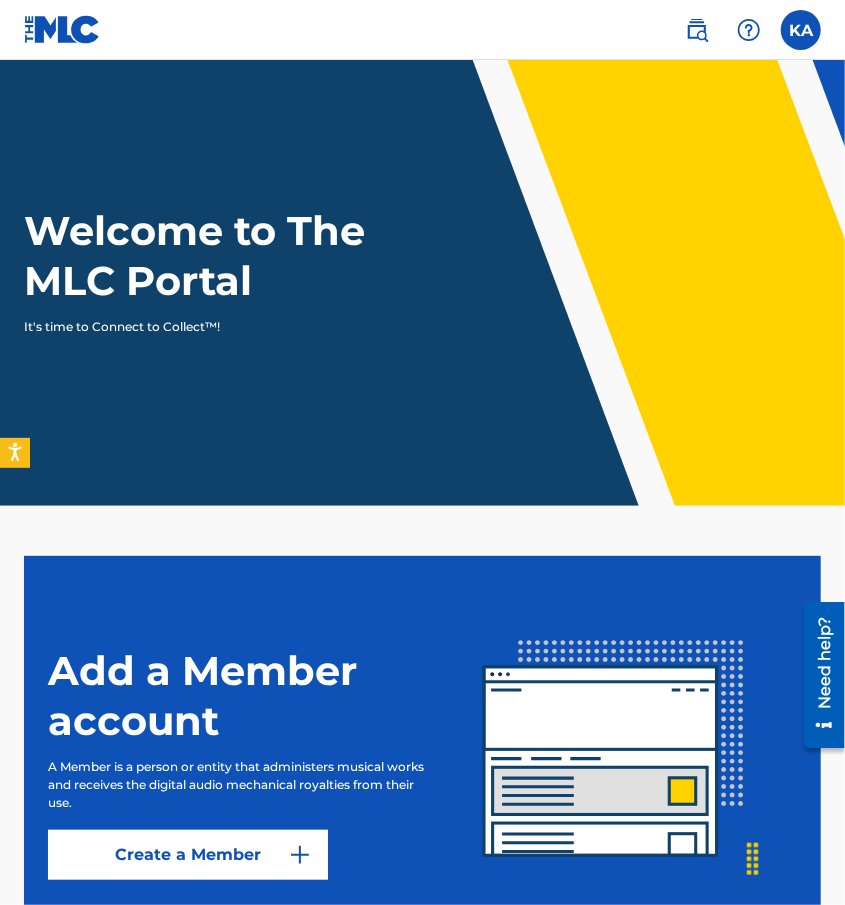 click on "Welcome to The MLC Portal" at bounding box center [211, 256] 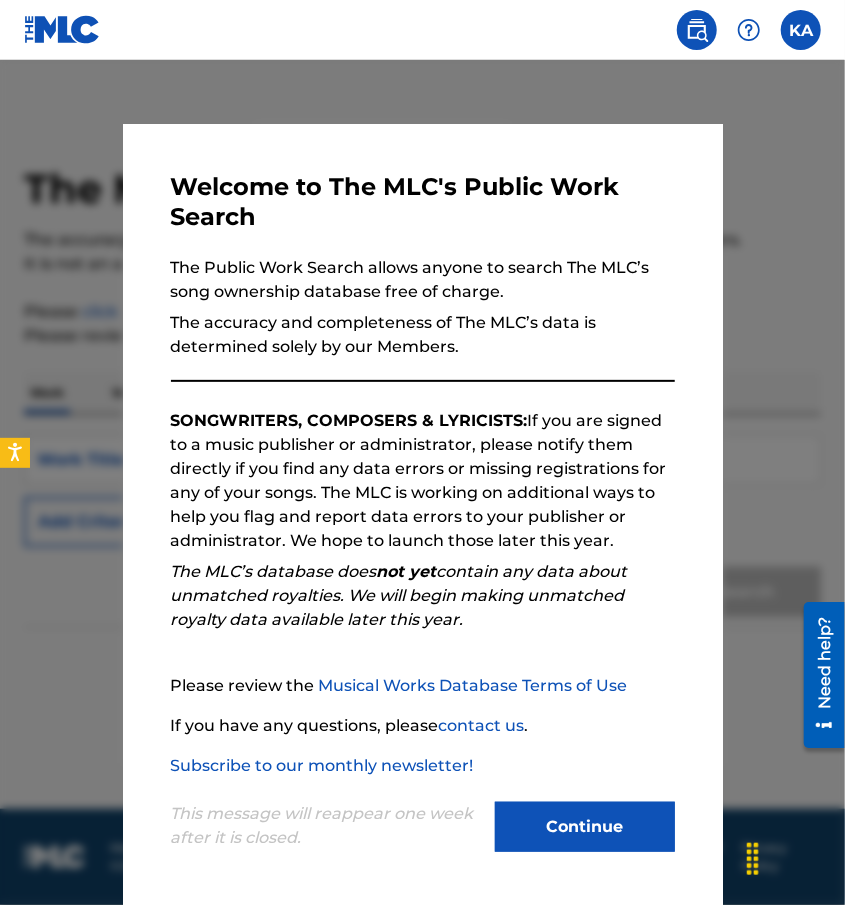 click on "Continue" at bounding box center (585, 827) 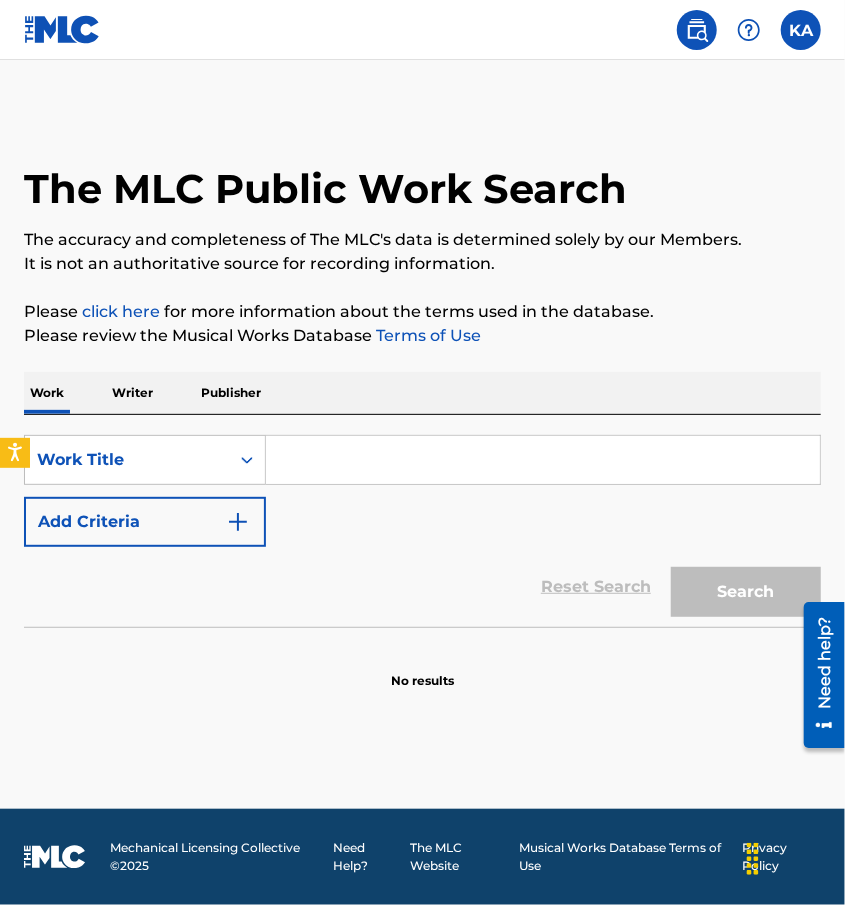 click on "Writer" at bounding box center [132, 393] 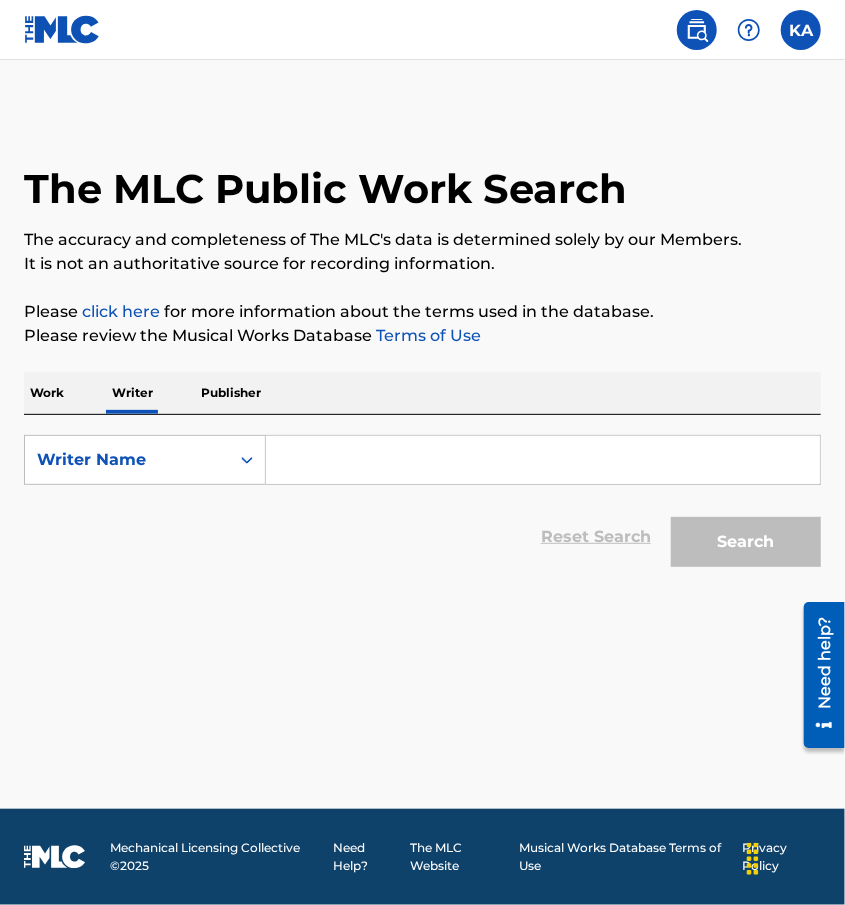 click at bounding box center [543, 460] 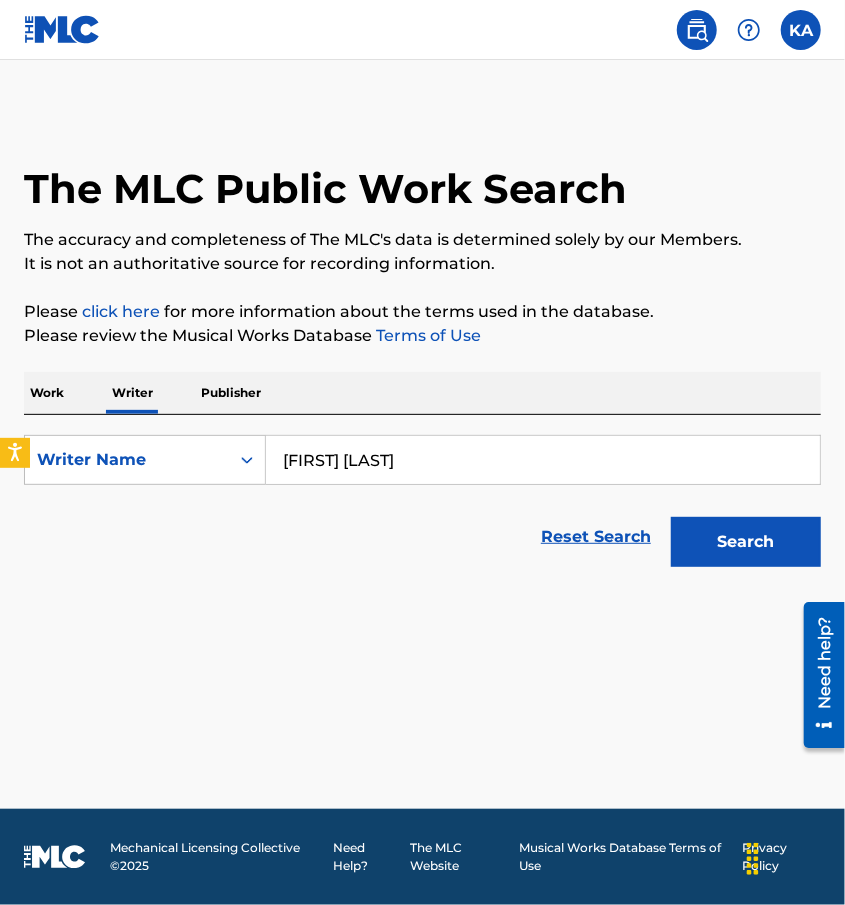 type on "[FIRST] [LAST]" 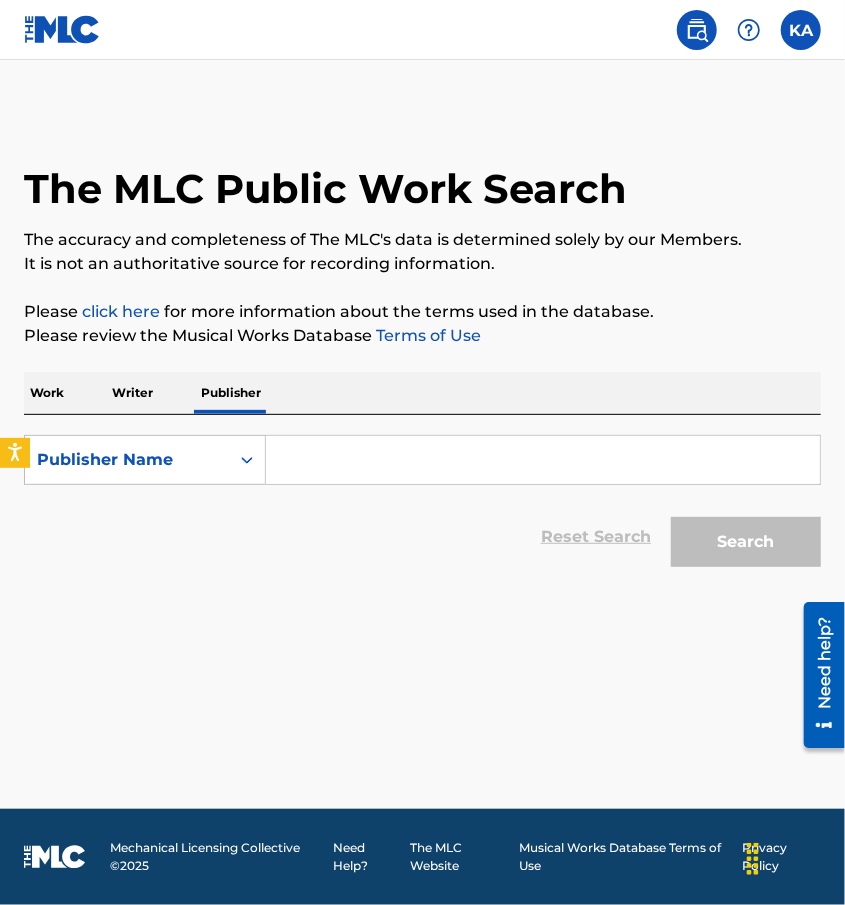 click at bounding box center (543, 460) 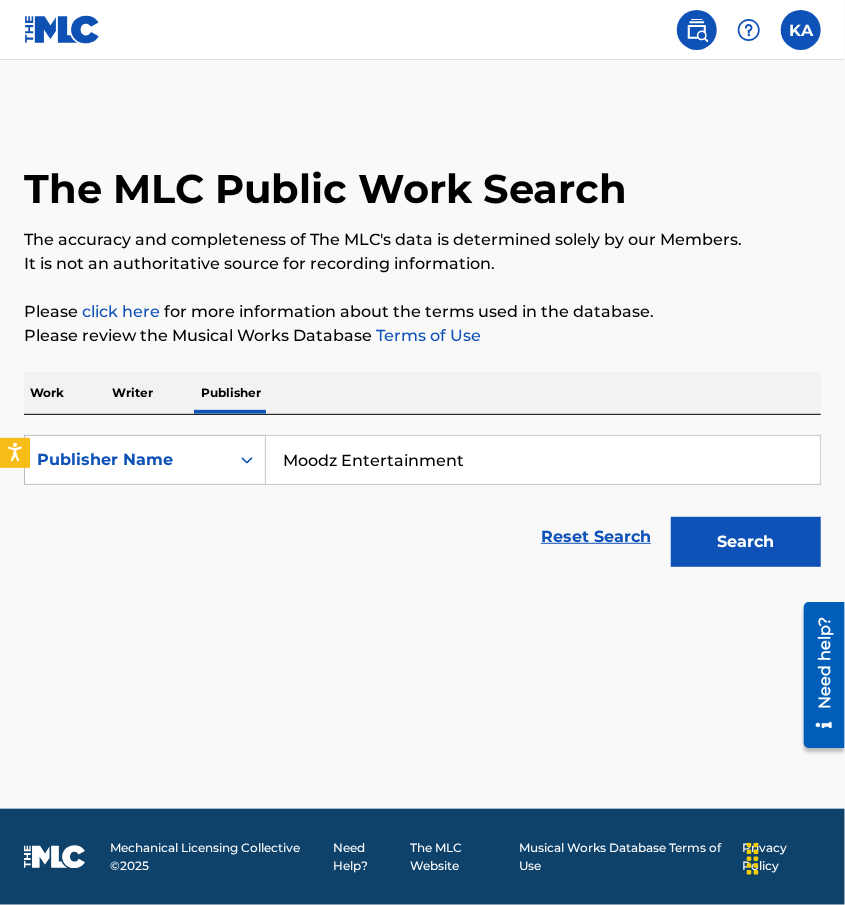 type on "Moodz Entertainment" 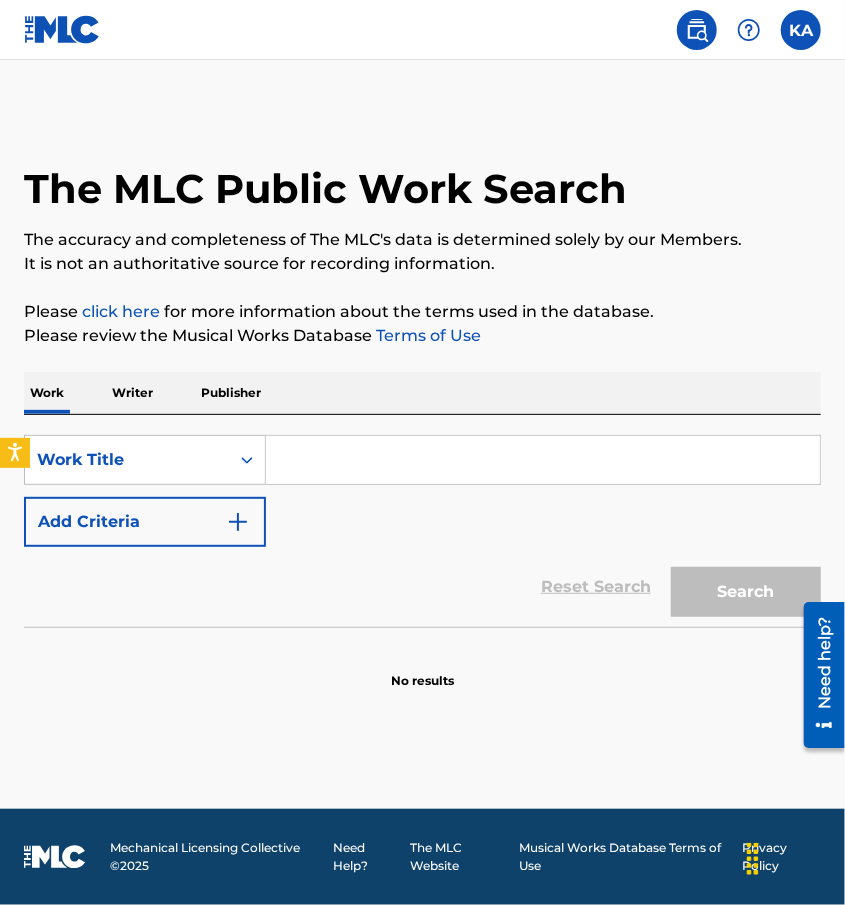 click at bounding box center [543, 460] 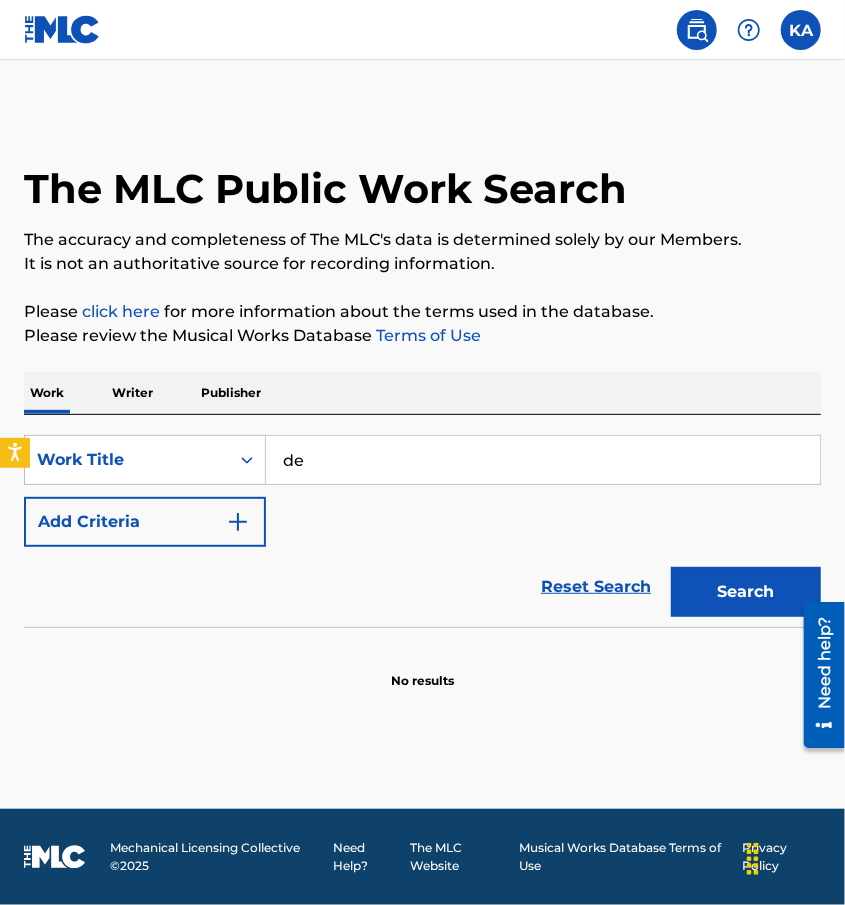 click on "de" at bounding box center (543, 460) 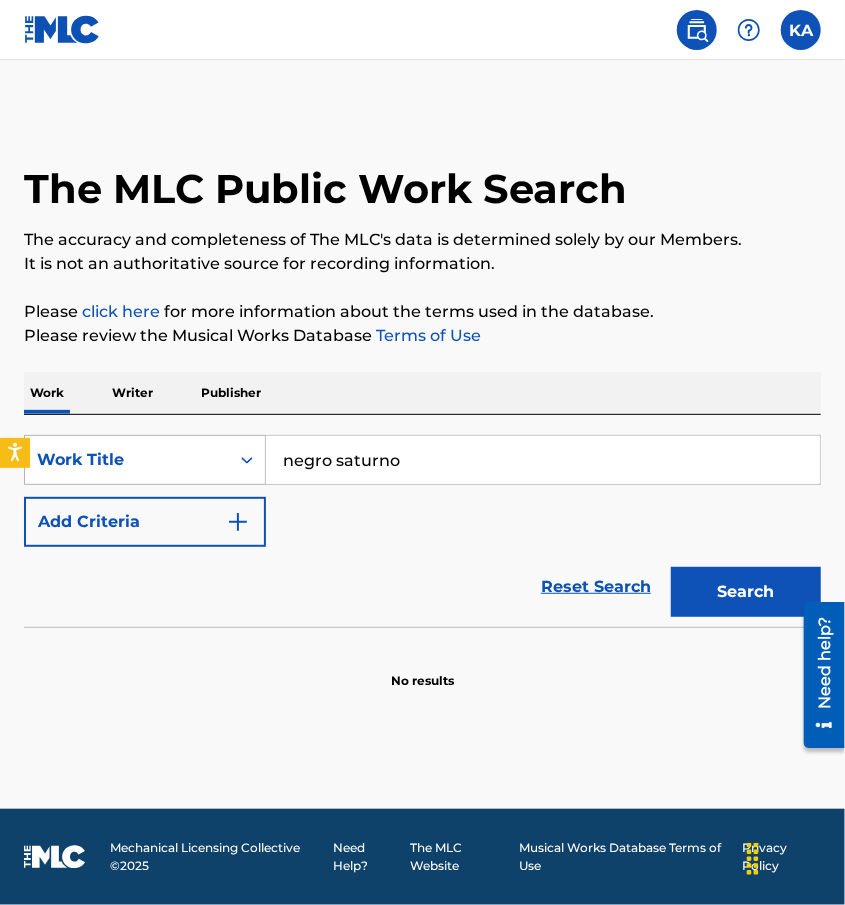 drag, startPoint x: 403, startPoint y: 455, endPoint x: 221, endPoint y: 436, distance: 182.98907 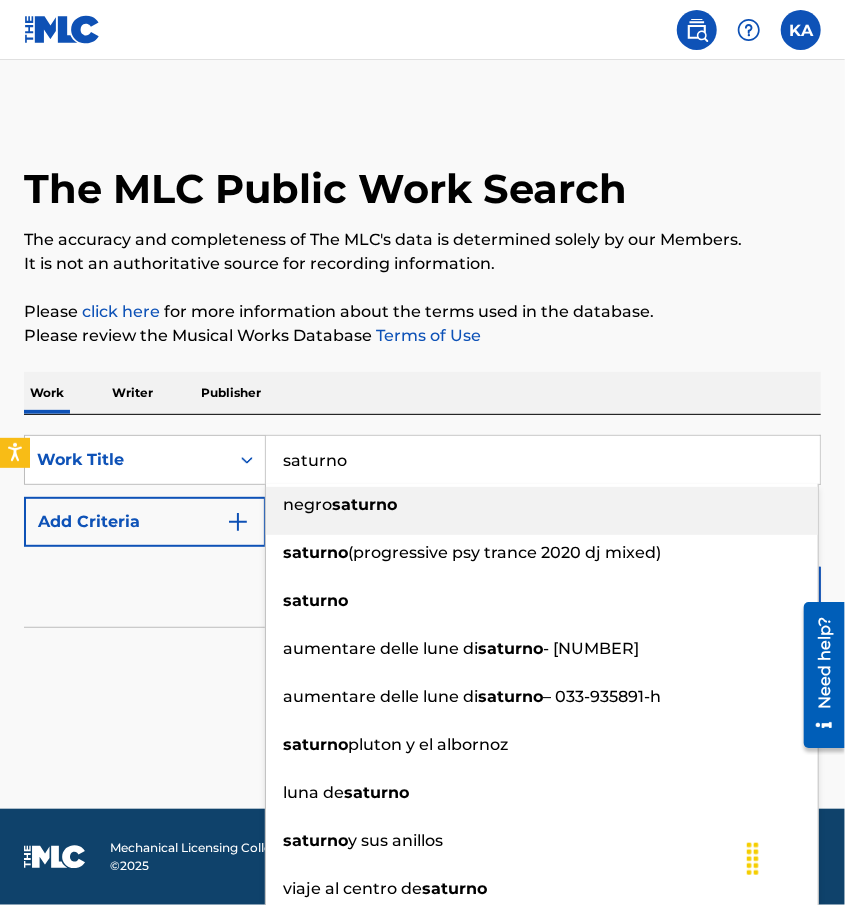 type on "saturno" 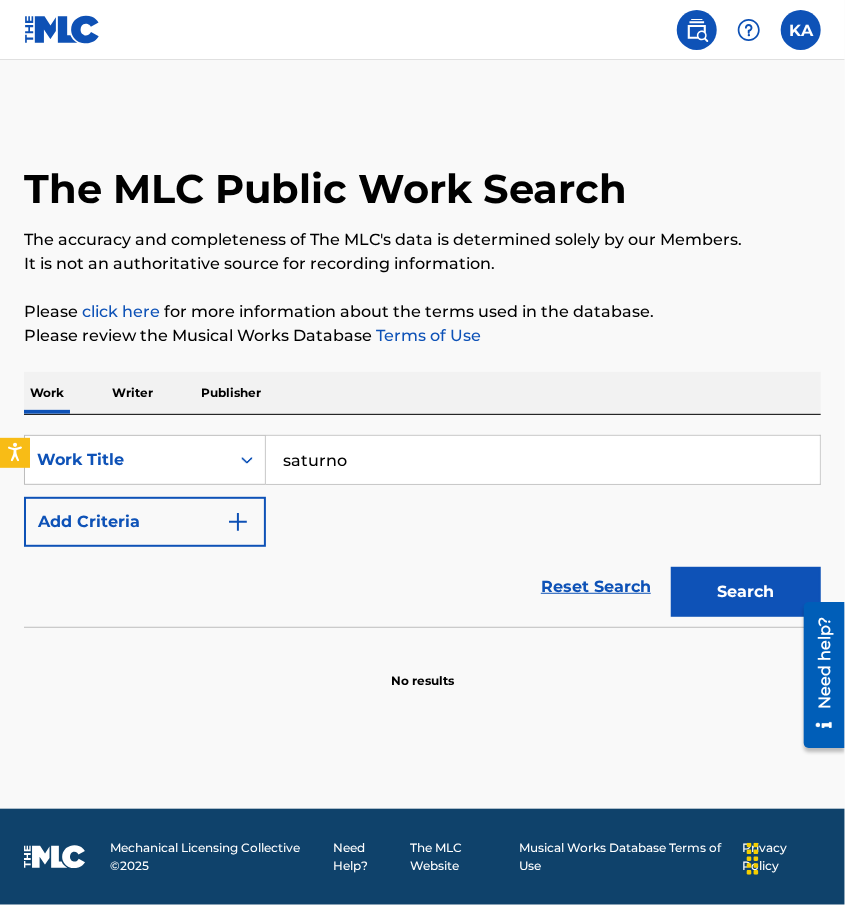 click on "The MLC Public Work Search The accuracy and completeness of The MLC's data is determined solely by our Members. It is not an authoritative source for recording information. Please click here for more information about the terms used in the database. Please review the Musical Works Database Terms of Use Work Writer Publisher SearchWithCriteria4b34e30c-b35e-4a90-a46c-ed402c11c85e Work Title saturno Add Criteria Reset Search Search No results" at bounding box center [422, 400] 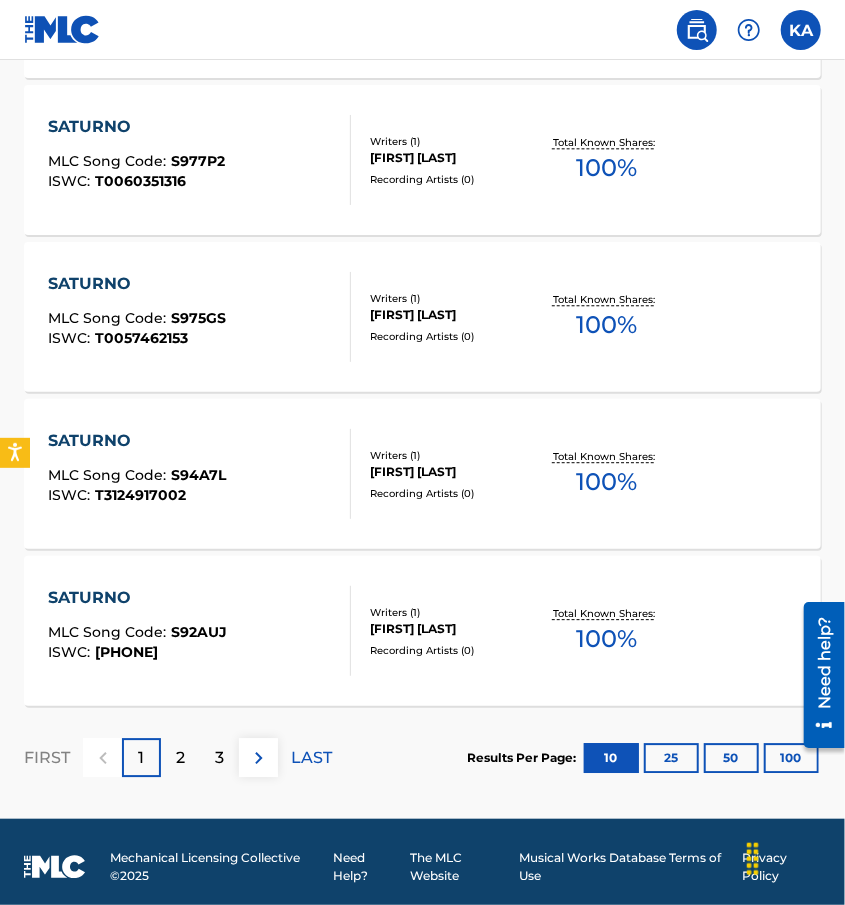 scroll, scrollTop: 1532, scrollLeft: 0, axis: vertical 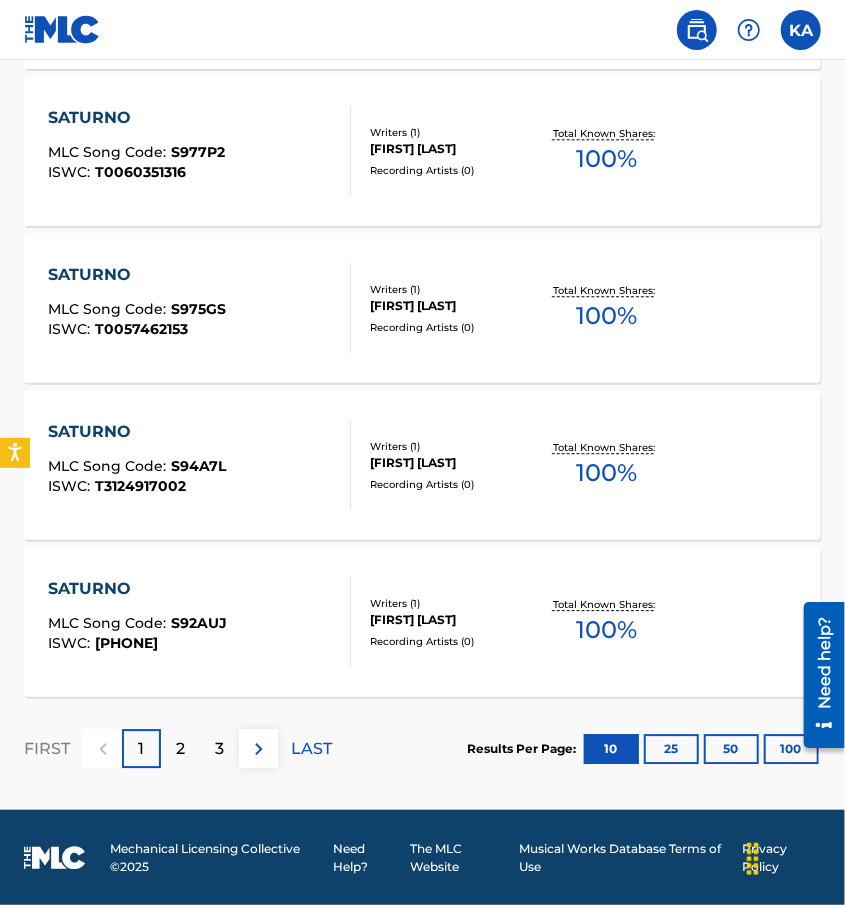 click at bounding box center (259, 749) 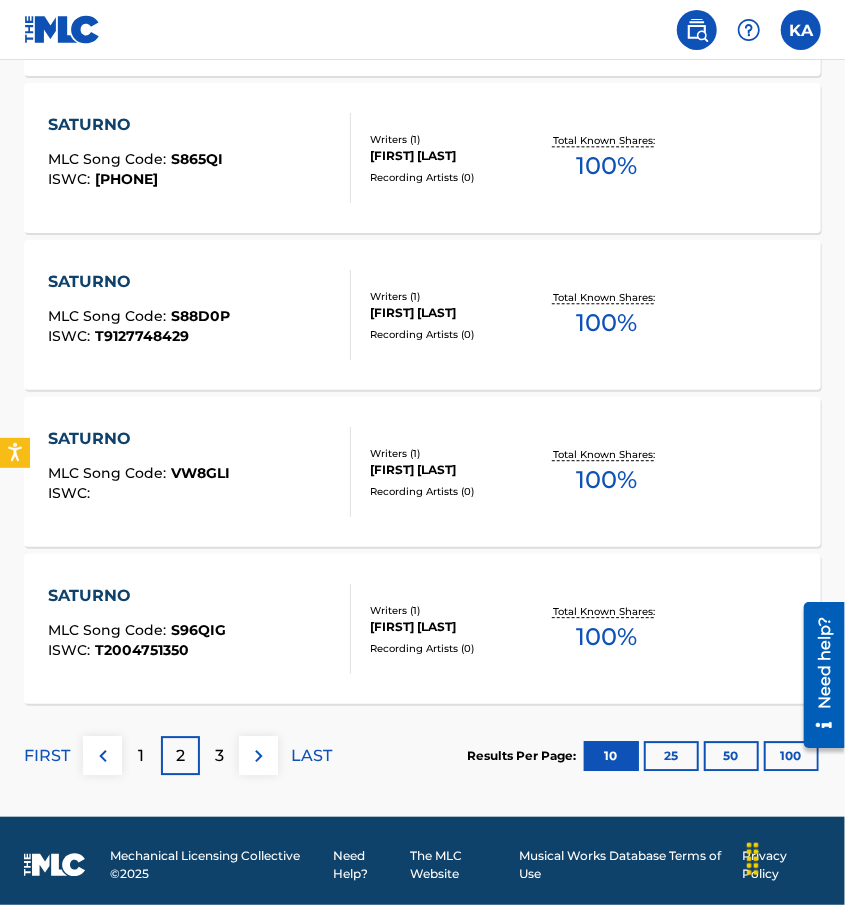 scroll, scrollTop: 1532, scrollLeft: 0, axis: vertical 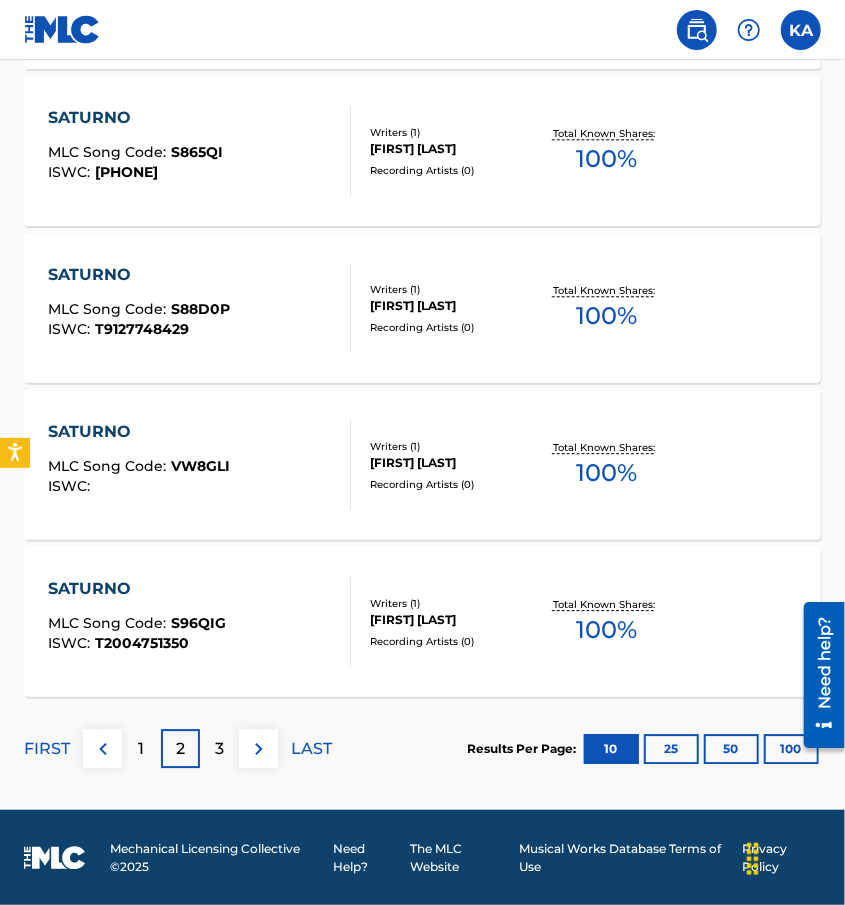 click at bounding box center [258, 748] 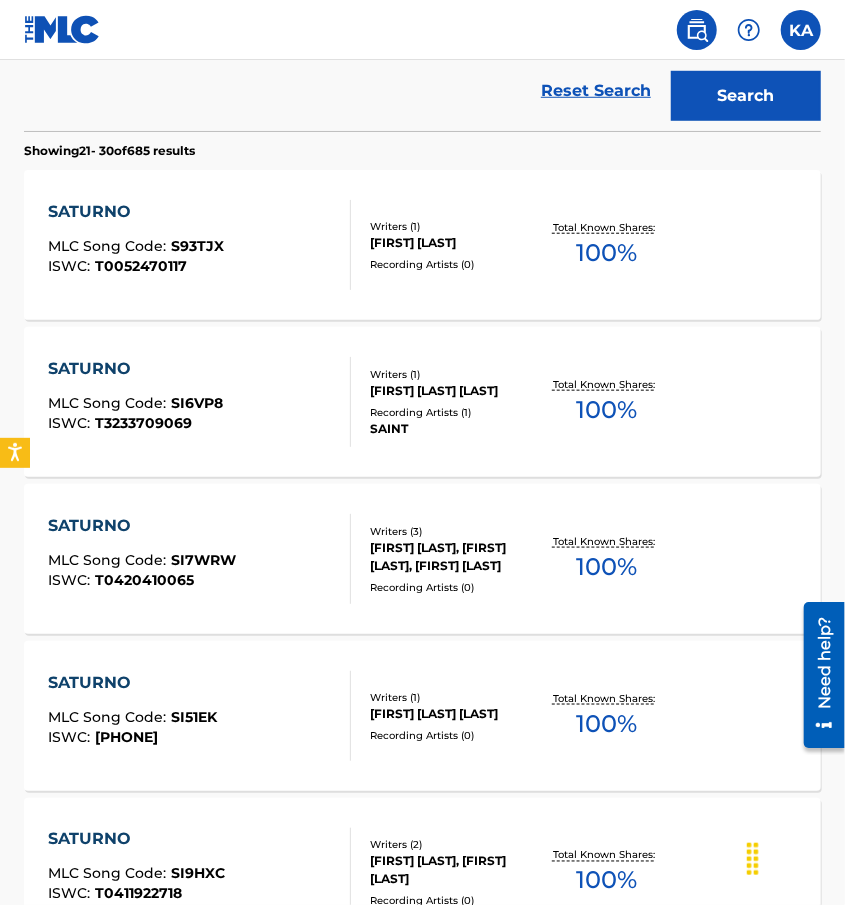 scroll, scrollTop: 769, scrollLeft: 0, axis: vertical 